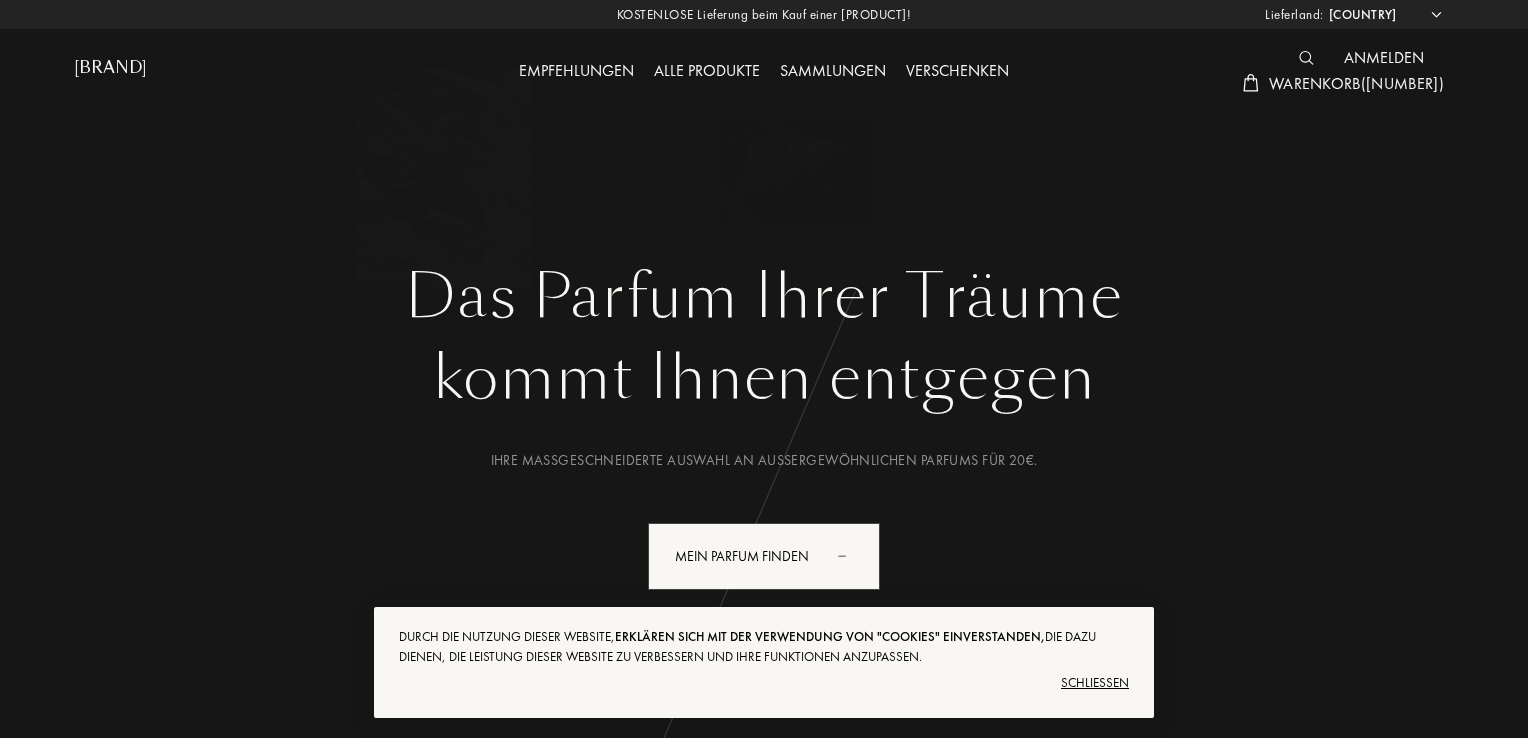 select on "DE" 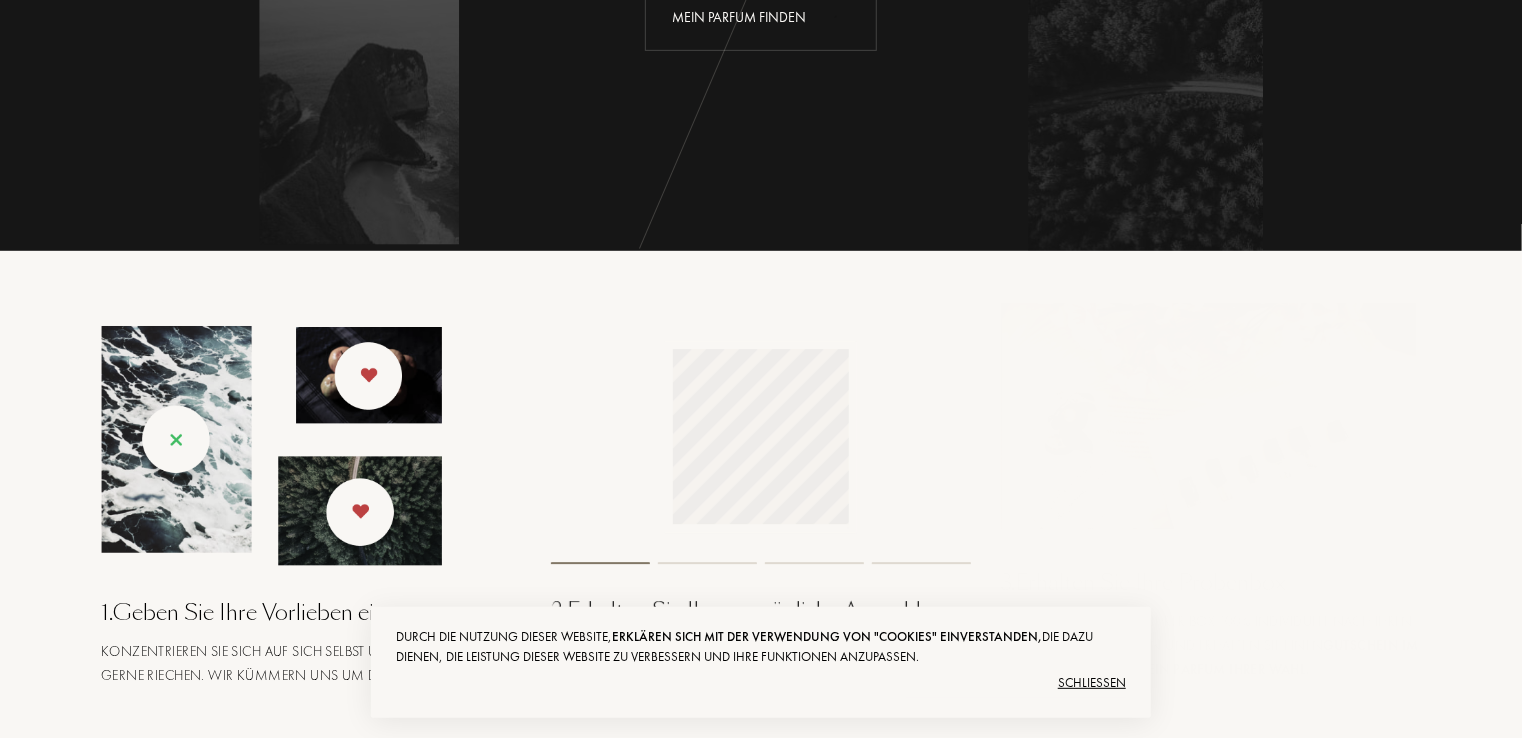 scroll, scrollTop: 600, scrollLeft: 0, axis: vertical 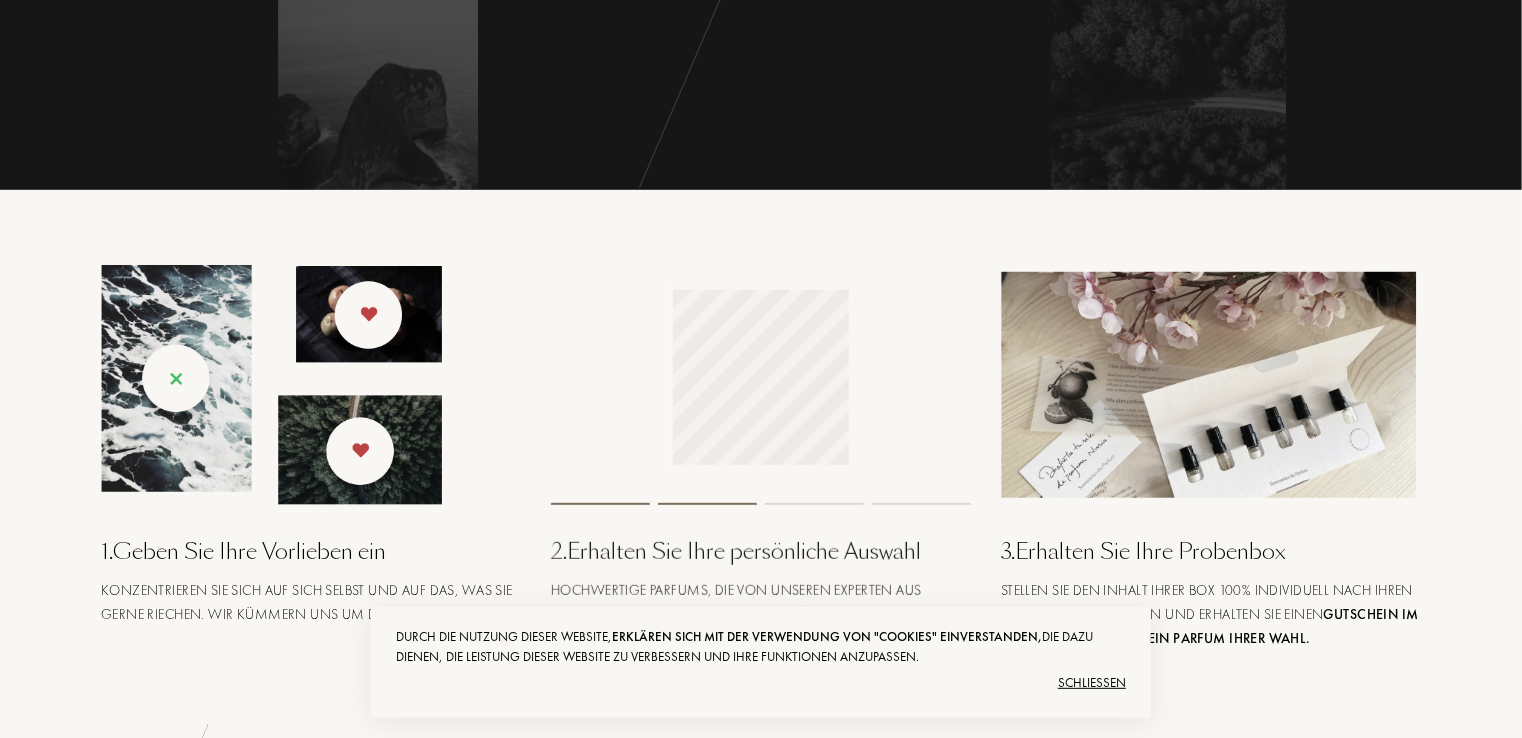click on "Schließen" at bounding box center [761, 683] 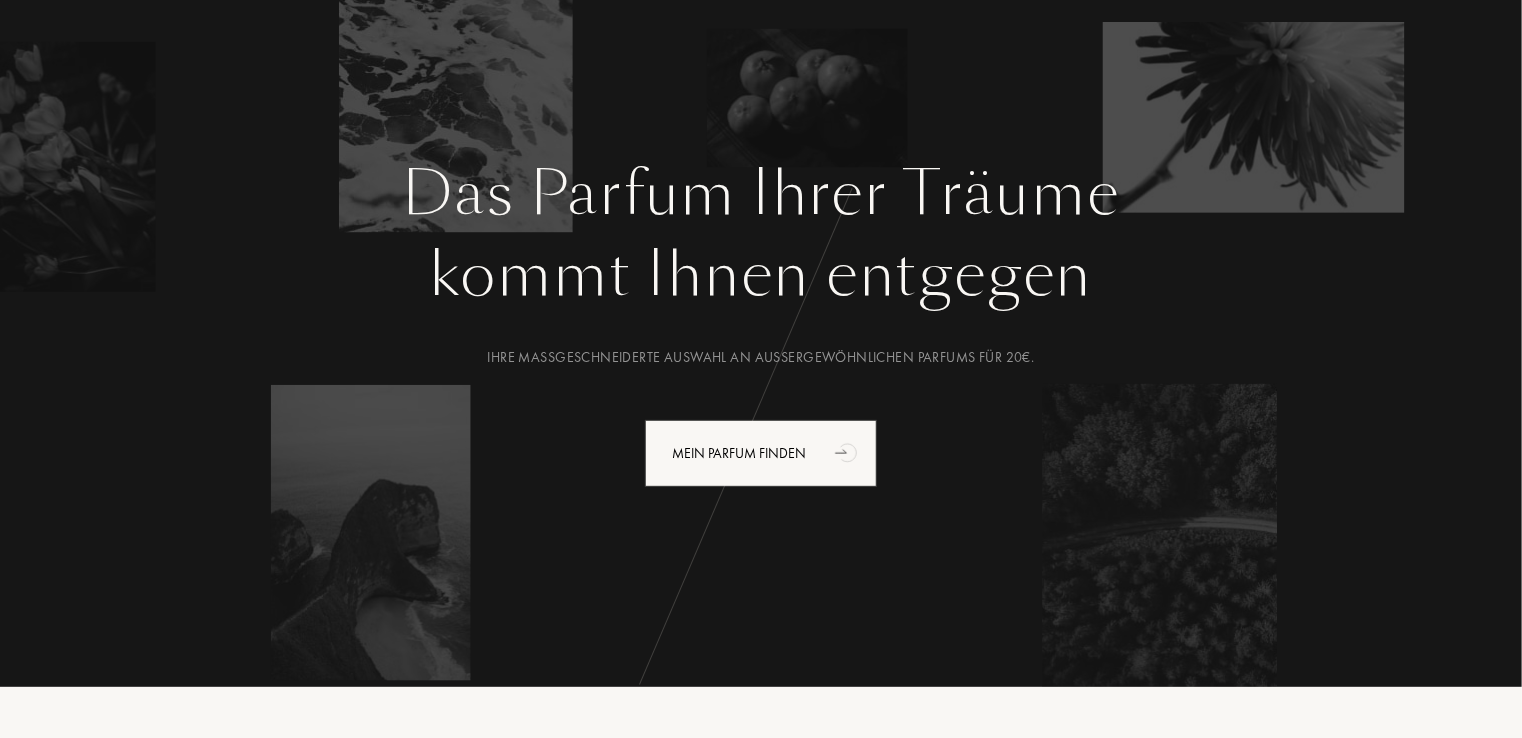 scroll, scrollTop: 100, scrollLeft: 0, axis: vertical 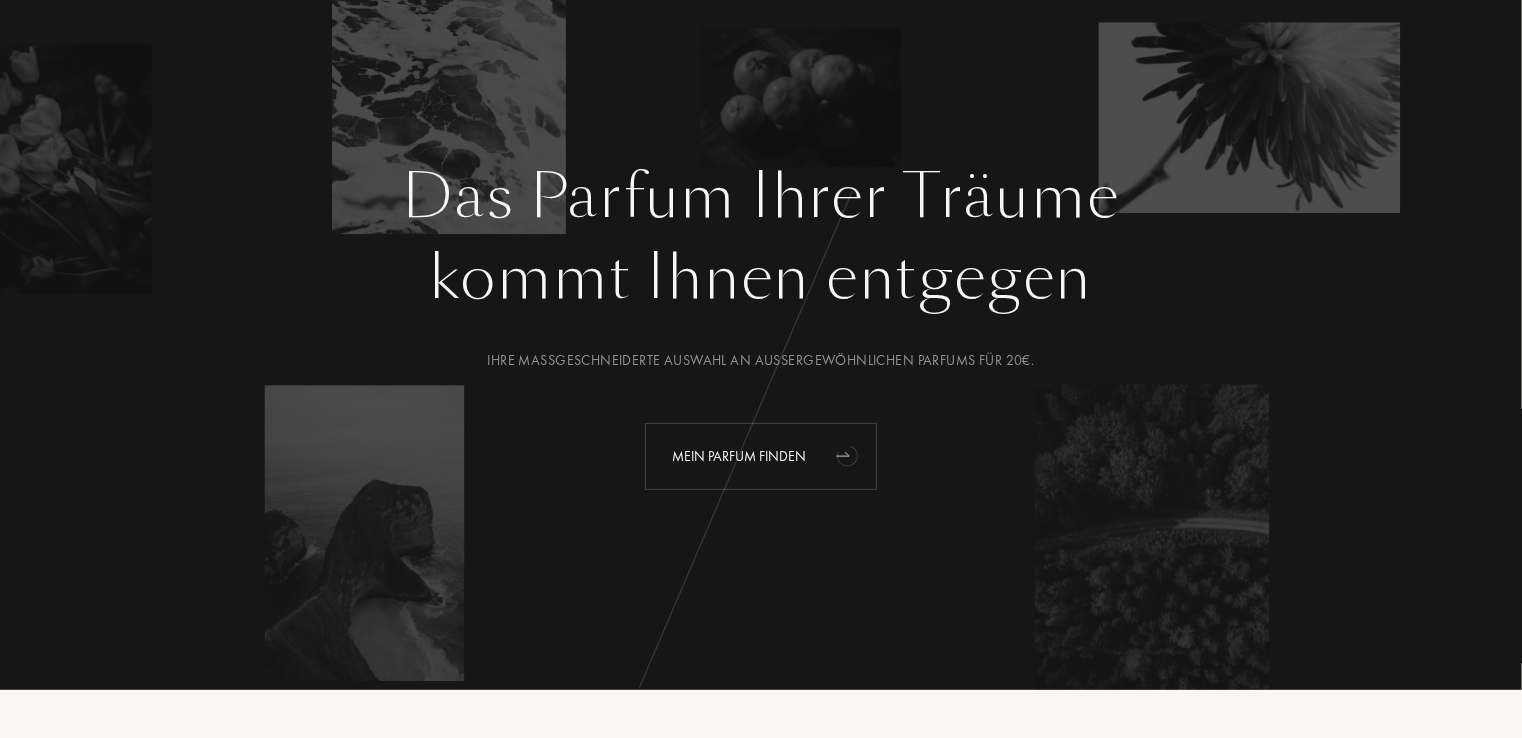 click on "Mein Parfum finden" at bounding box center (761, 456) 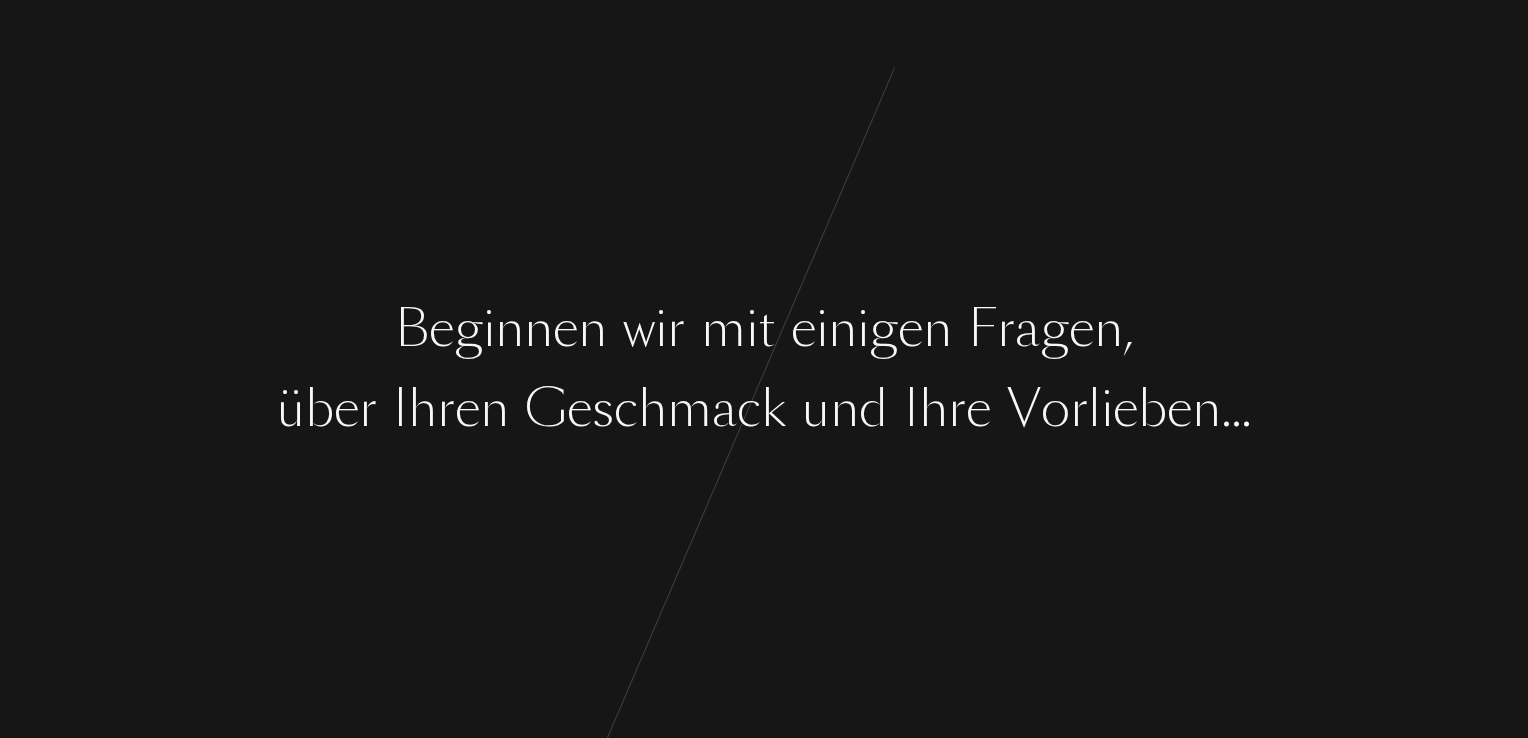scroll, scrollTop: 0, scrollLeft: 0, axis: both 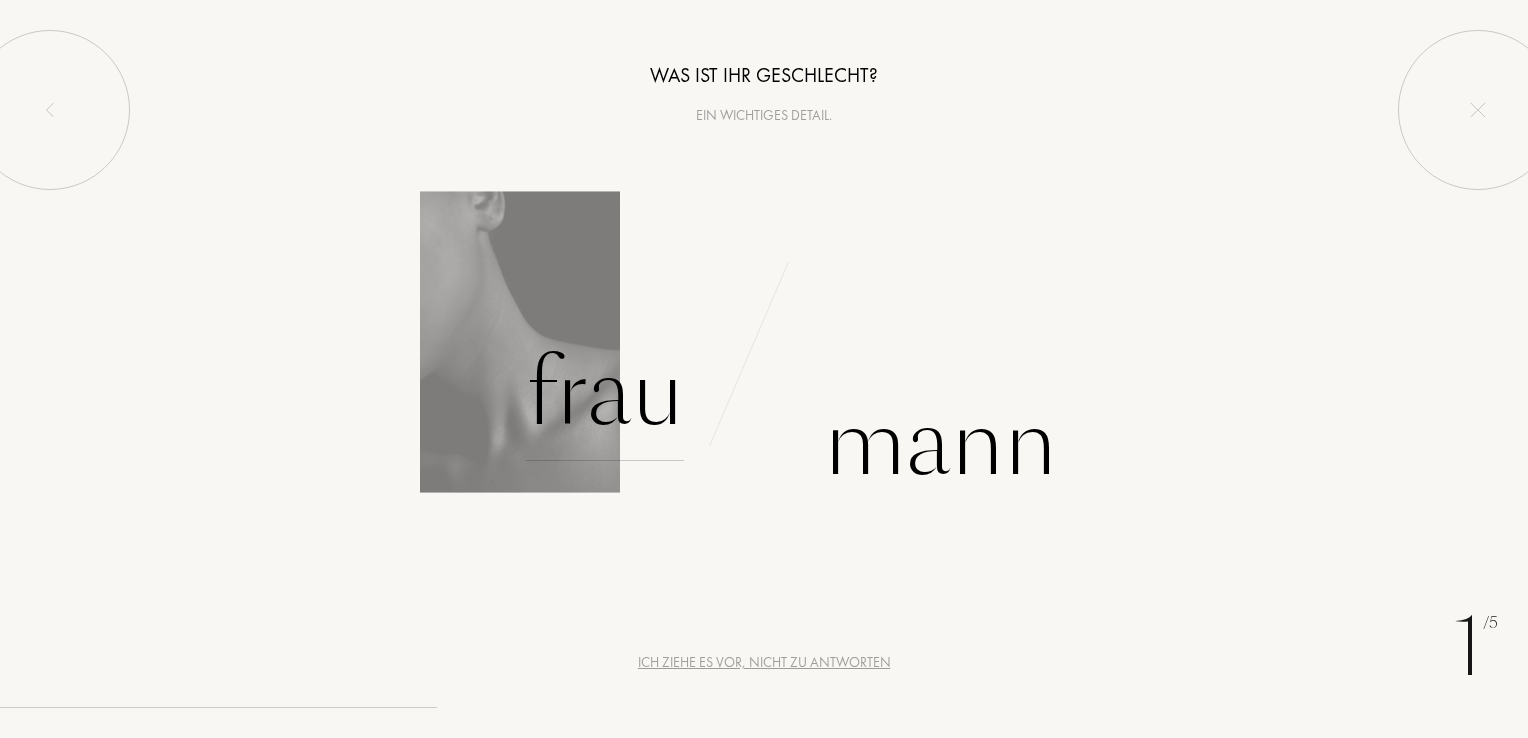 click on "Frau" at bounding box center (605, 393) 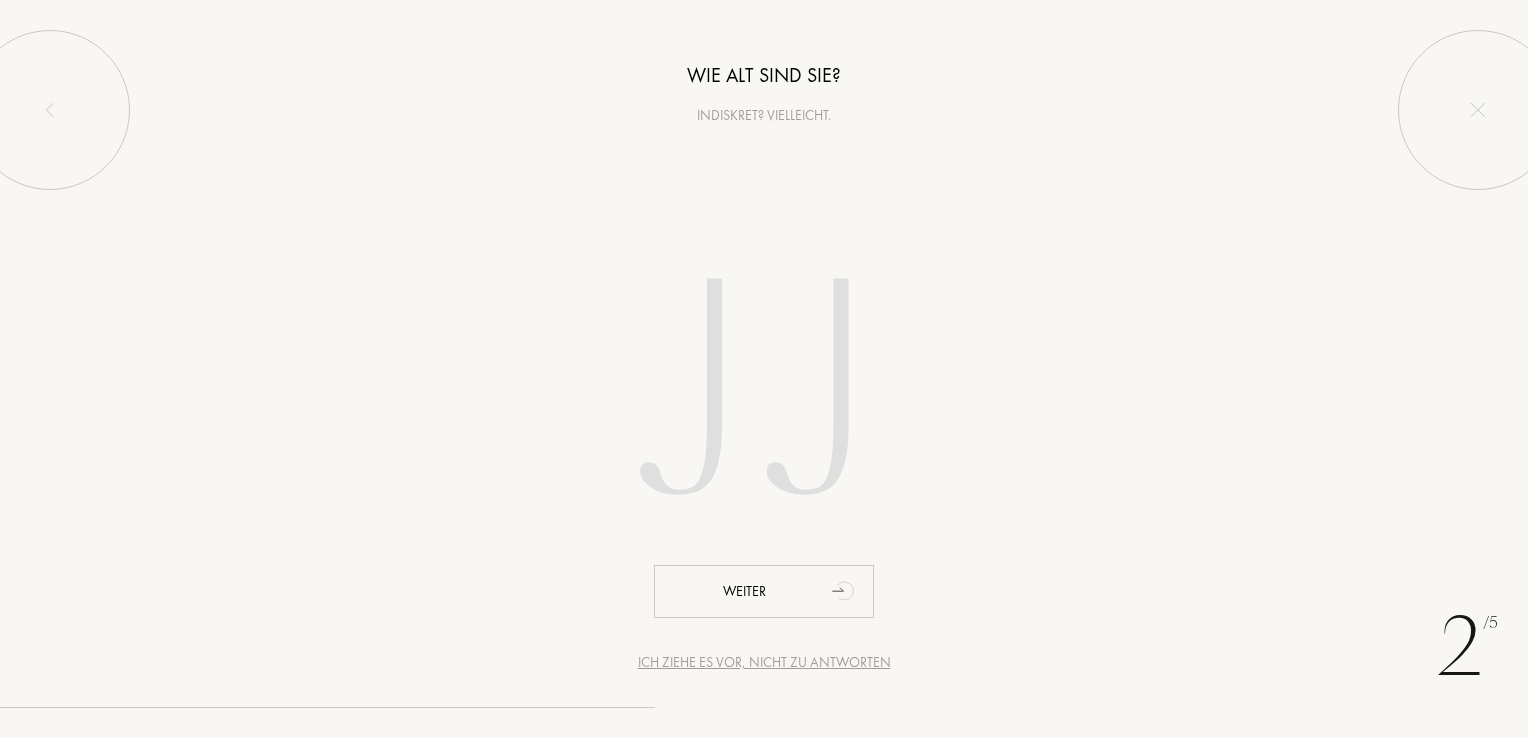 click at bounding box center [764, 398] 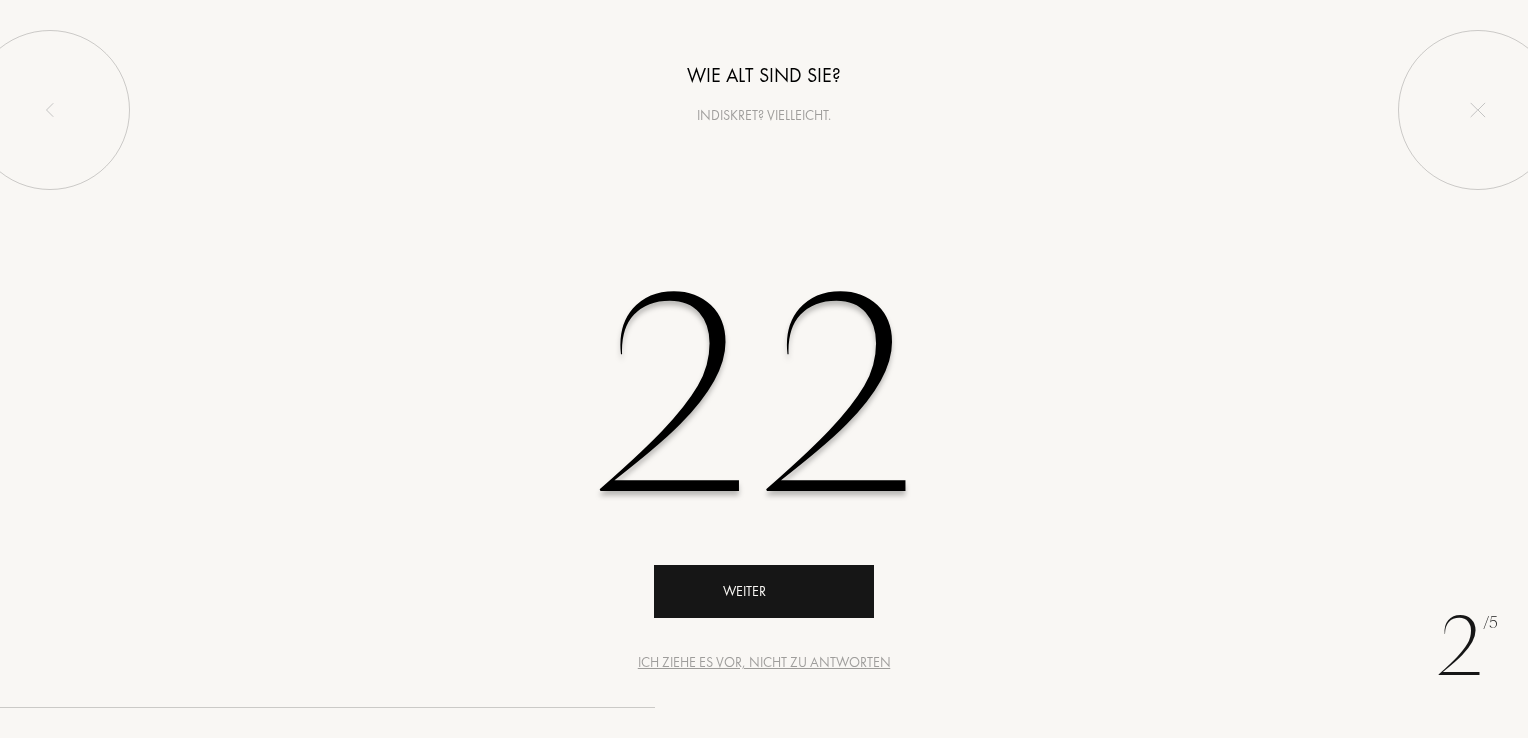 type on "22" 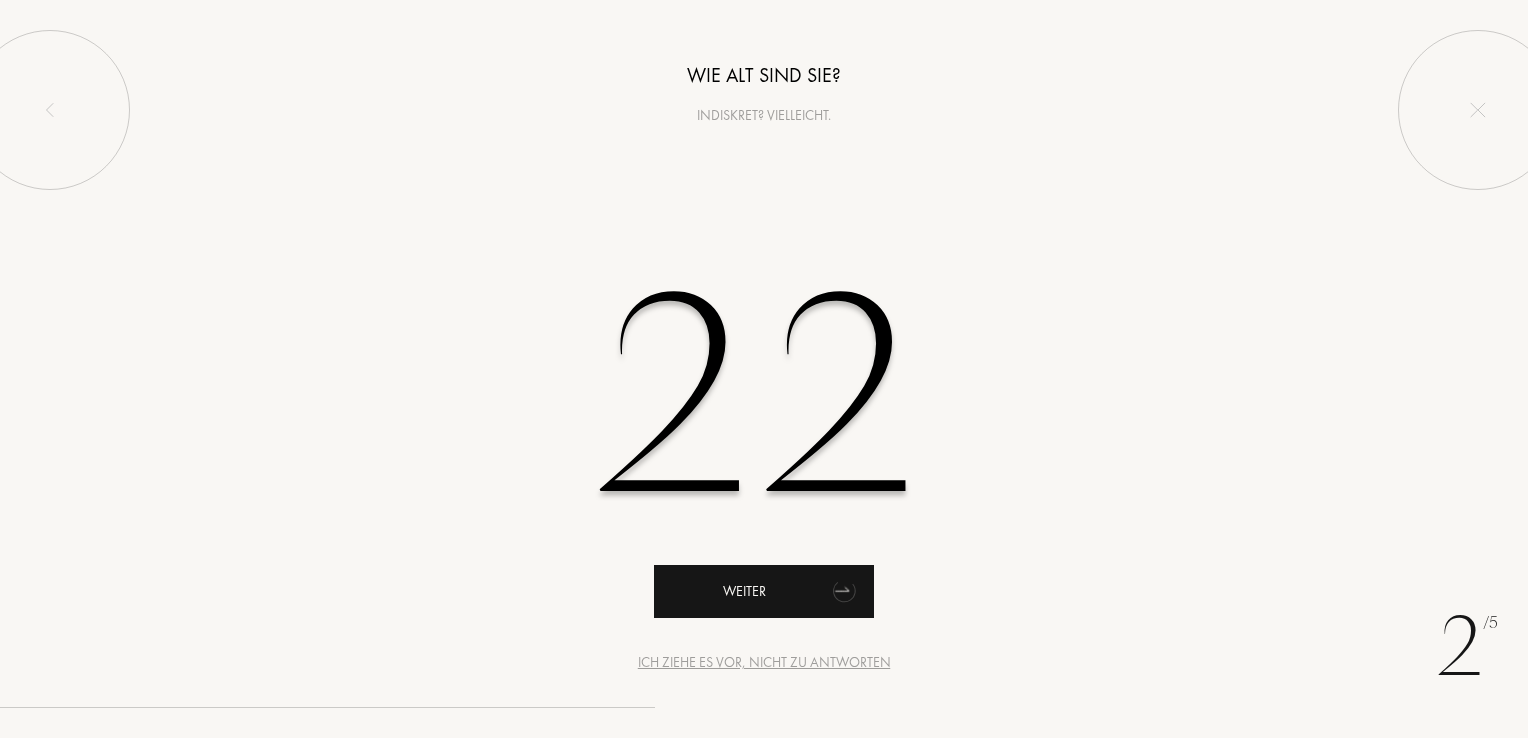 click on "Weiter" at bounding box center (764, 591) 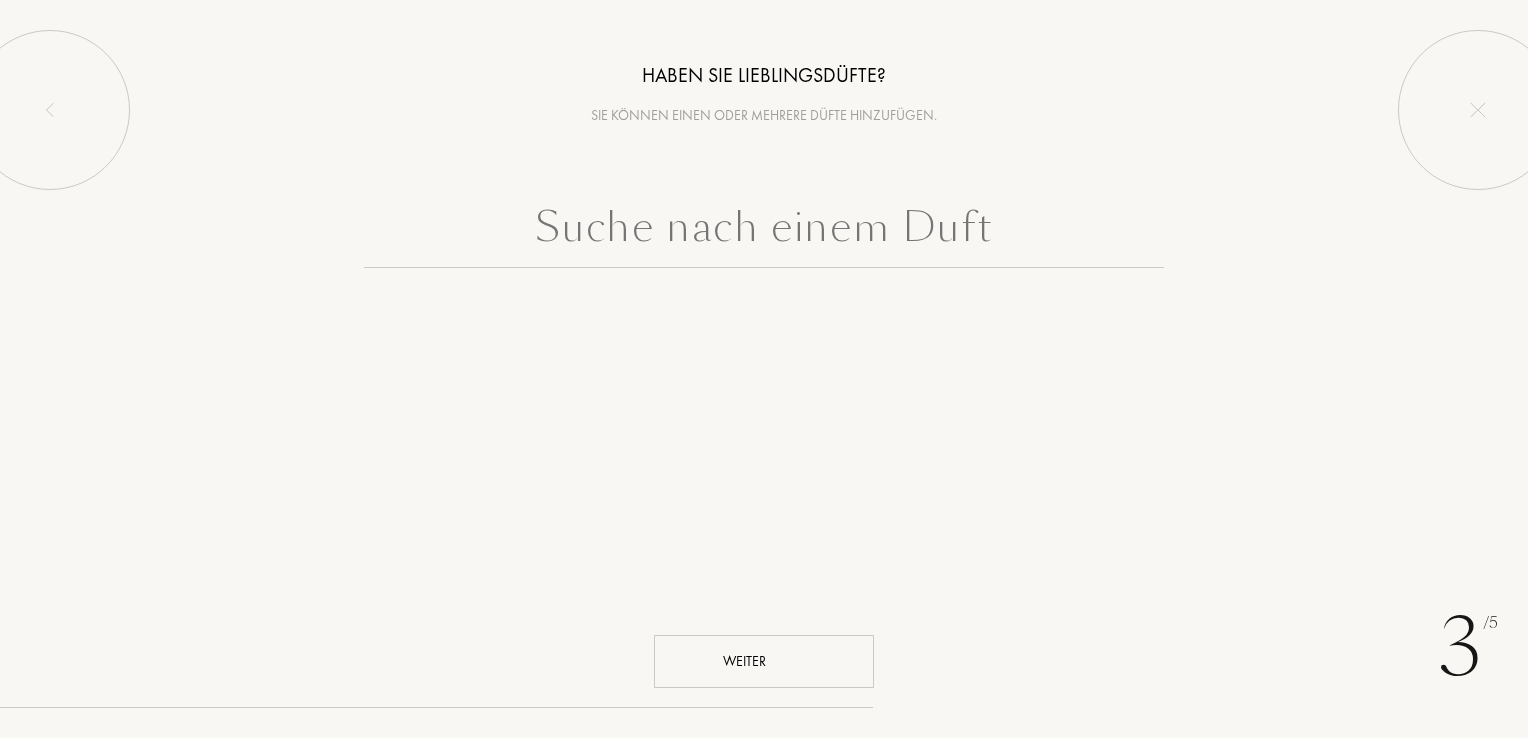 click 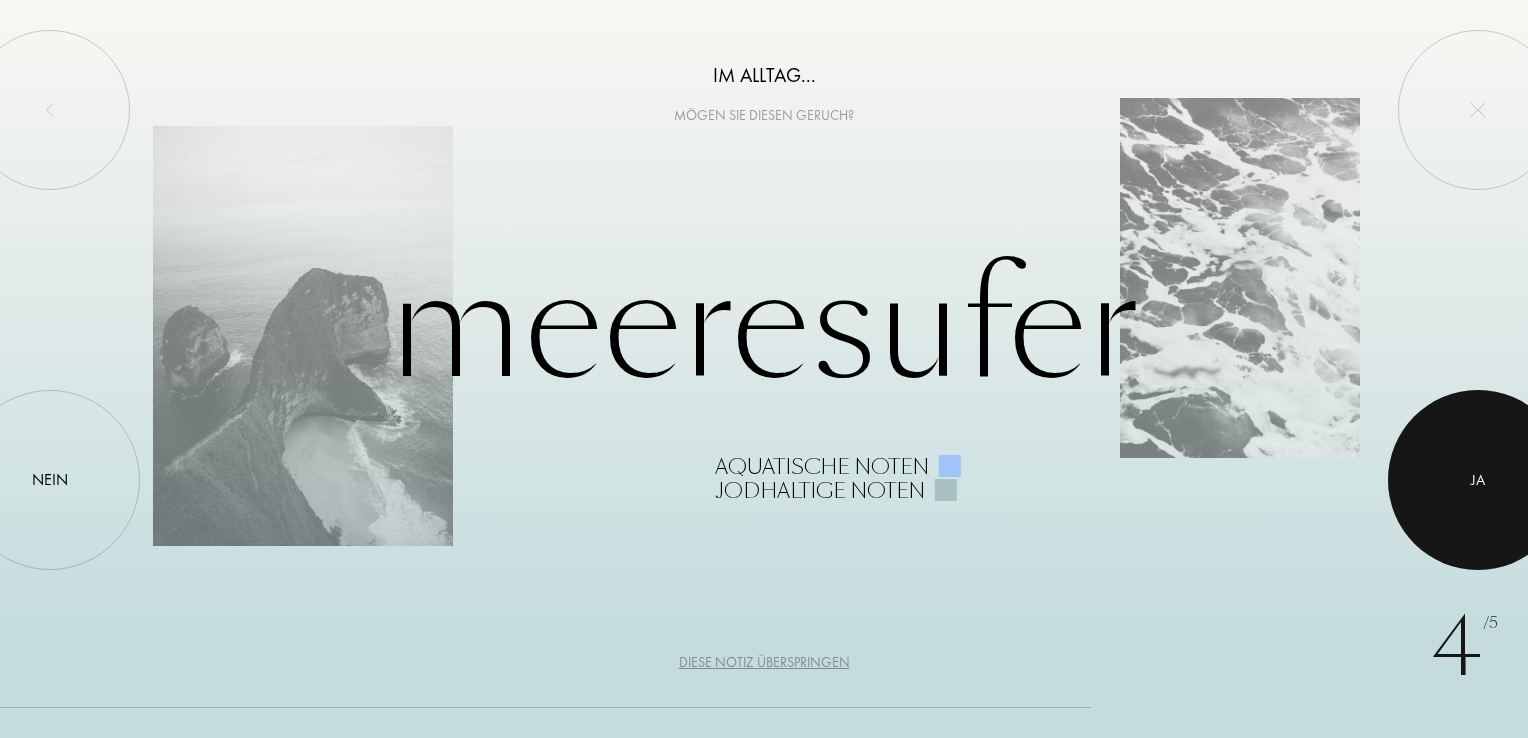 click at bounding box center (1478, 480) 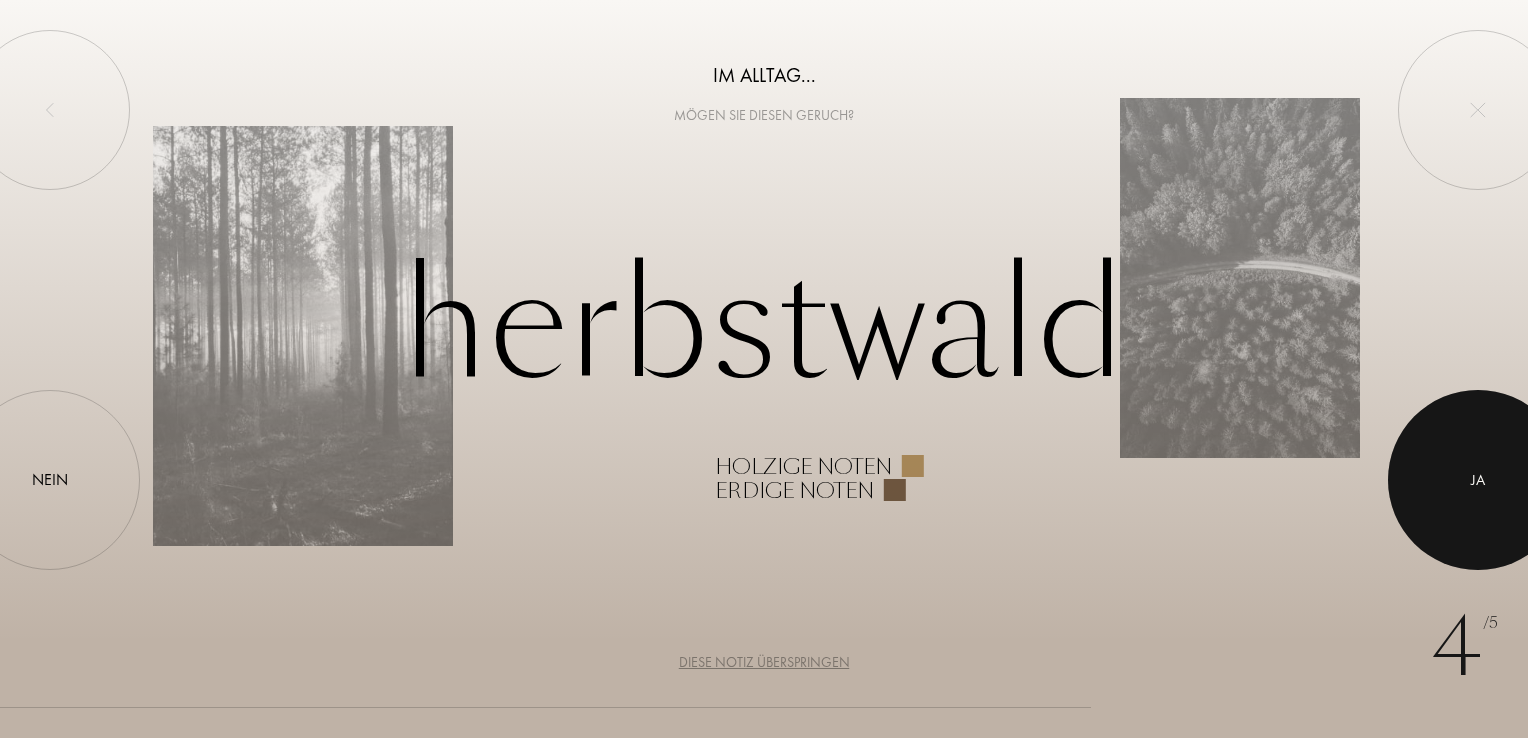 click at bounding box center (1478, 480) 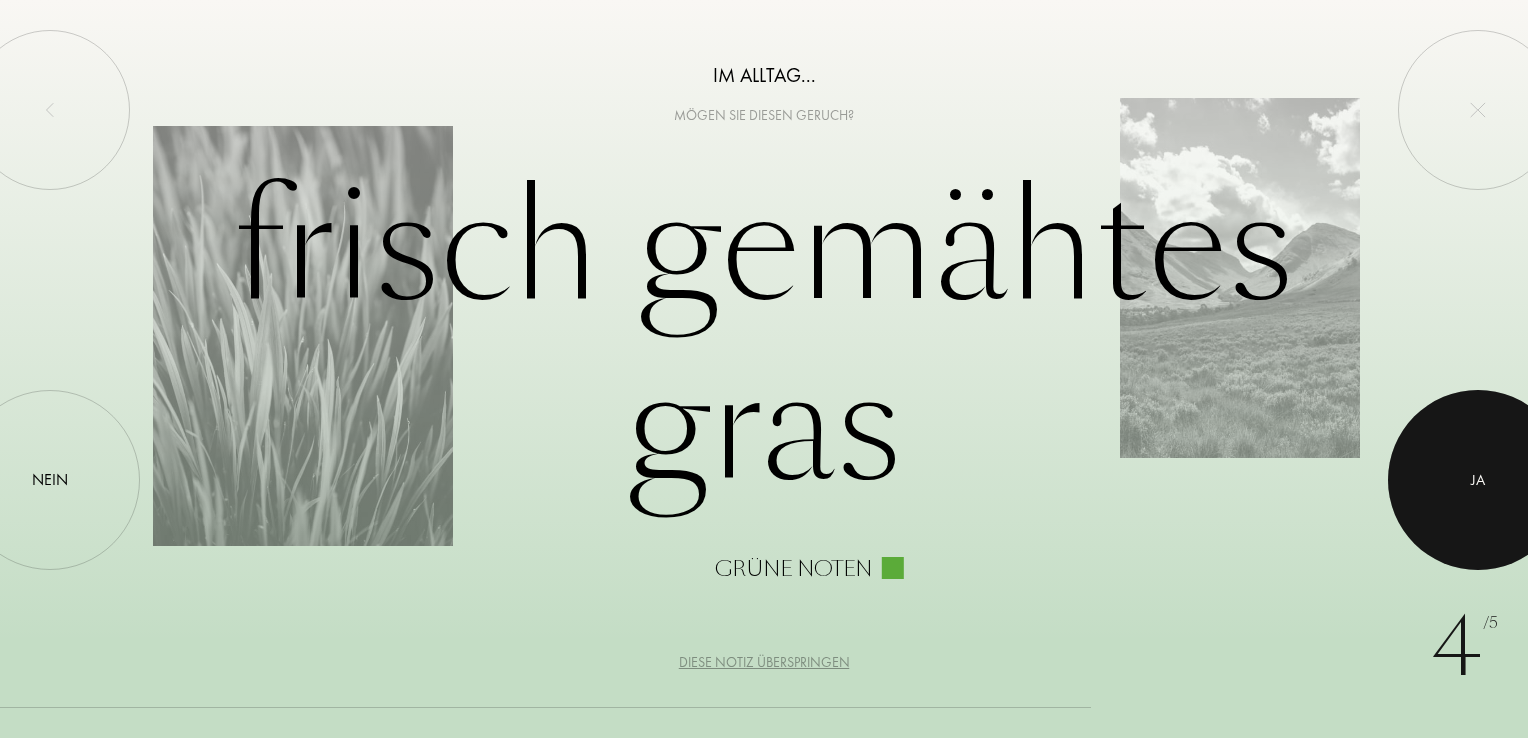 click at bounding box center (1478, 480) 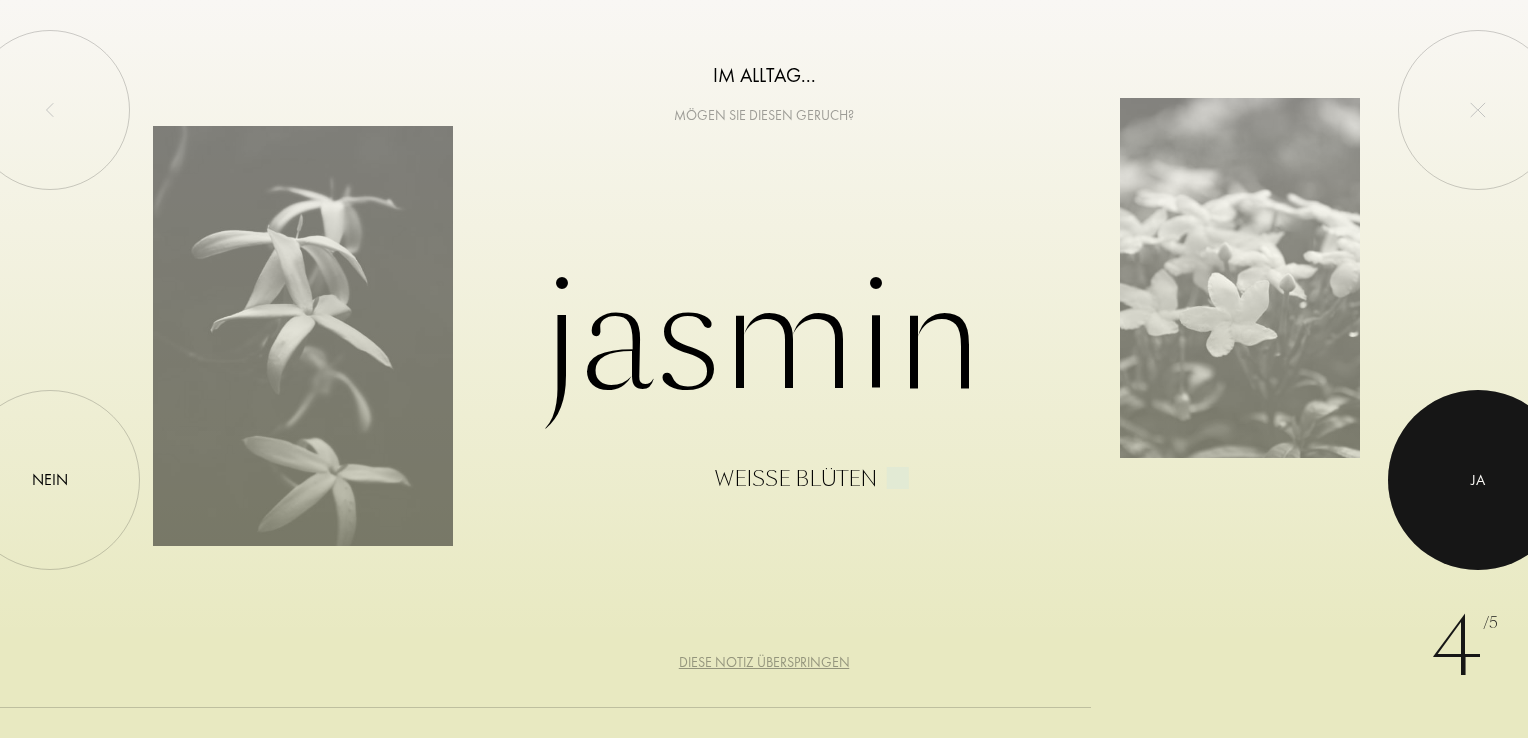 click at bounding box center (1478, 480) 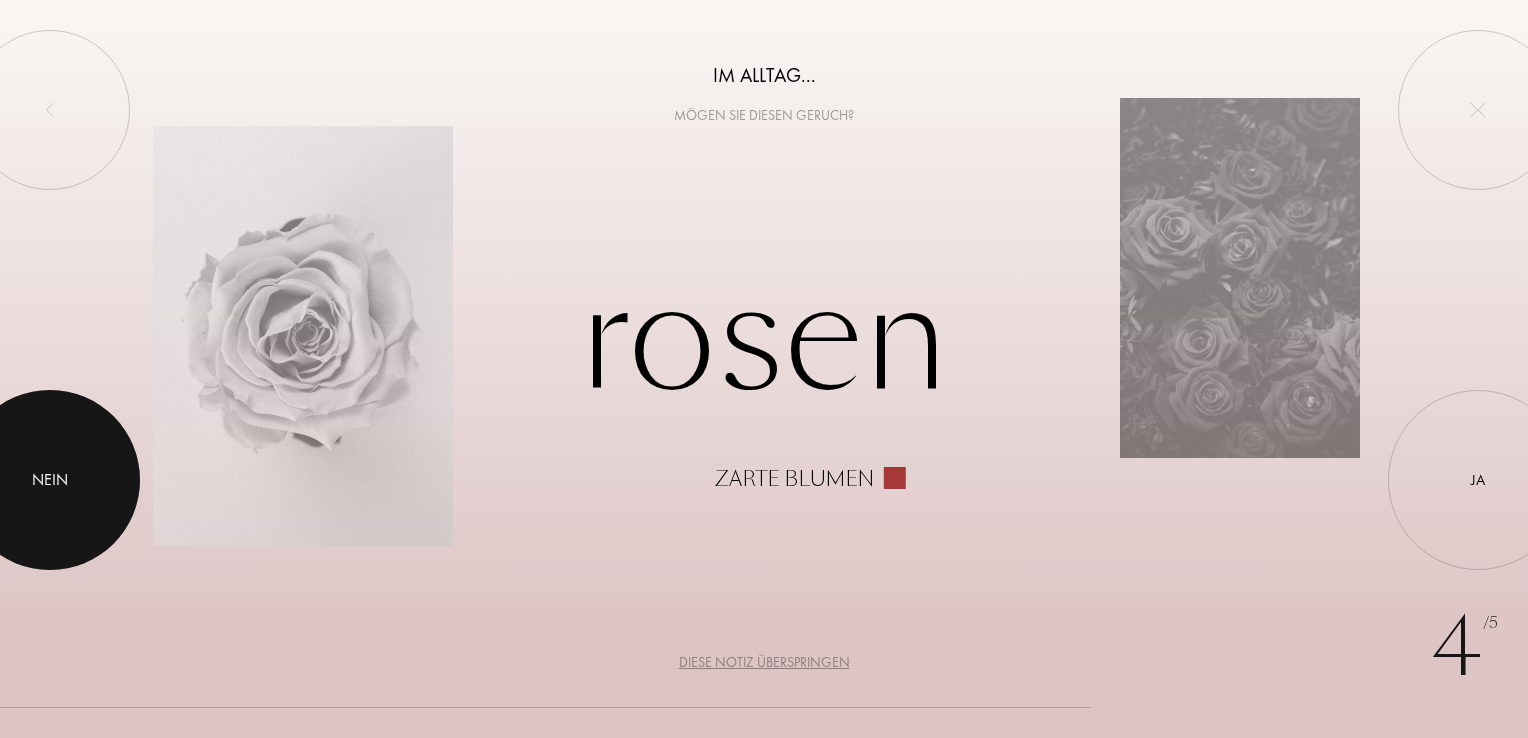 click at bounding box center [50, 480] 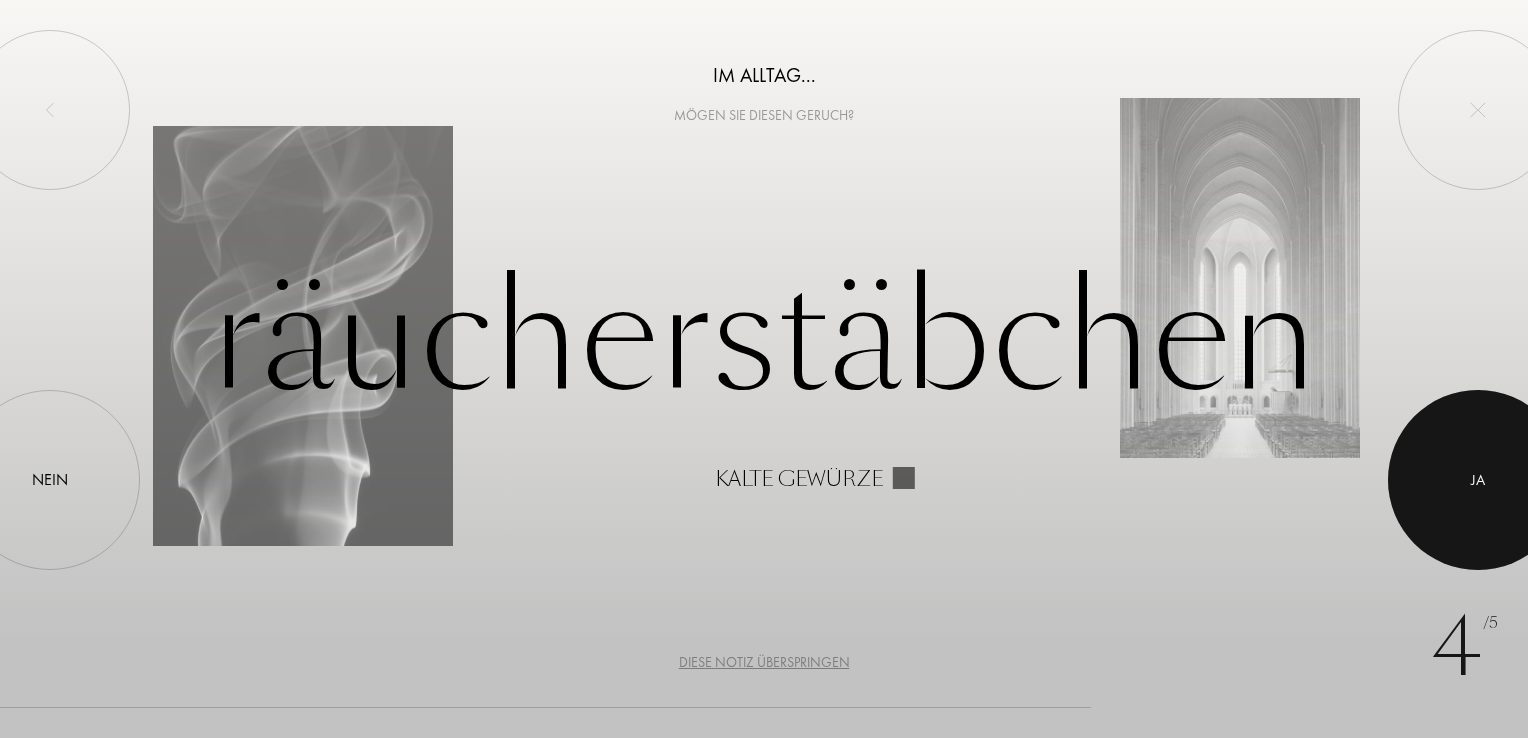 click at bounding box center (1478, 480) 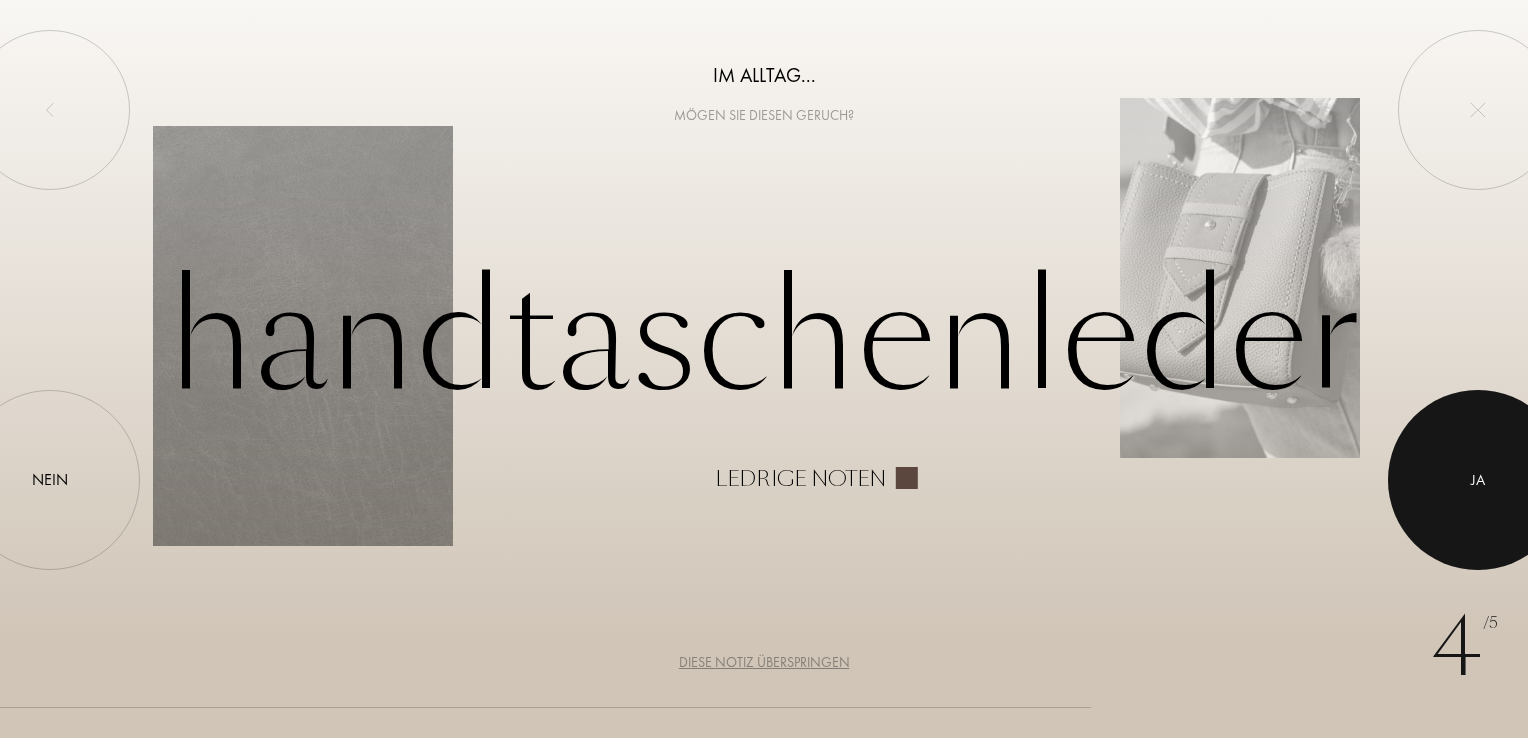 click at bounding box center (1478, 480) 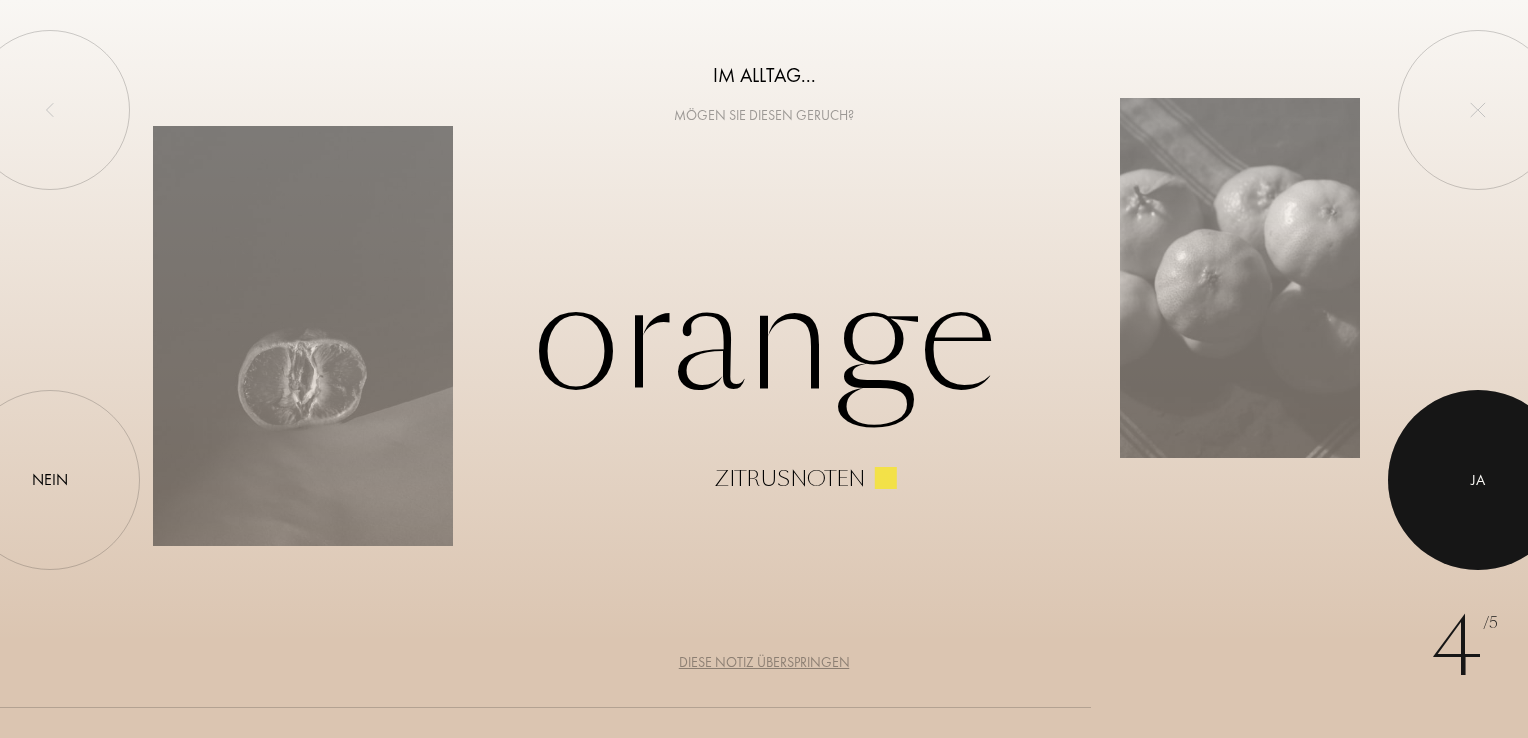 click at bounding box center (1478, 480) 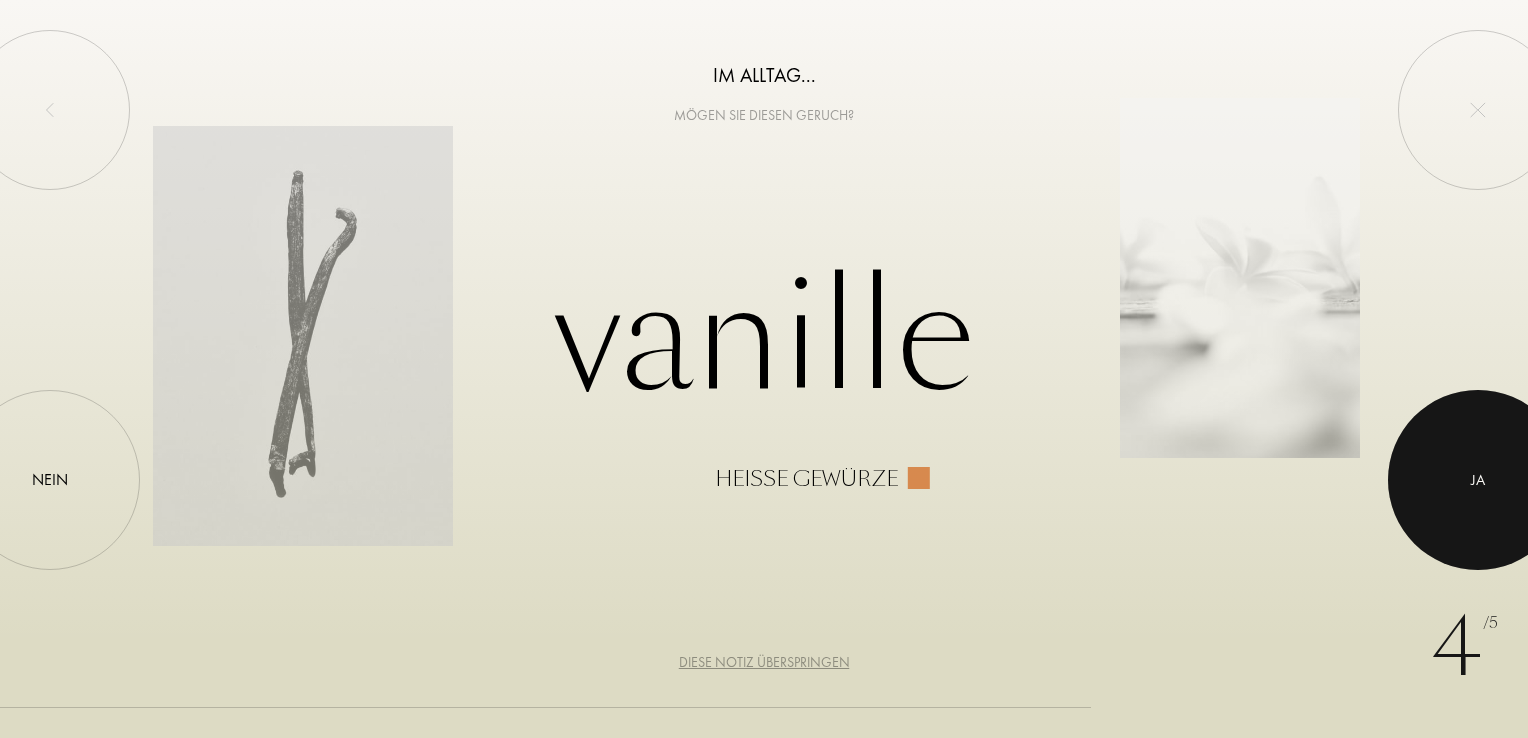 click at bounding box center (1478, 480) 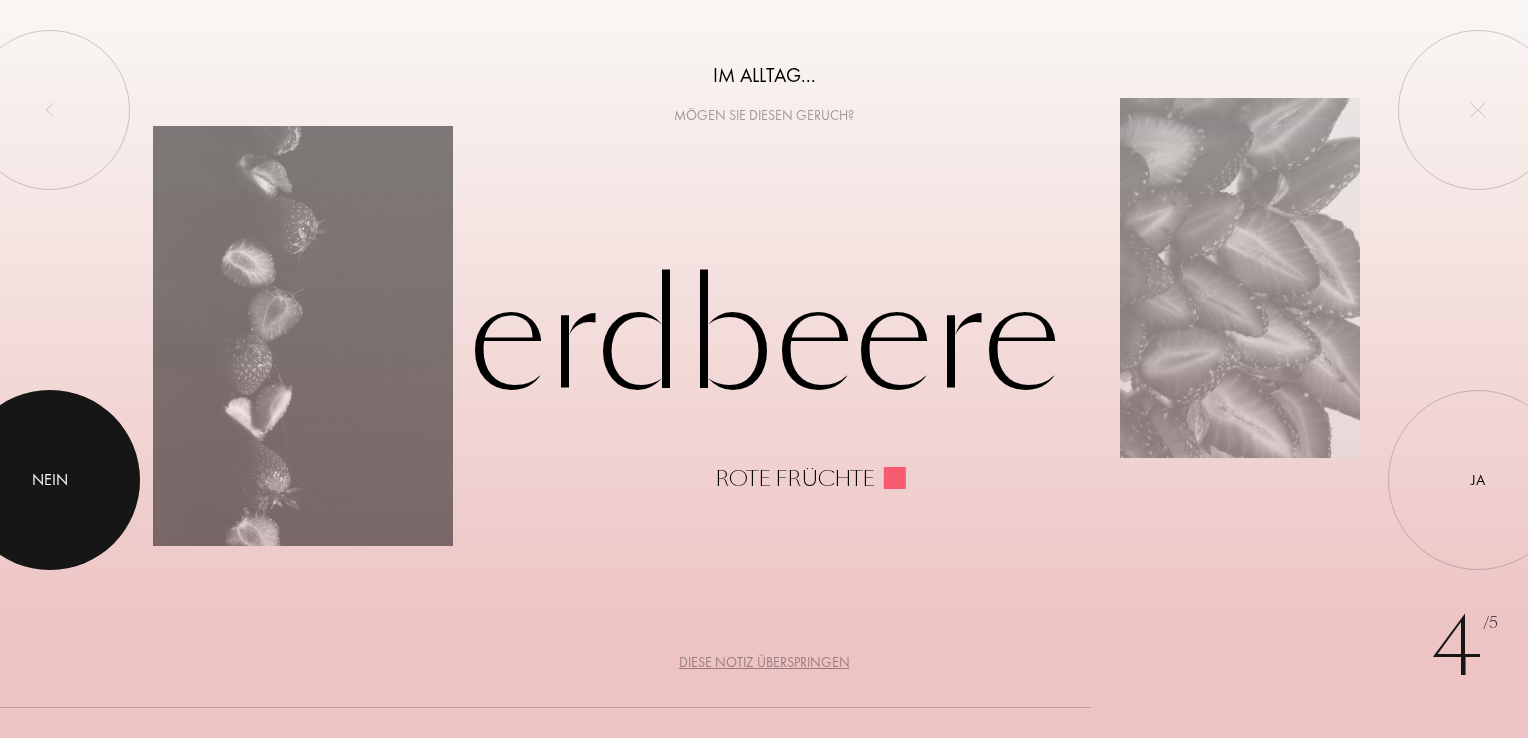 click at bounding box center [50, 480] 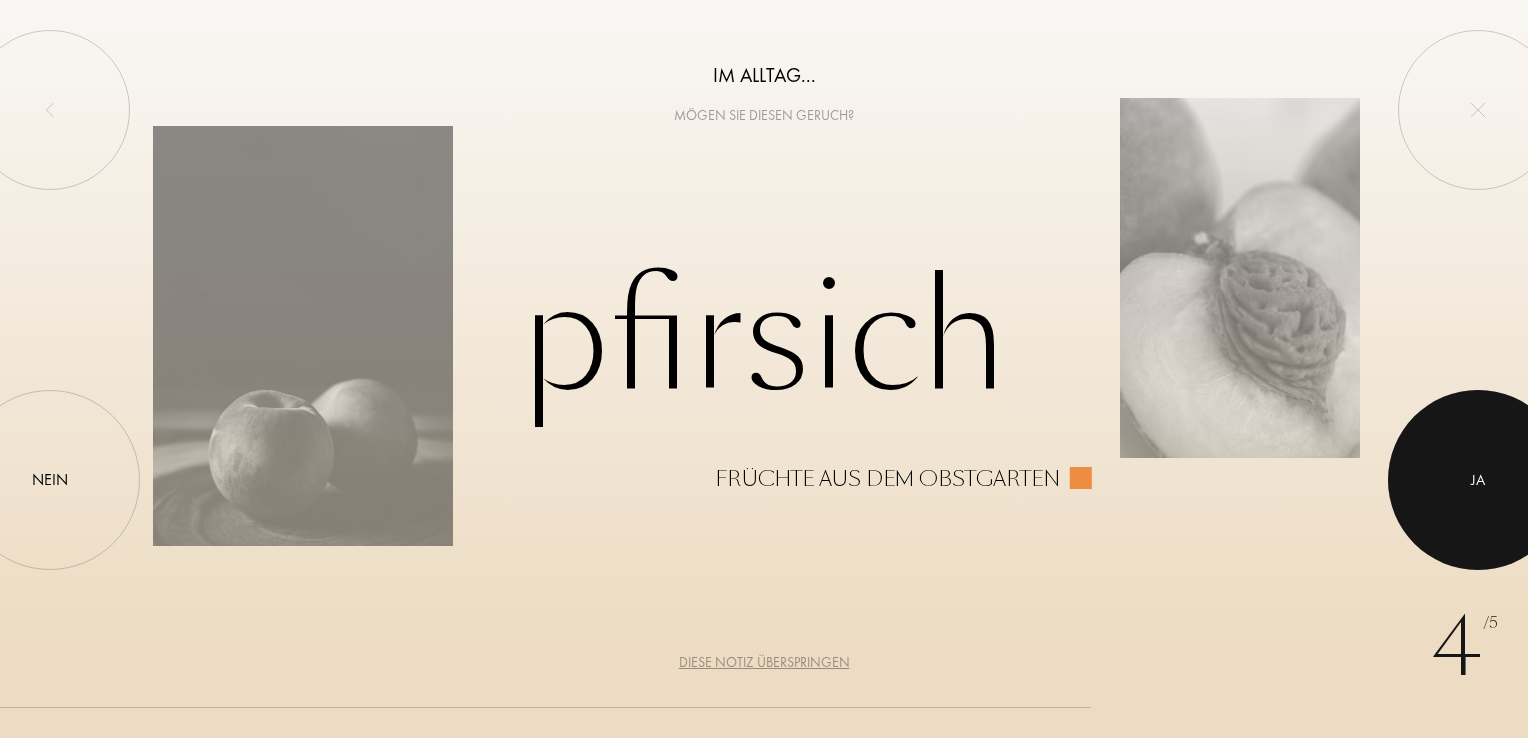 click on "Ja" at bounding box center (1478, 480) 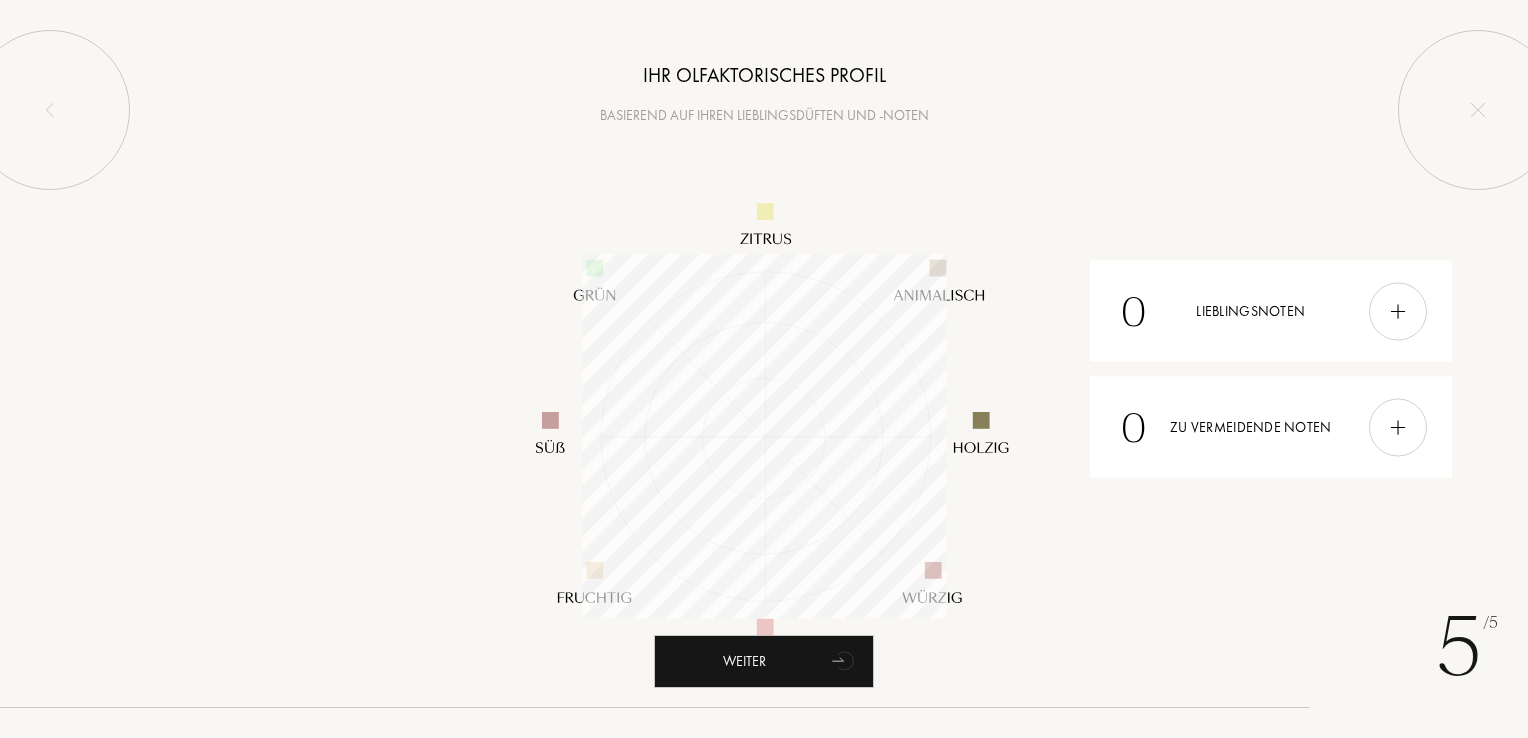 scroll, scrollTop: 999635, scrollLeft: 999635, axis: both 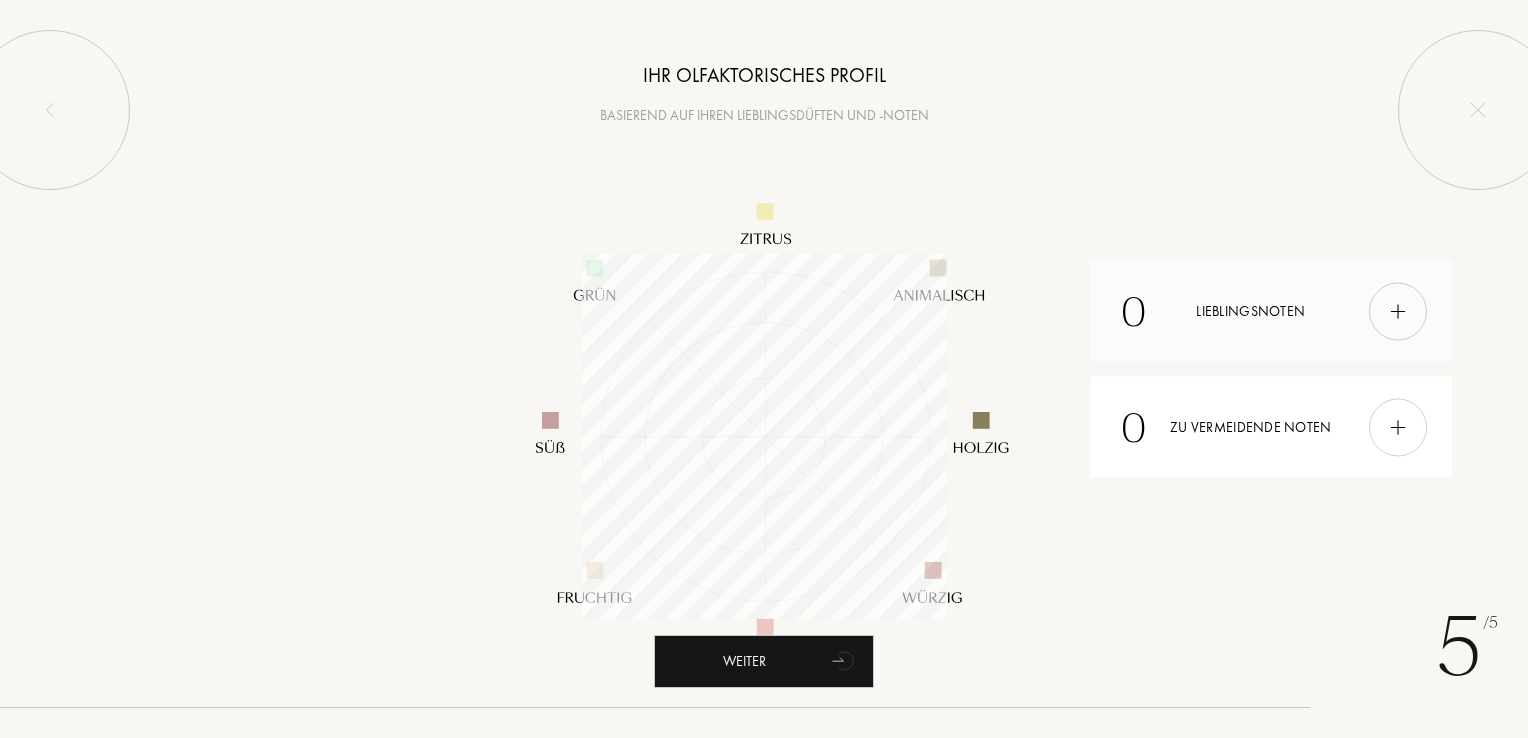click at bounding box center [1398, 311] 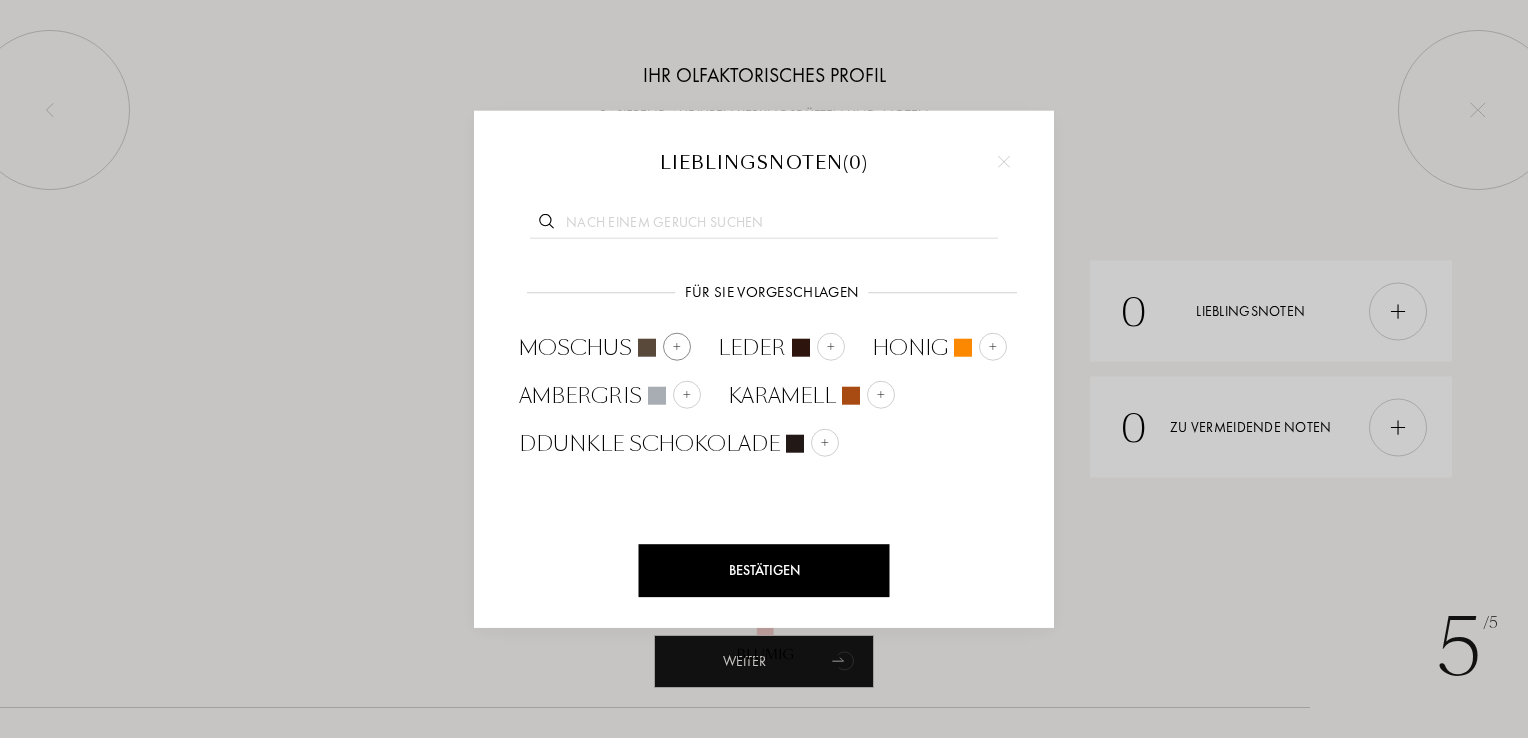 click at bounding box center (677, 347) 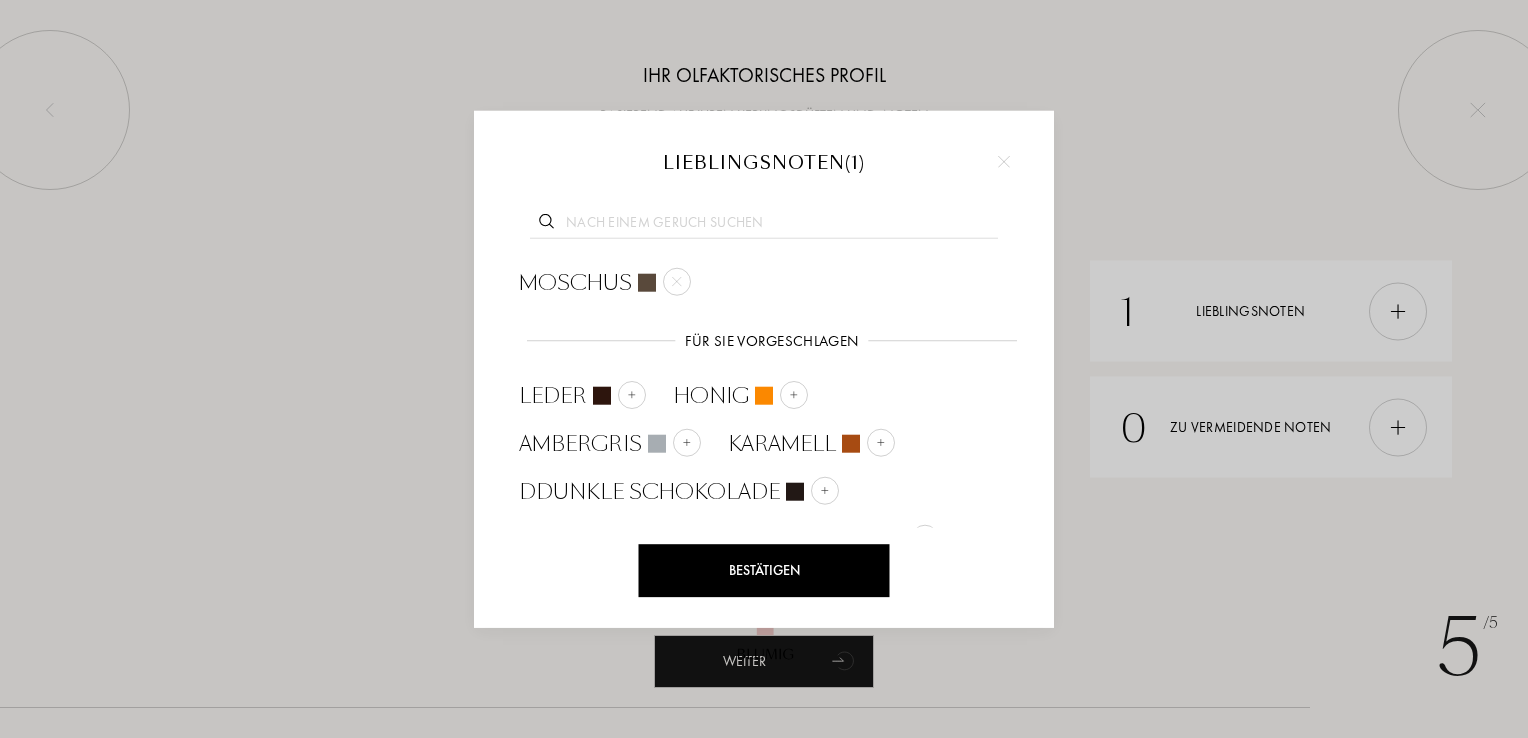 click at bounding box center [764, 224] 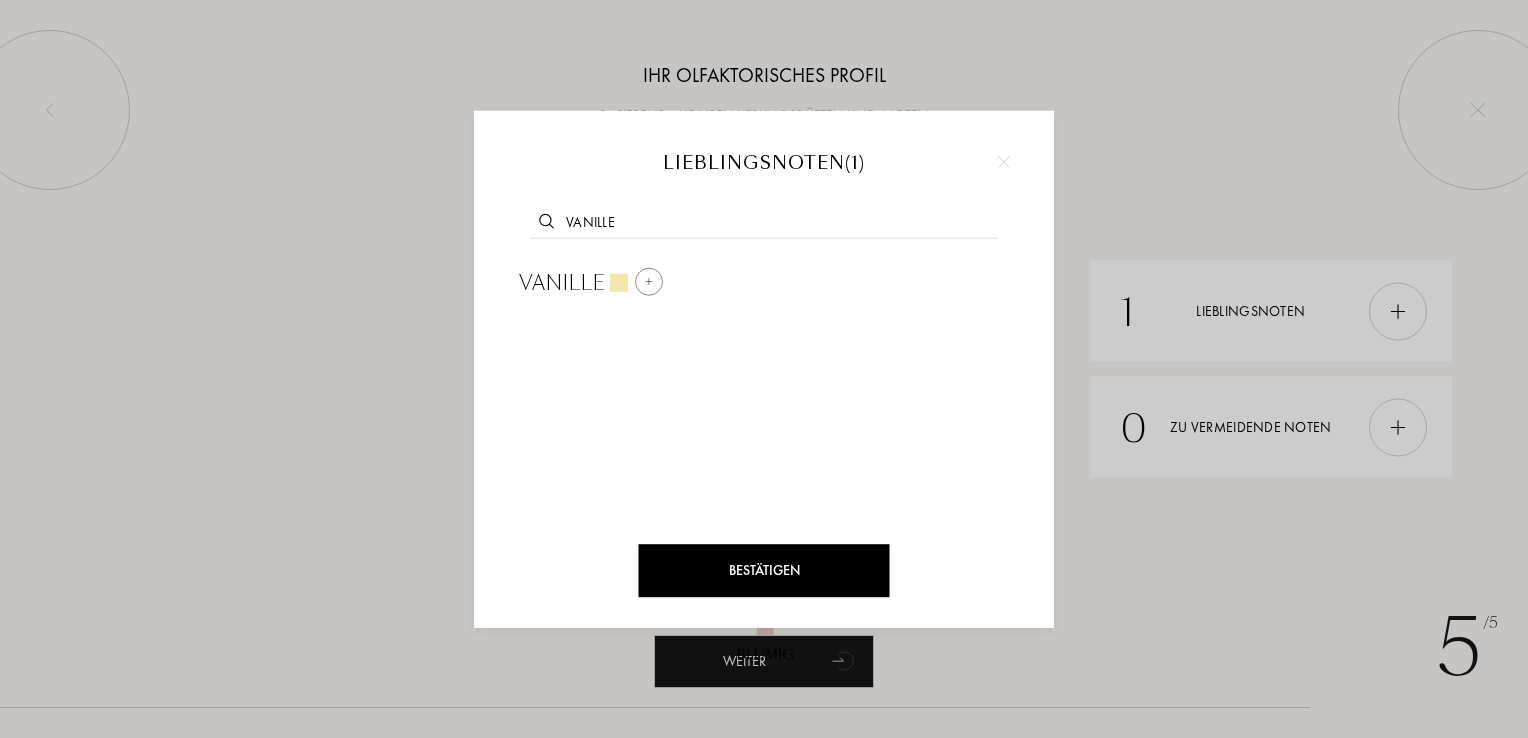type on "vanille" 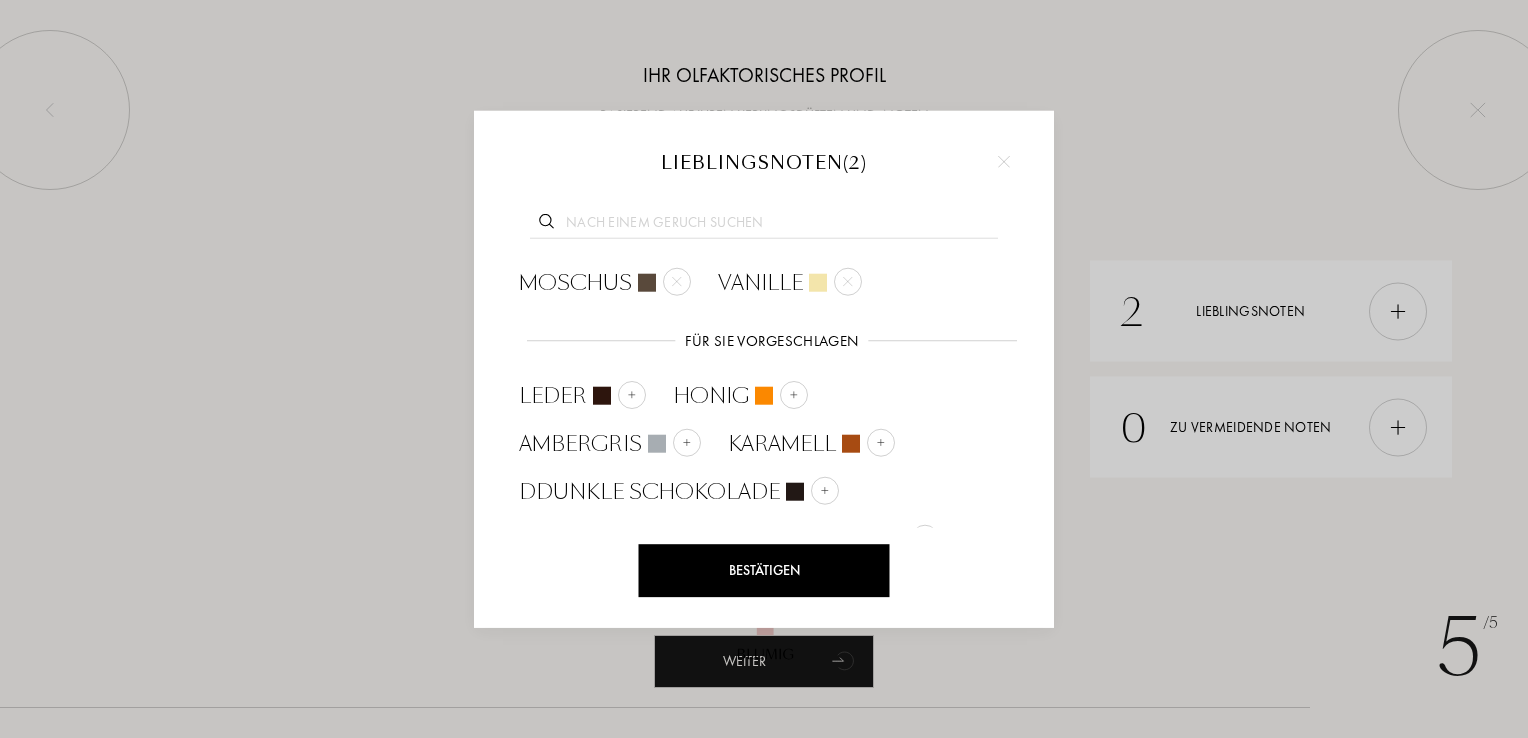click at bounding box center (764, 224) 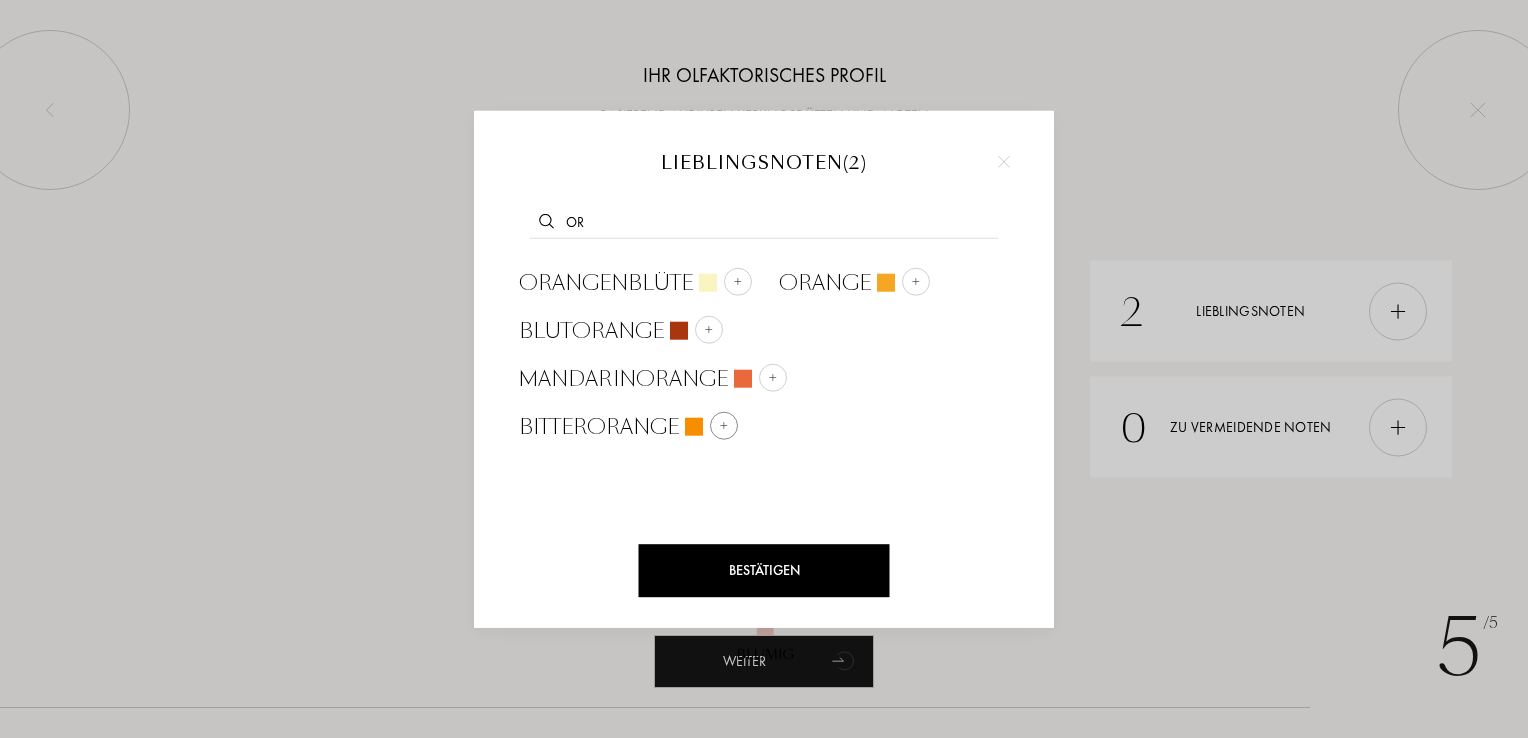 type on "o" 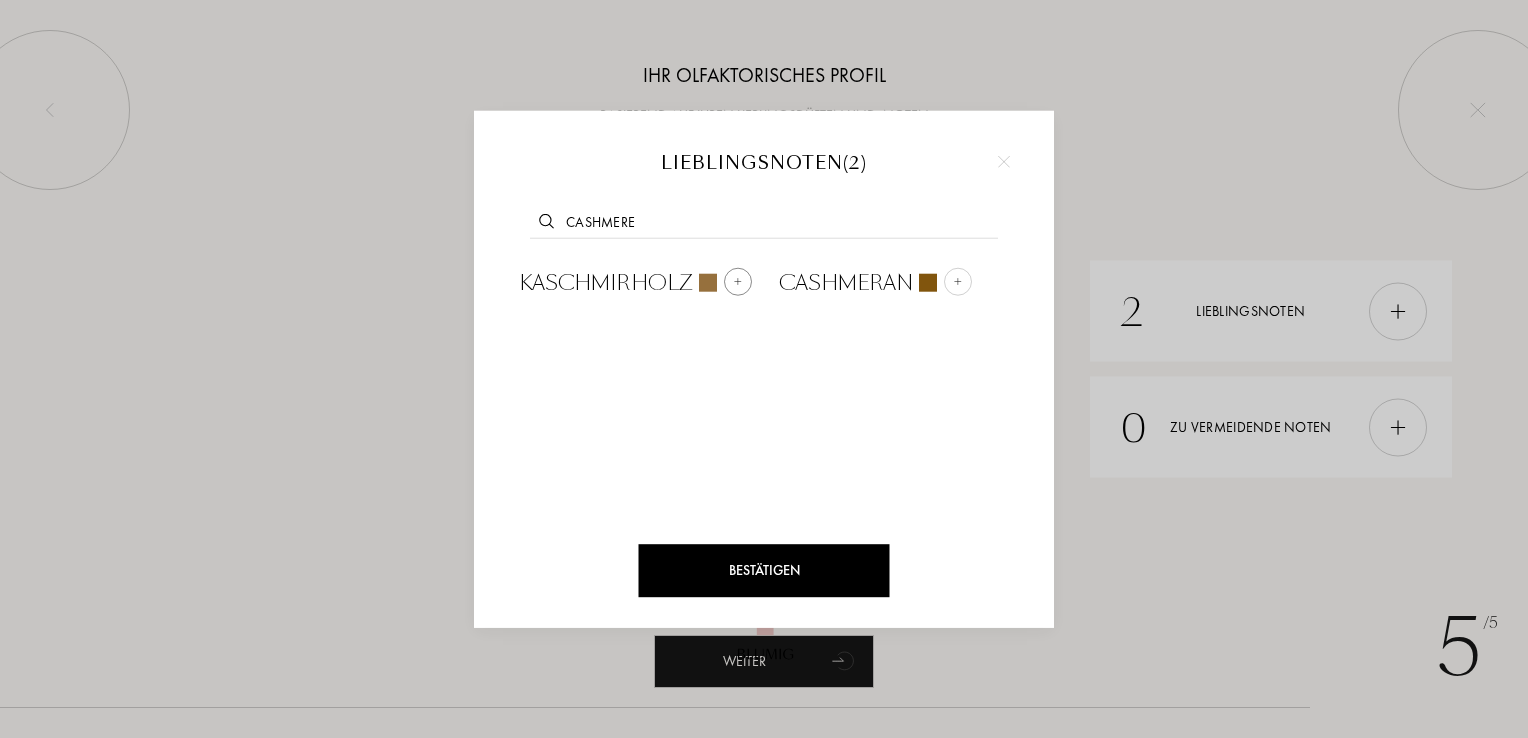 type on "cashmere" 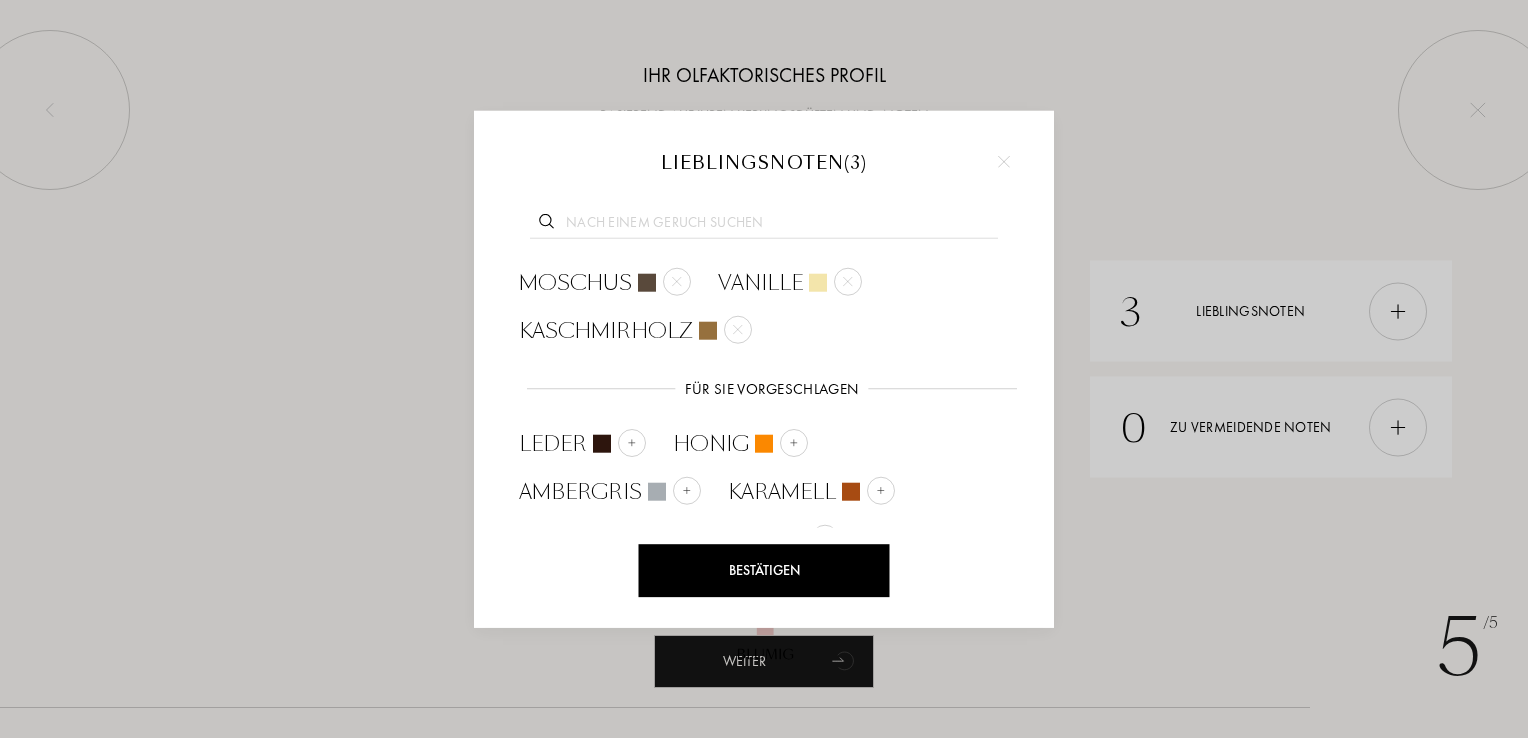 click at bounding box center [764, 224] 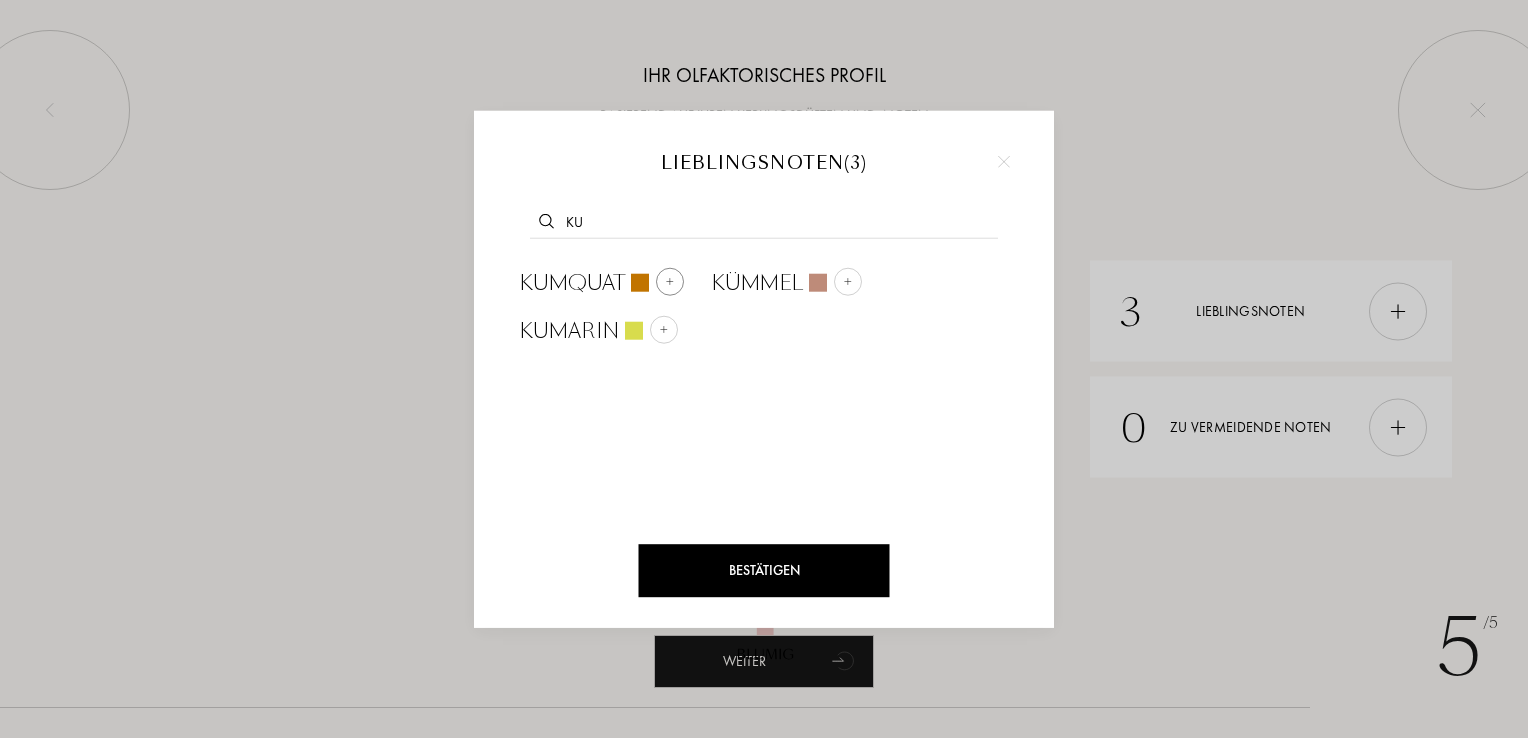 type on "ku" 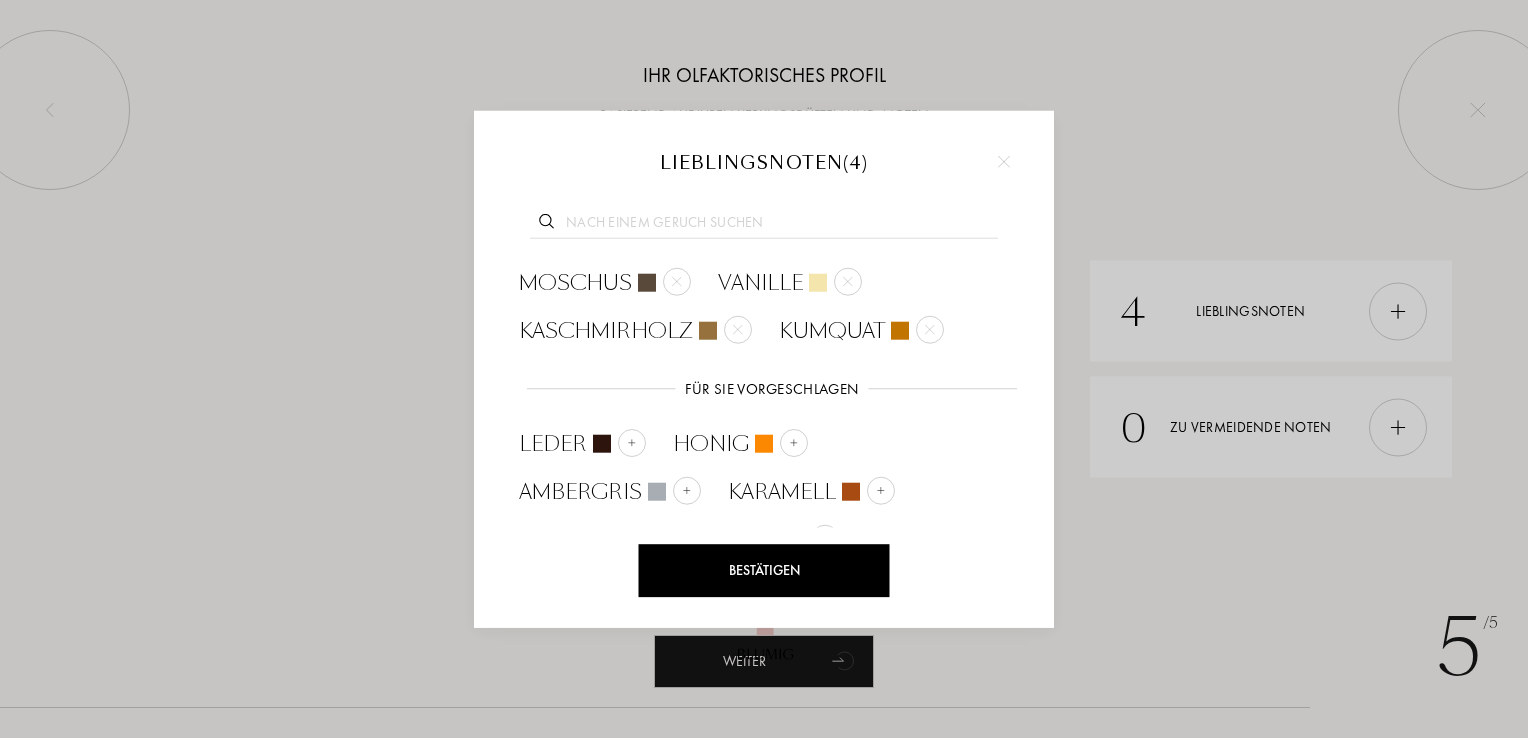 click on "Bestätigen" at bounding box center [764, 570] 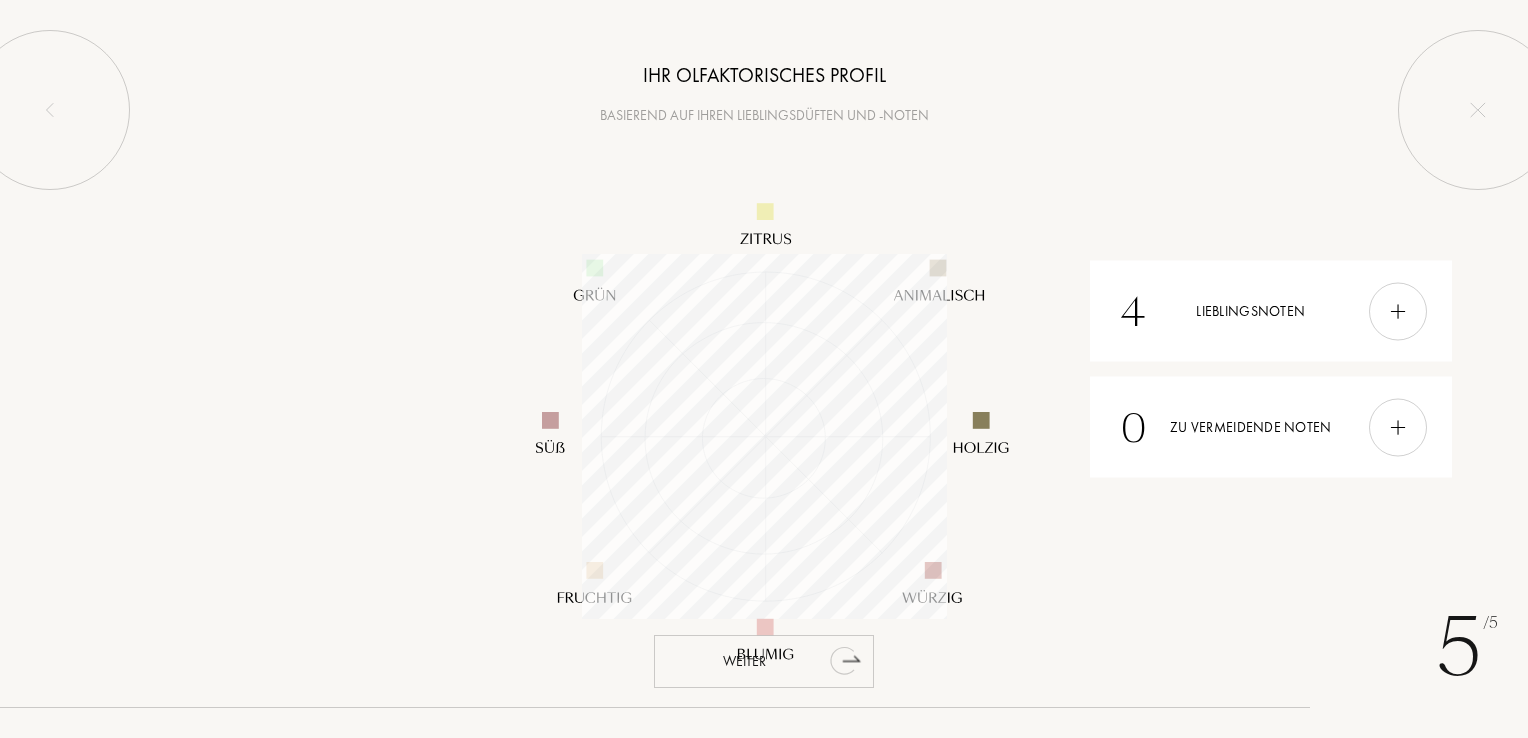 click 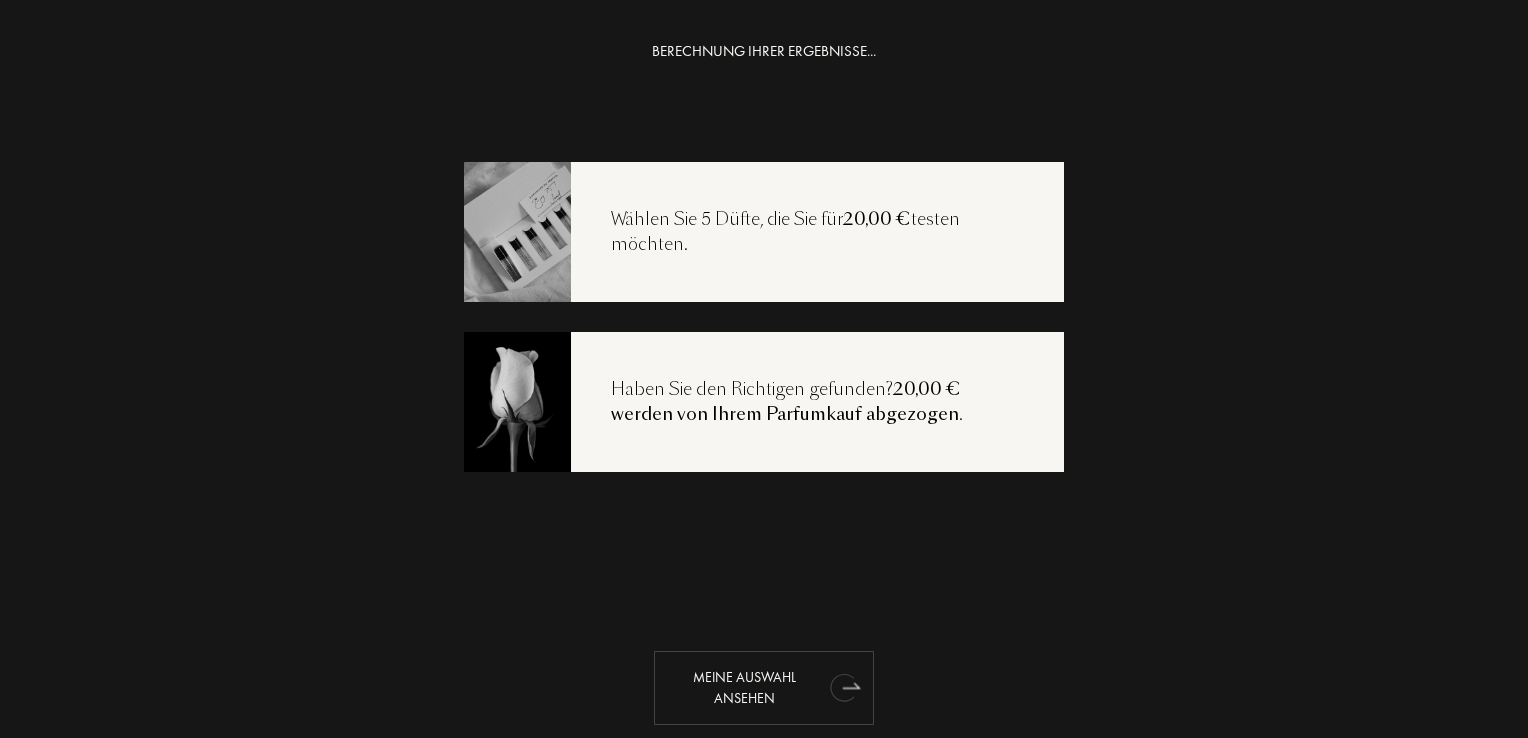 click 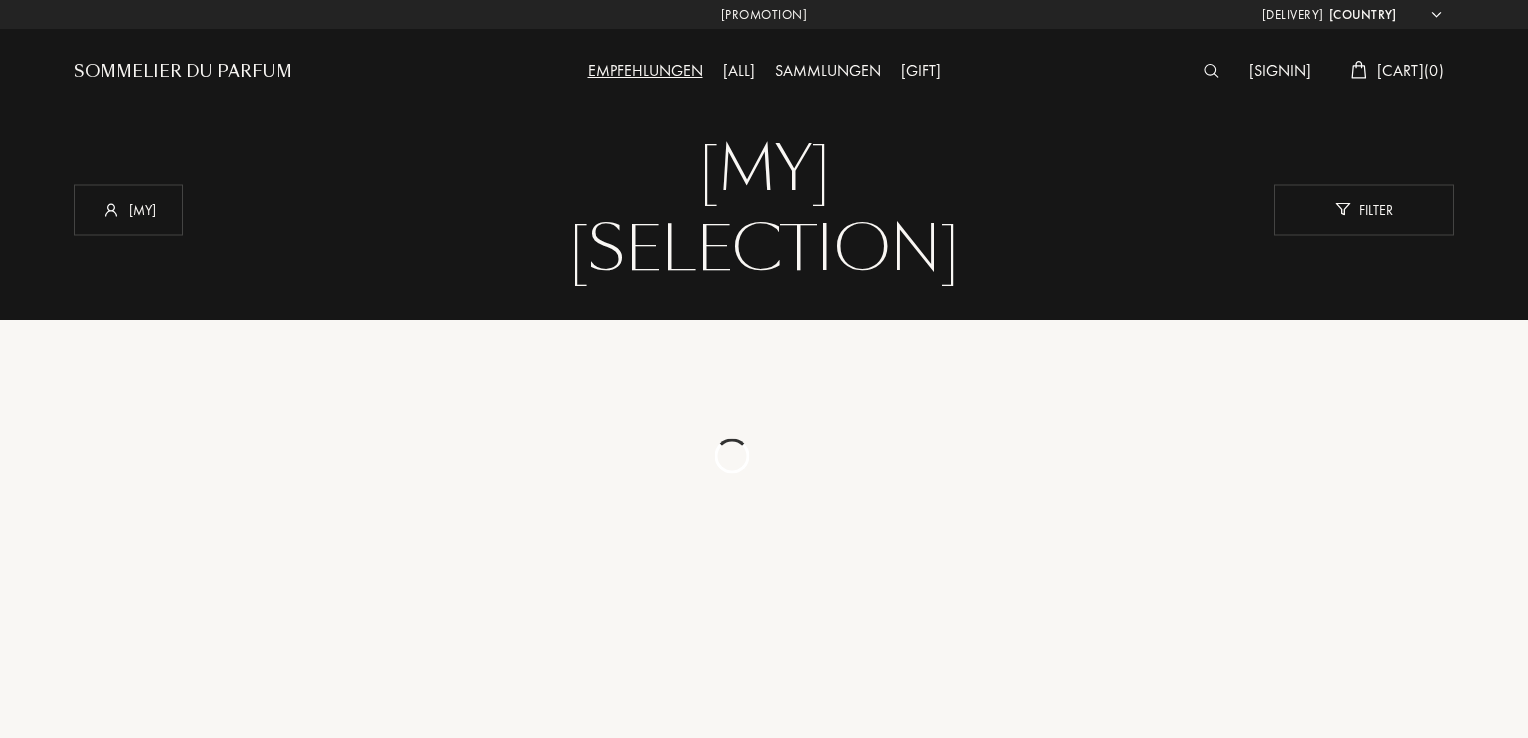 select on "DE" 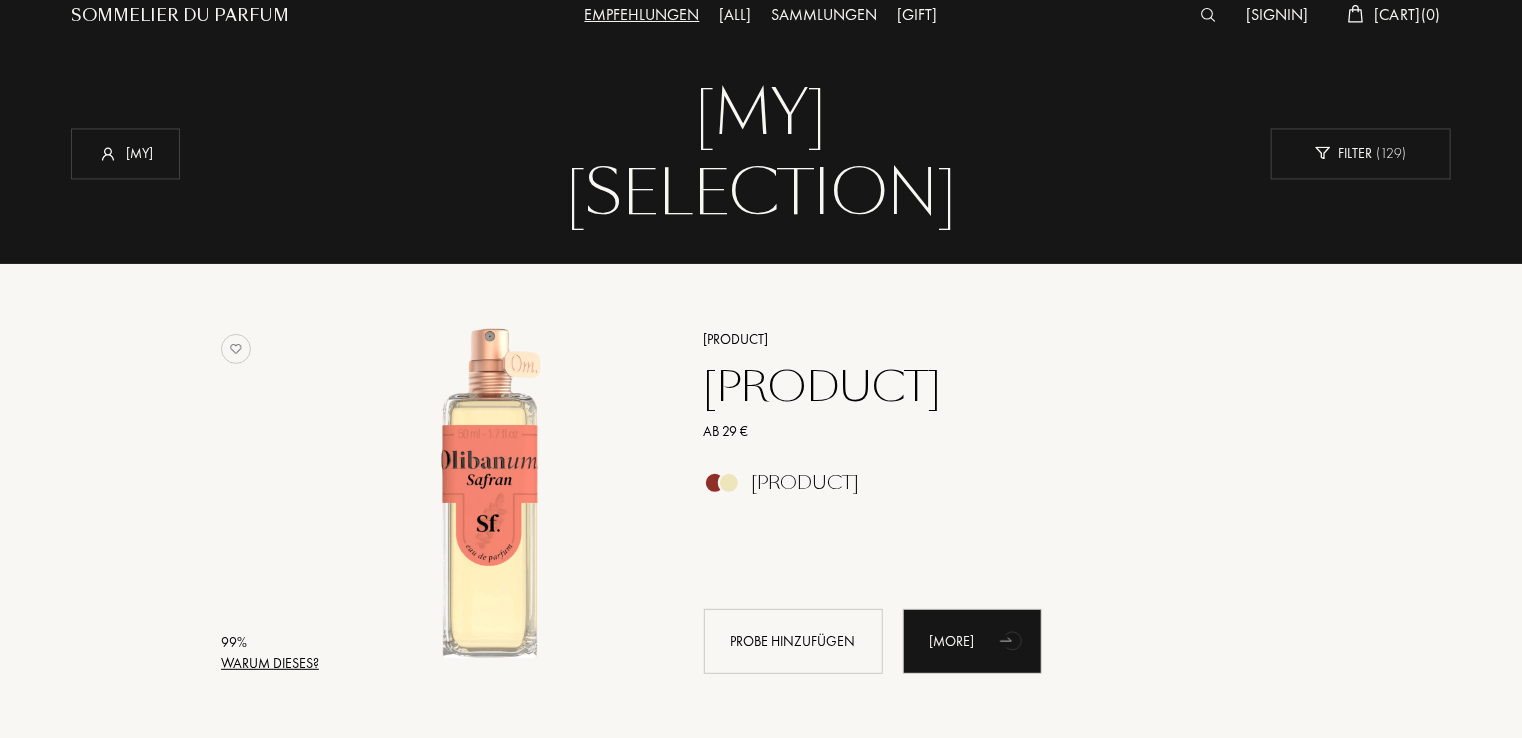 scroll, scrollTop: 0, scrollLeft: 0, axis: both 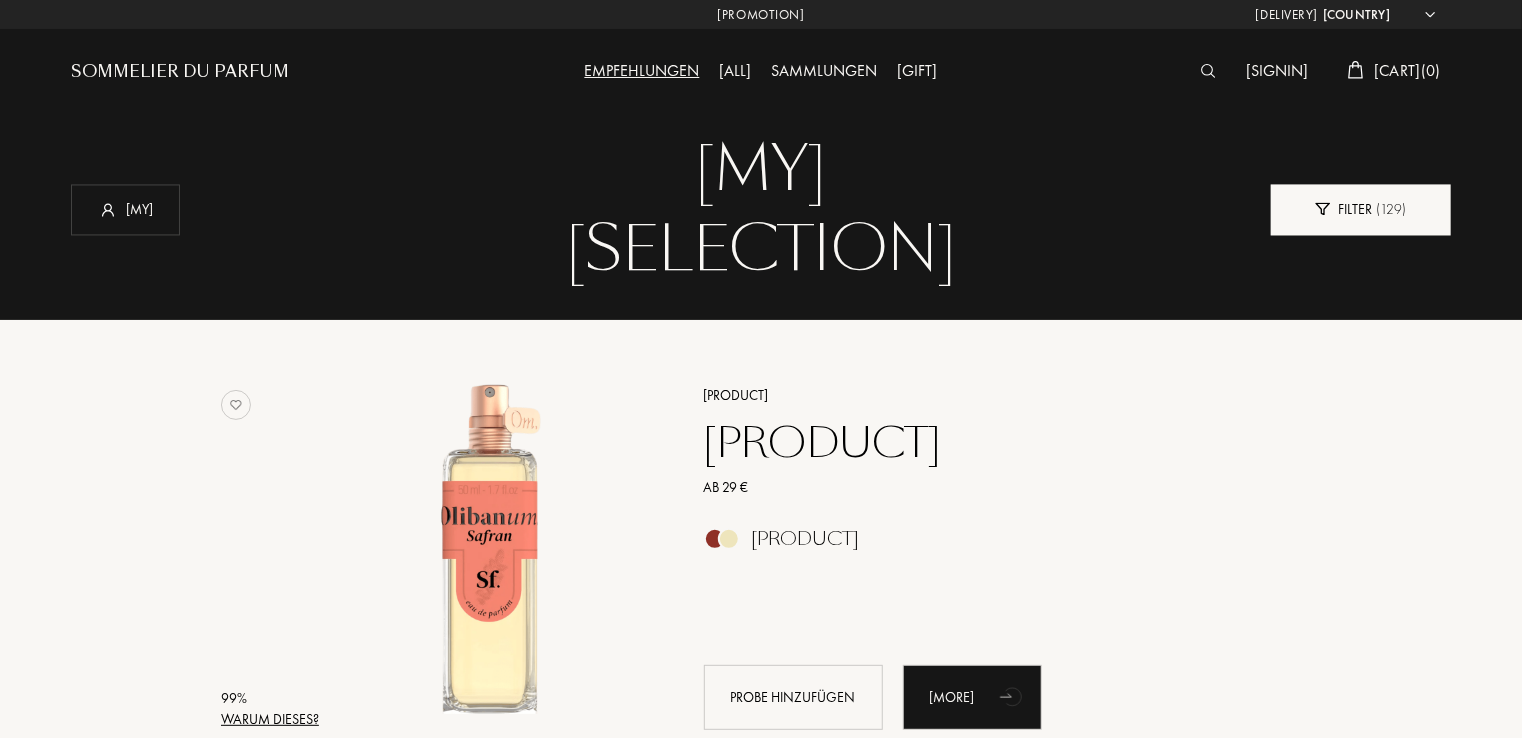click on "Filter ( 129 )" at bounding box center (1361, 209) 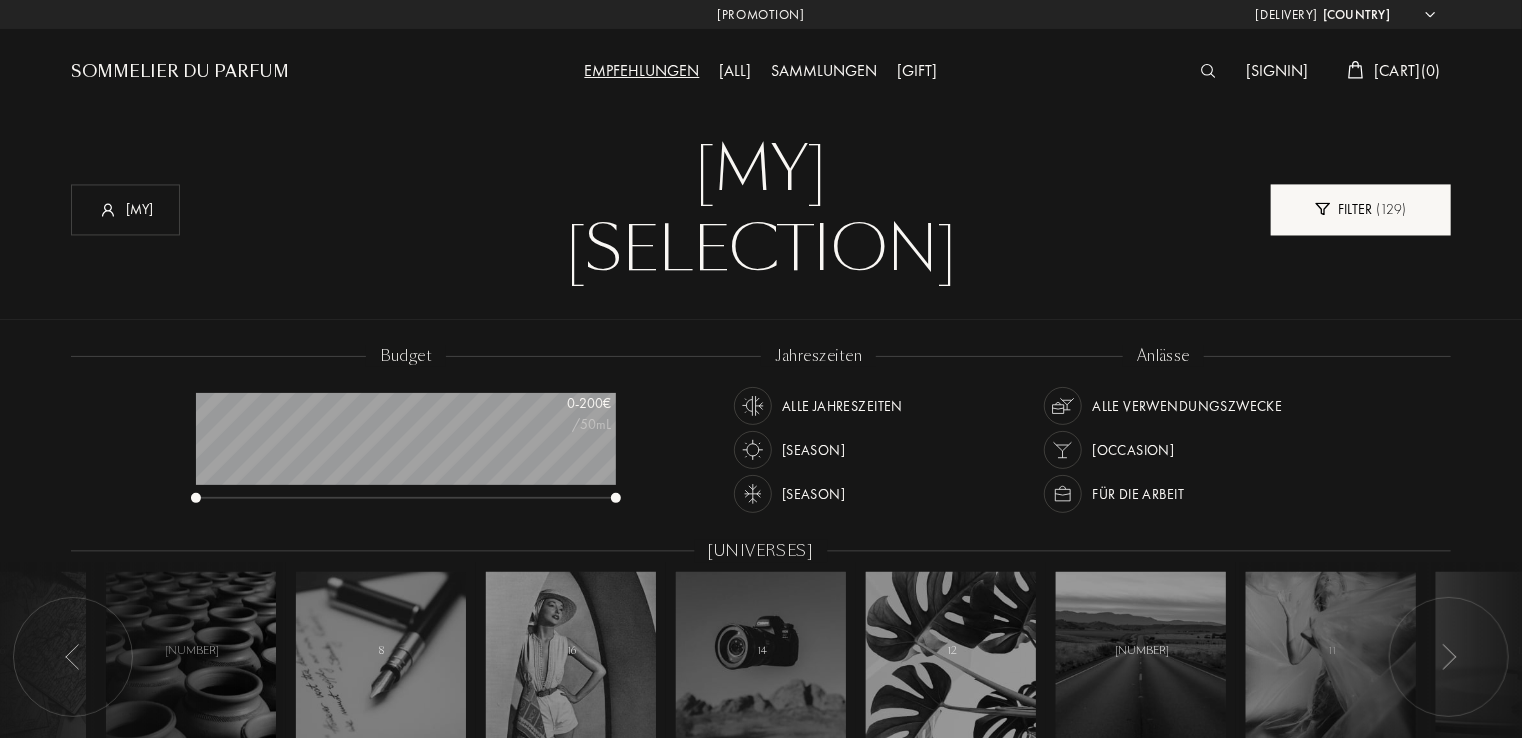 scroll, scrollTop: 999900, scrollLeft: 999580, axis: both 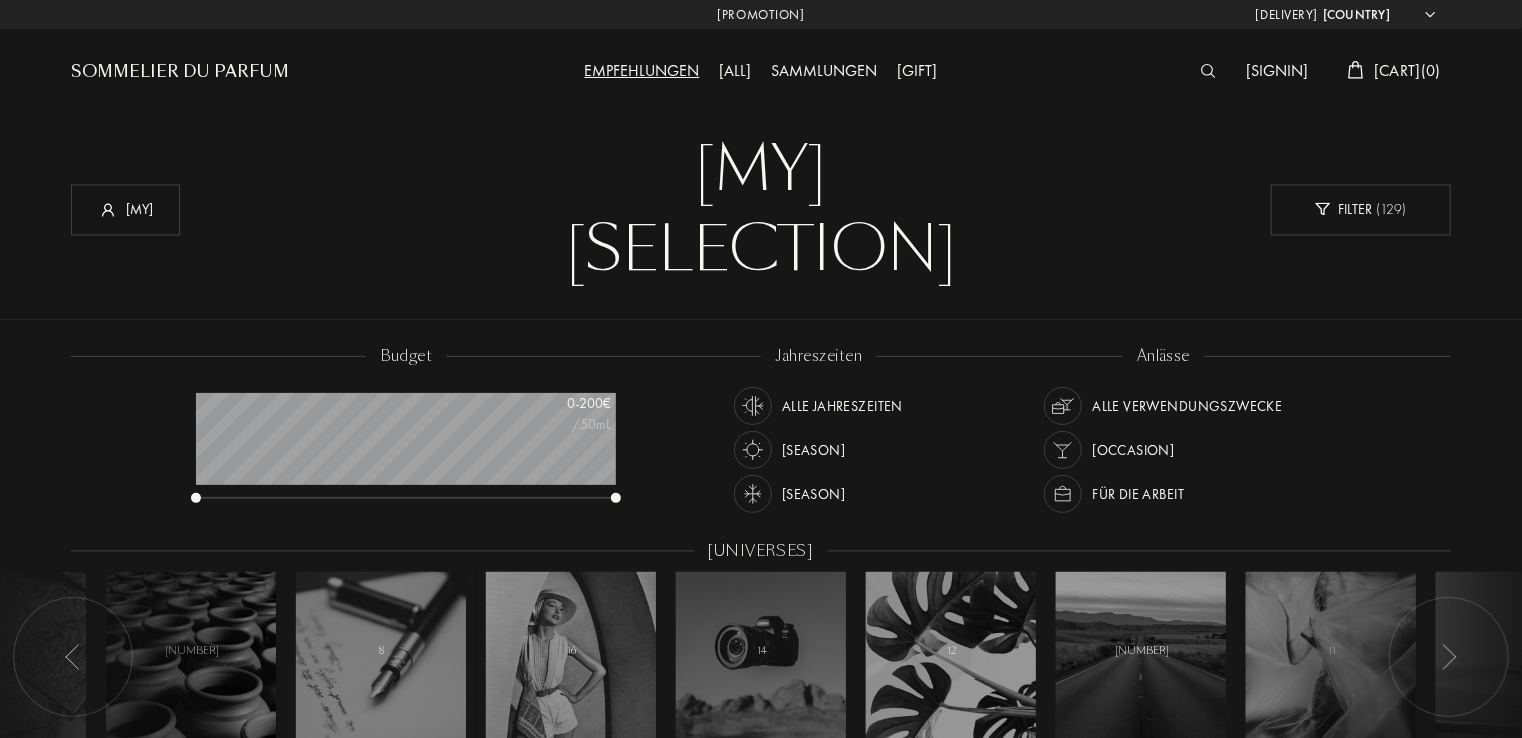 click at bounding box center (1063, 450) 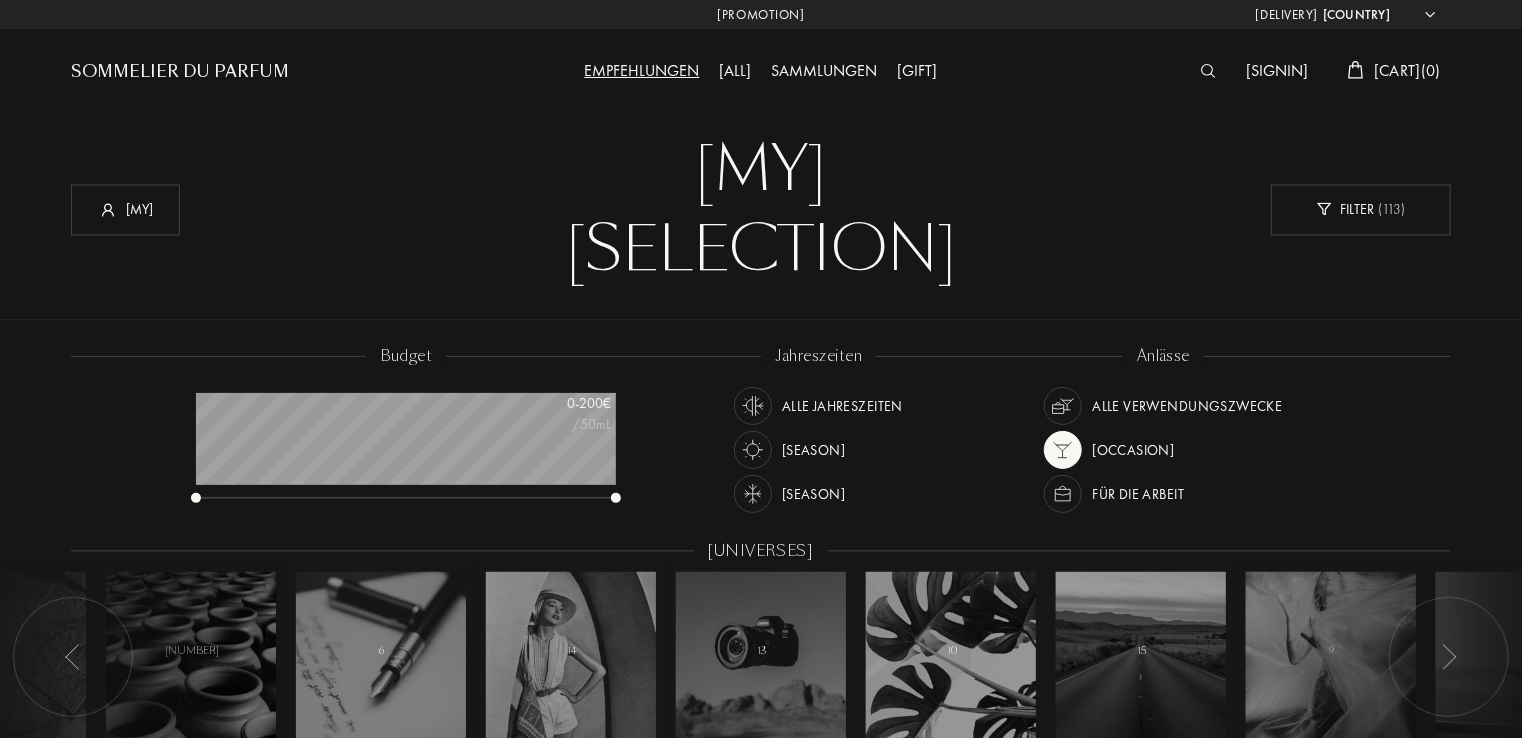 drag, startPoint x: 616, startPoint y: 502, endPoint x: 543, endPoint y: 485, distance: 74.953316 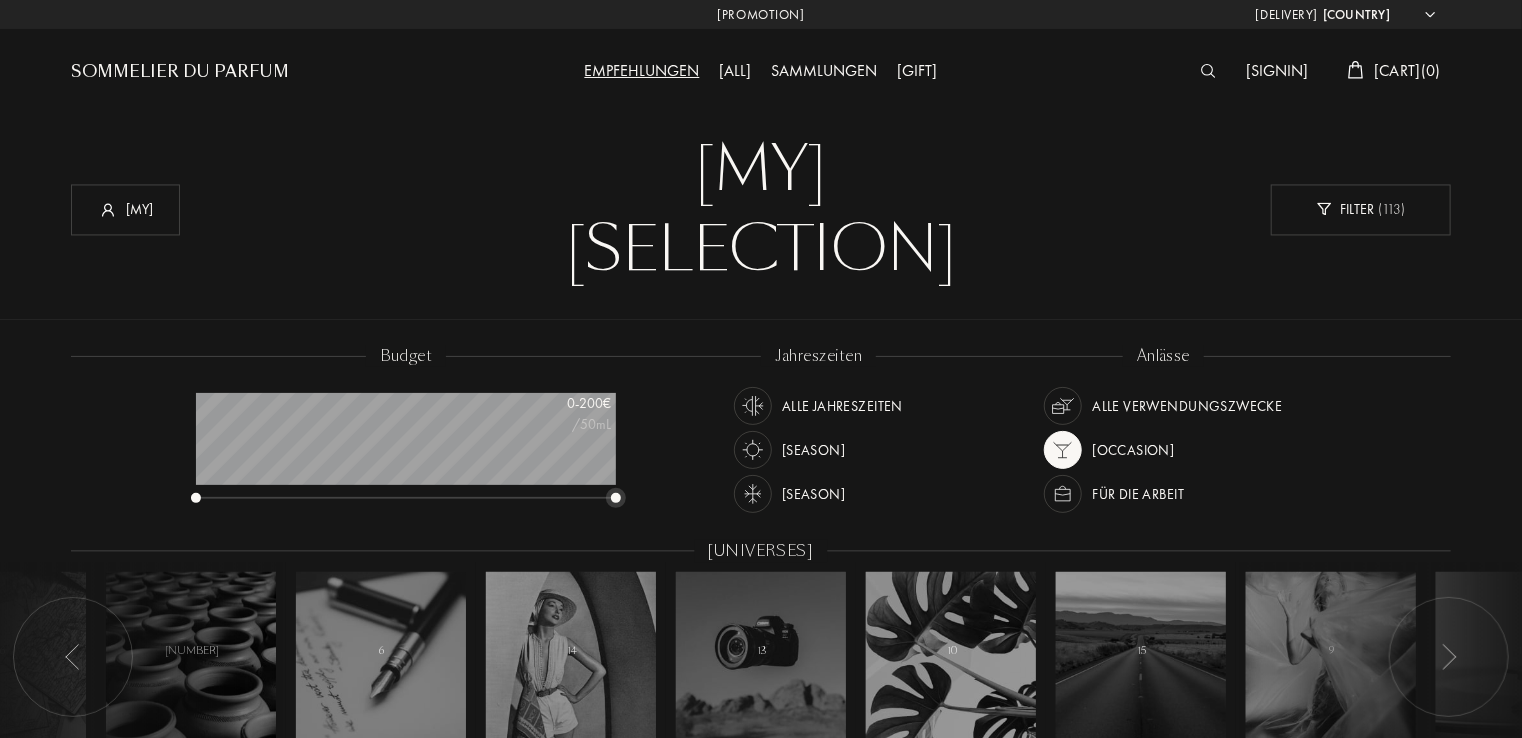 drag, startPoint x: 617, startPoint y: 500, endPoint x: 629, endPoint y: 494, distance: 13.416408 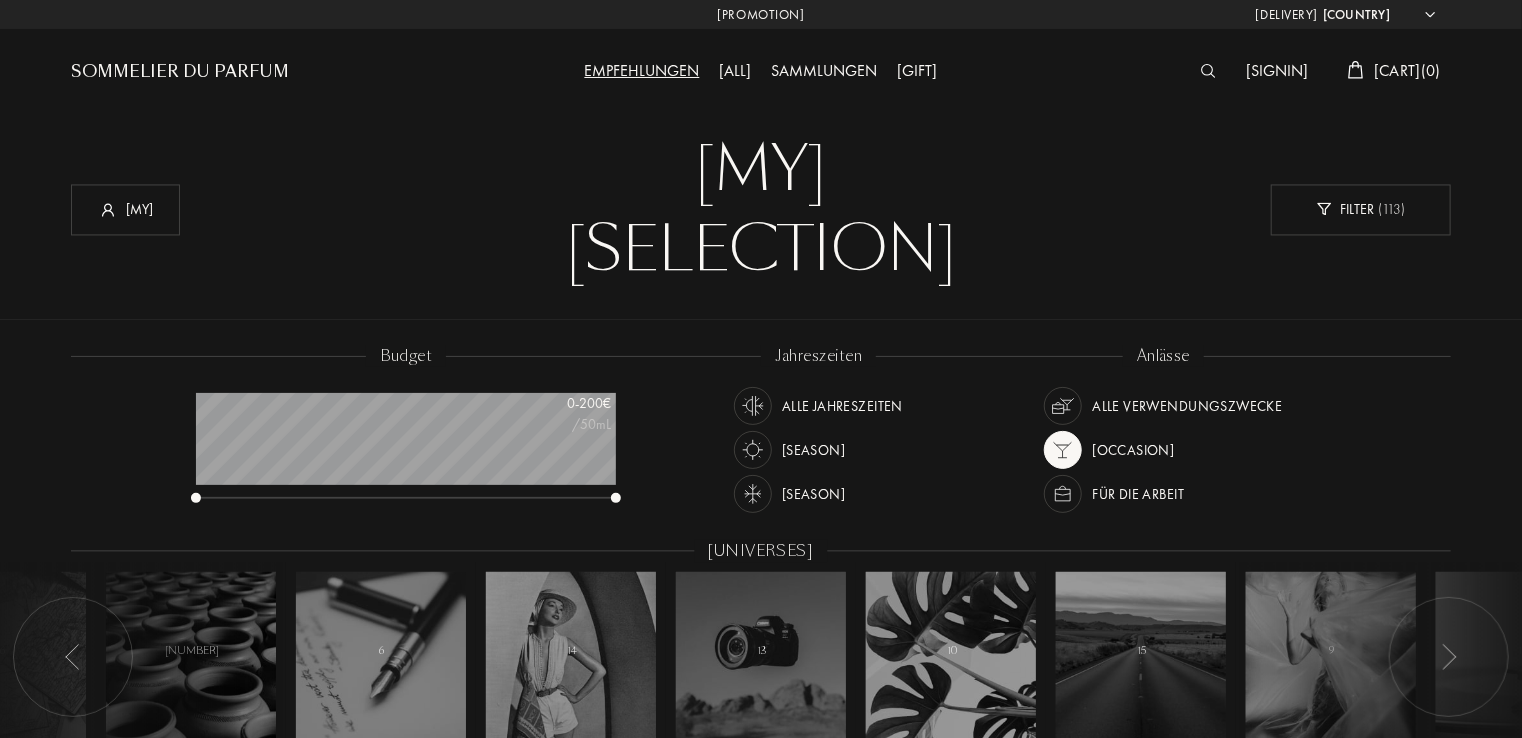 click at bounding box center (1063, 406) 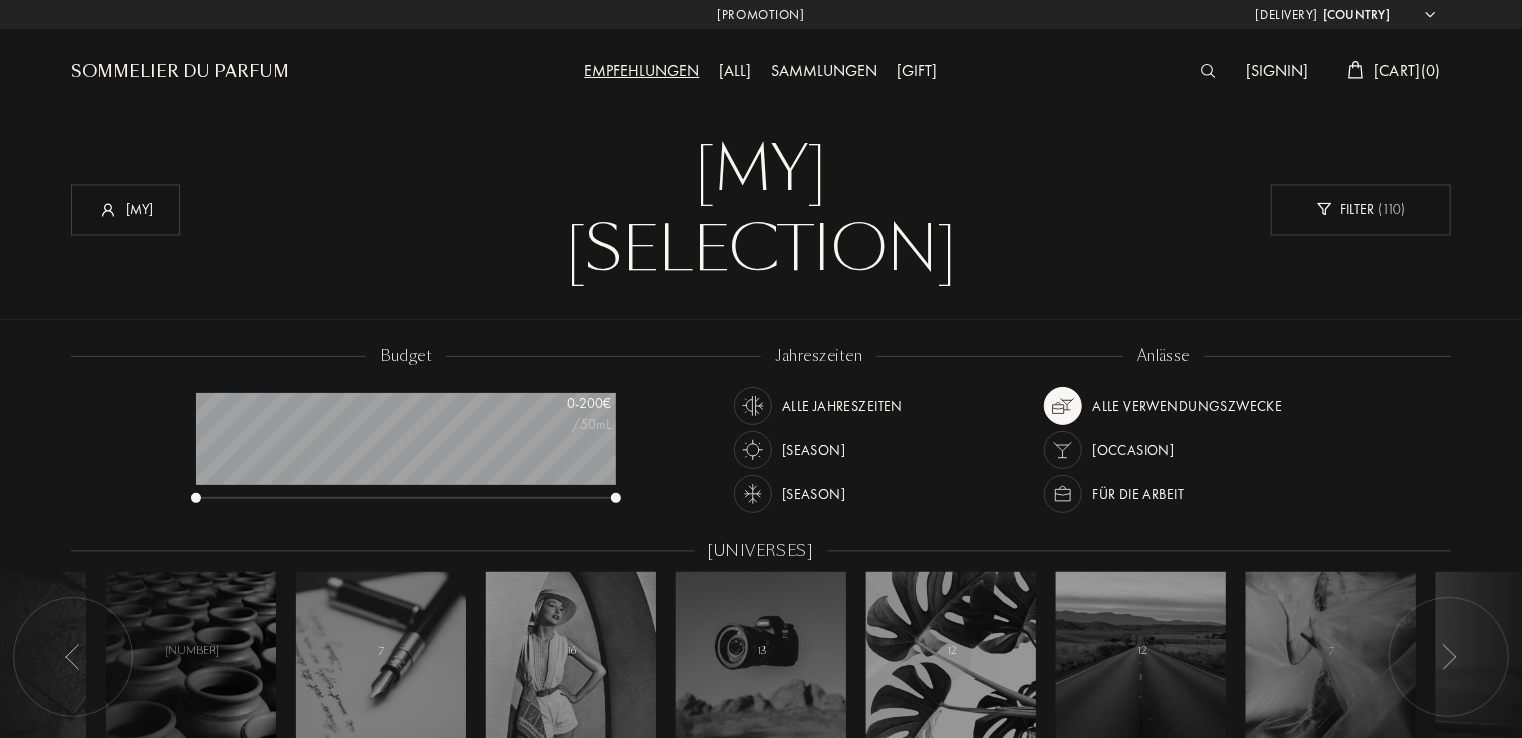 click at bounding box center (1063, 450) 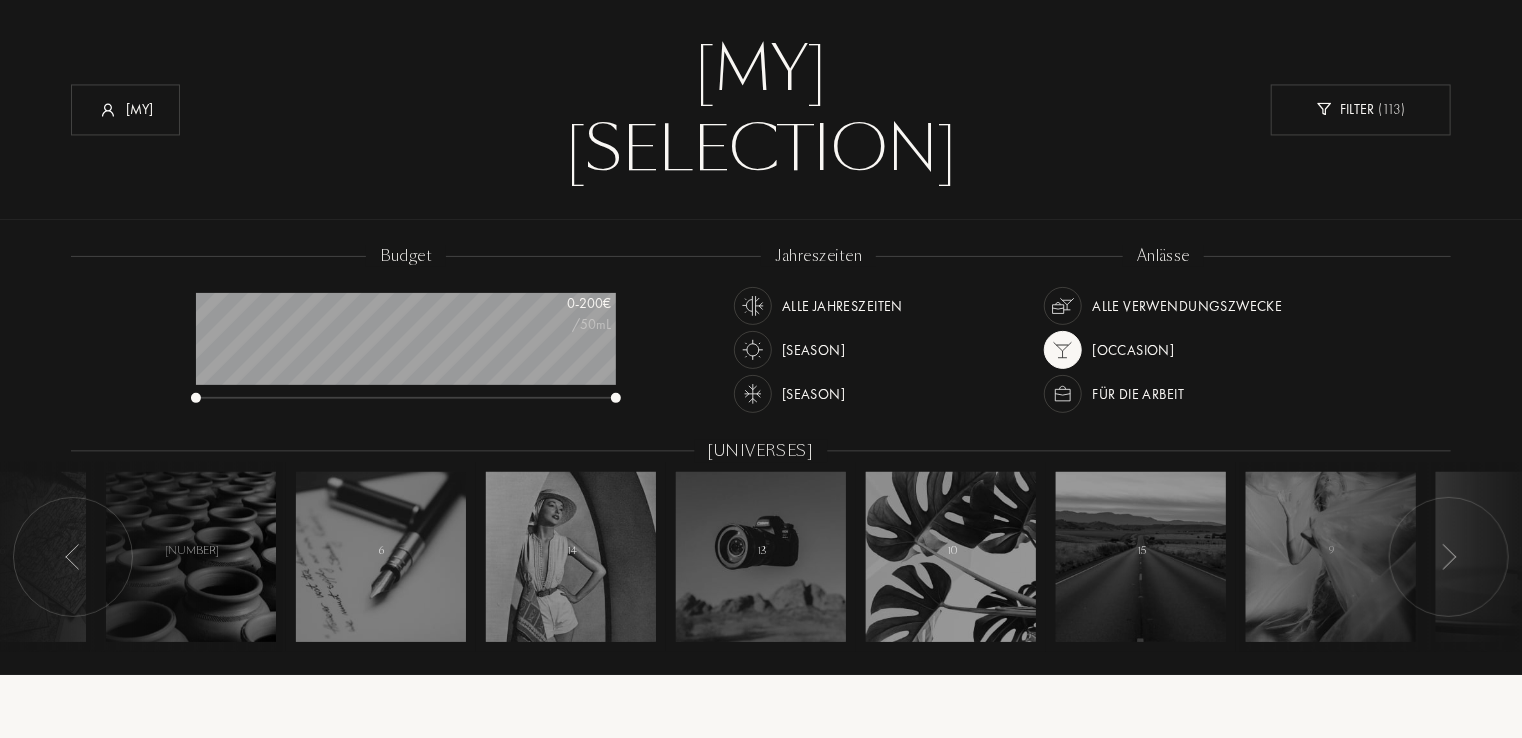 scroll, scrollTop: 200, scrollLeft: 0, axis: vertical 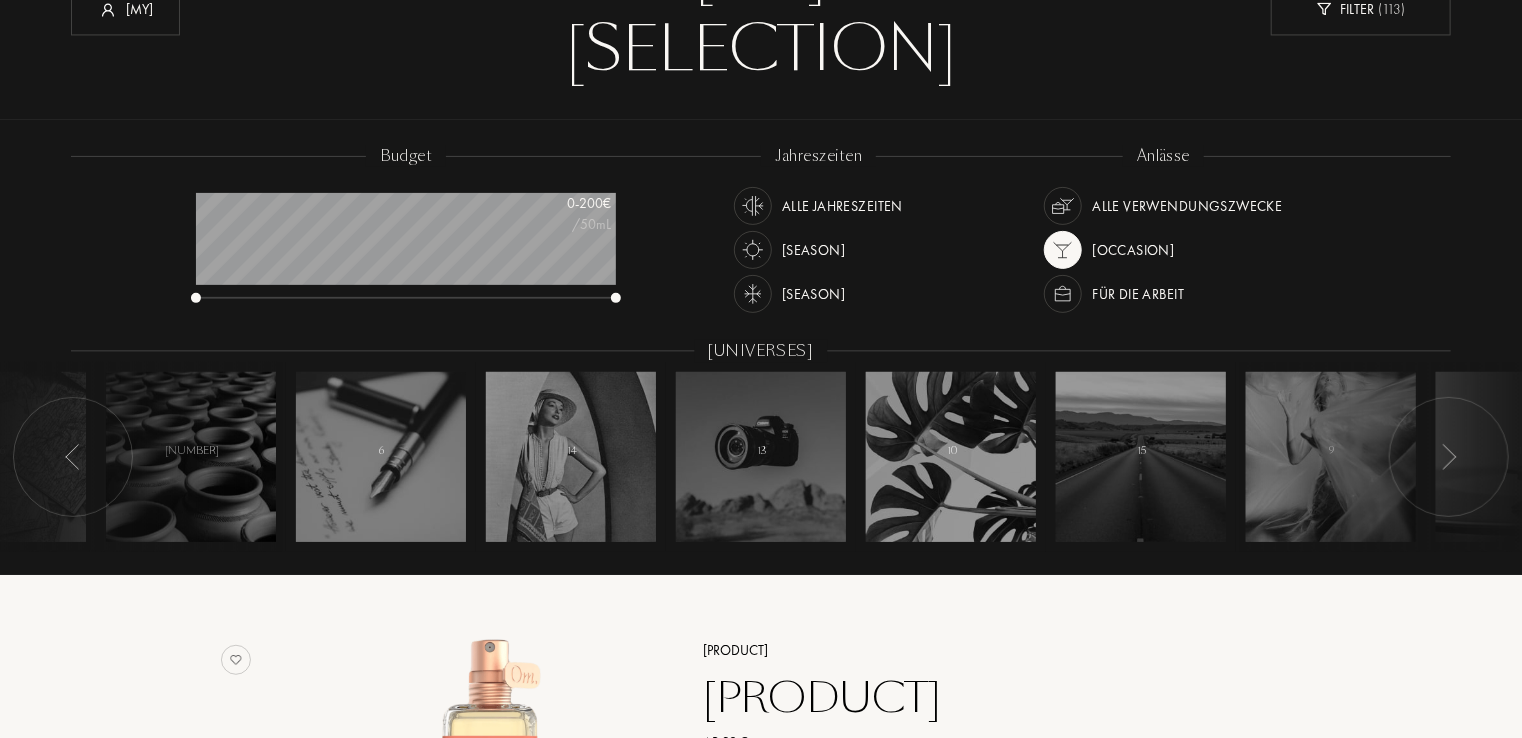 click at bounding box center [753, 206] 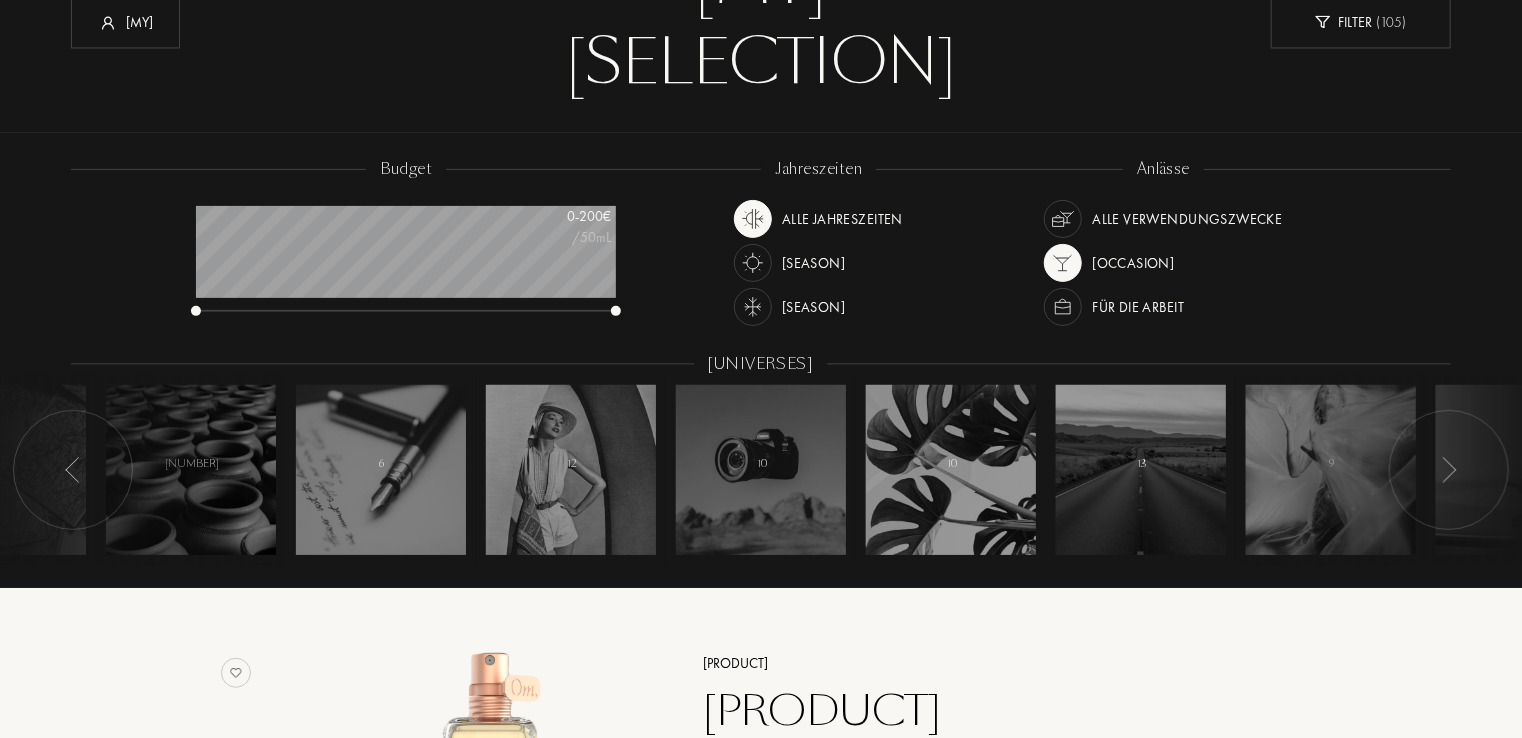 scroll, scrollTop: 200, scrollLeft: 0, axis: vertical 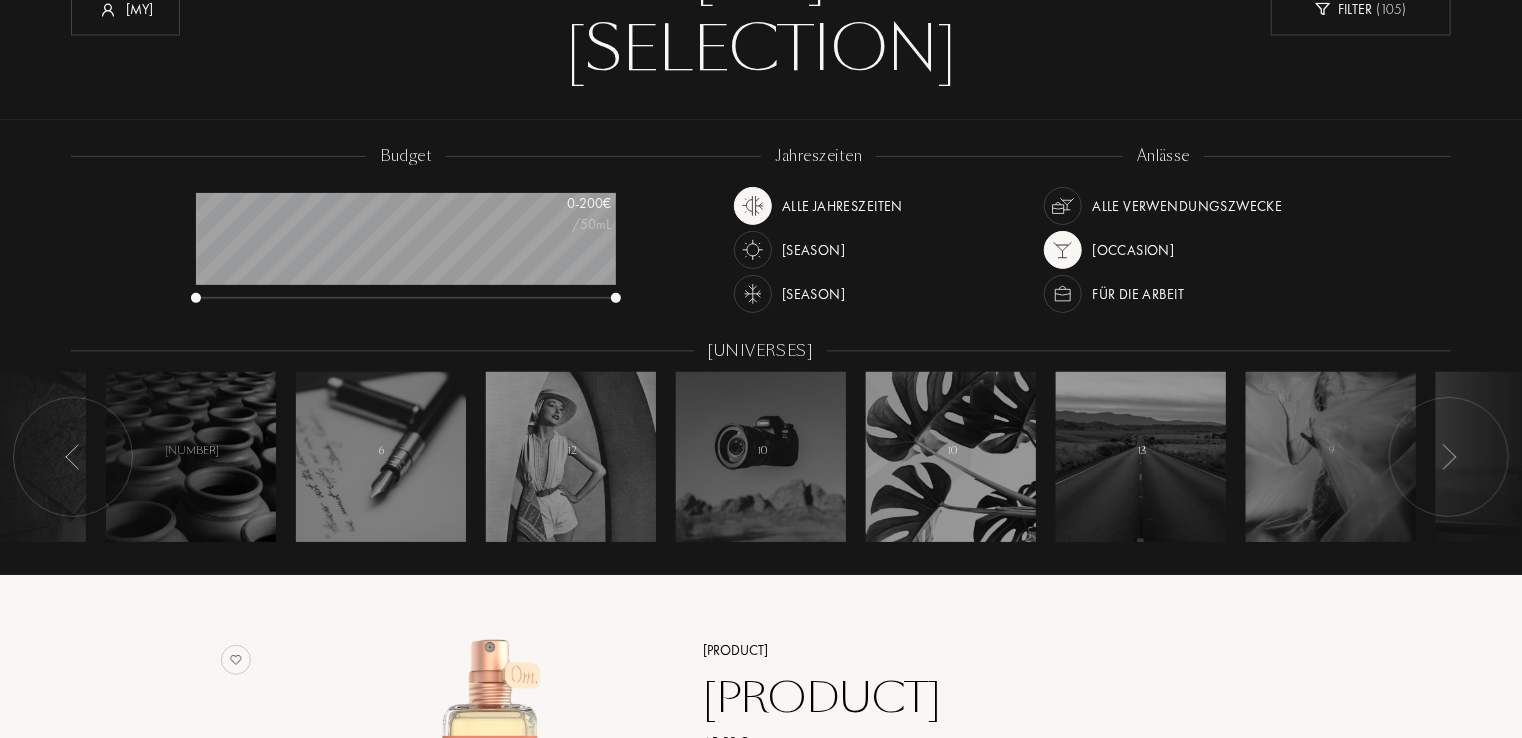 click at bounding box center [73, 457] 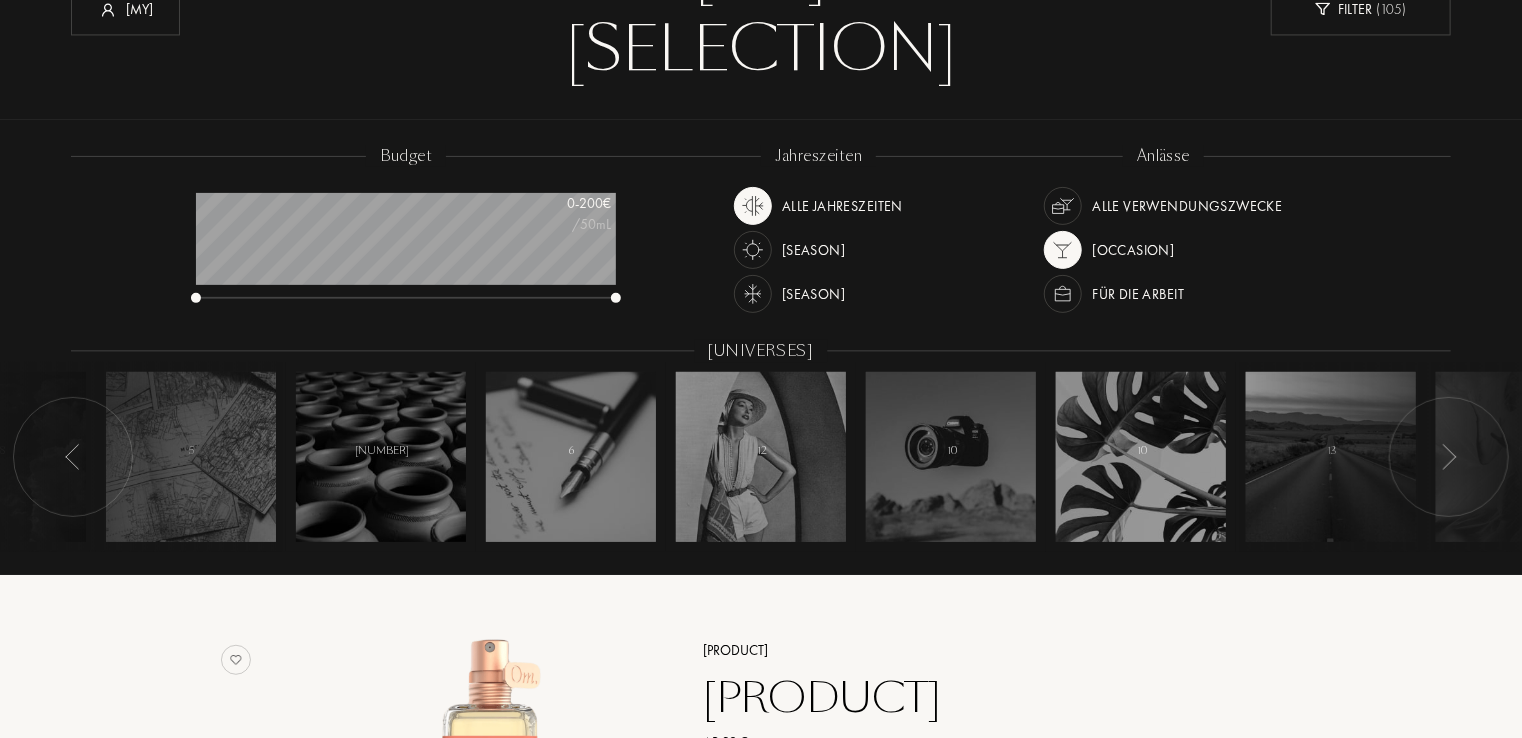click at bounding box center (73, 457) 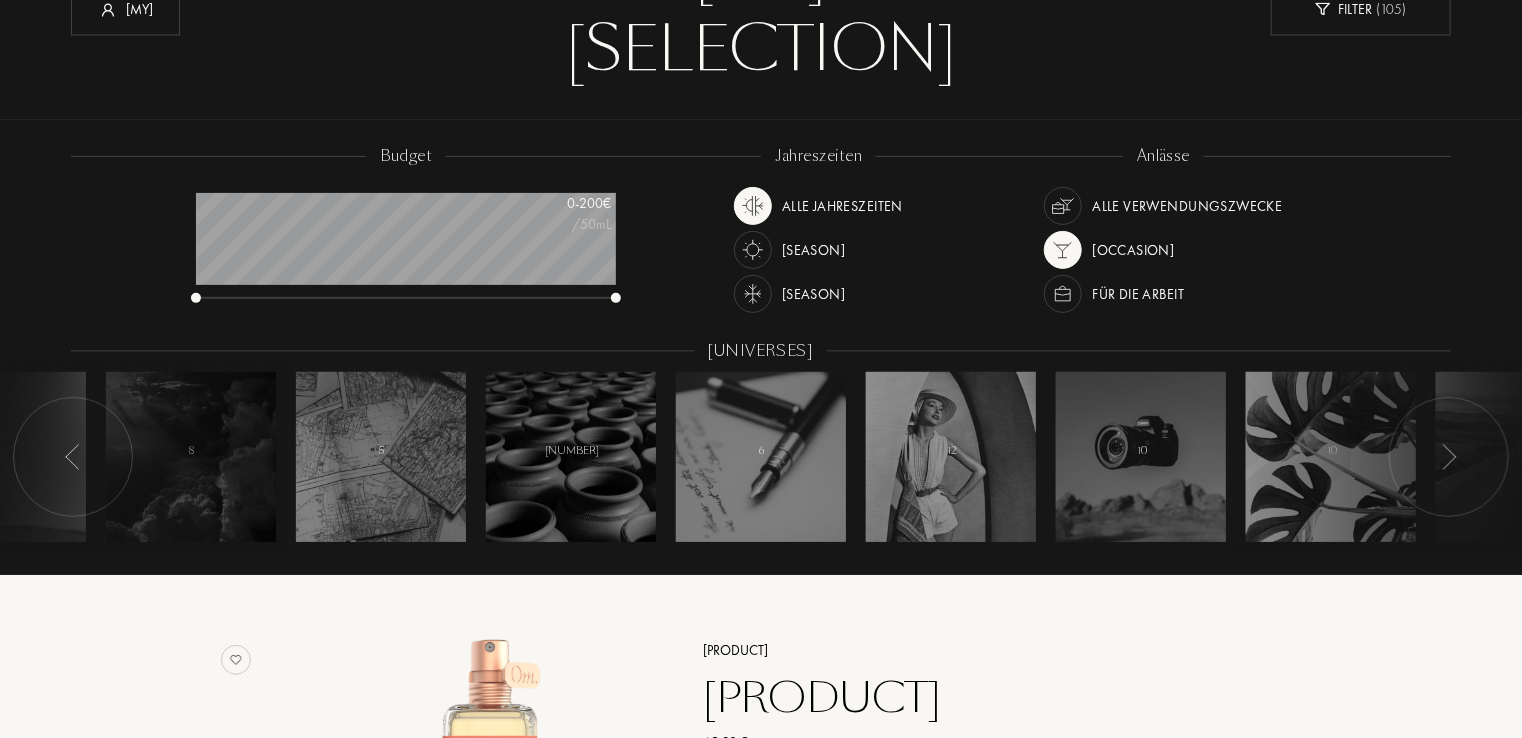 click at bounding box center (73, 457) 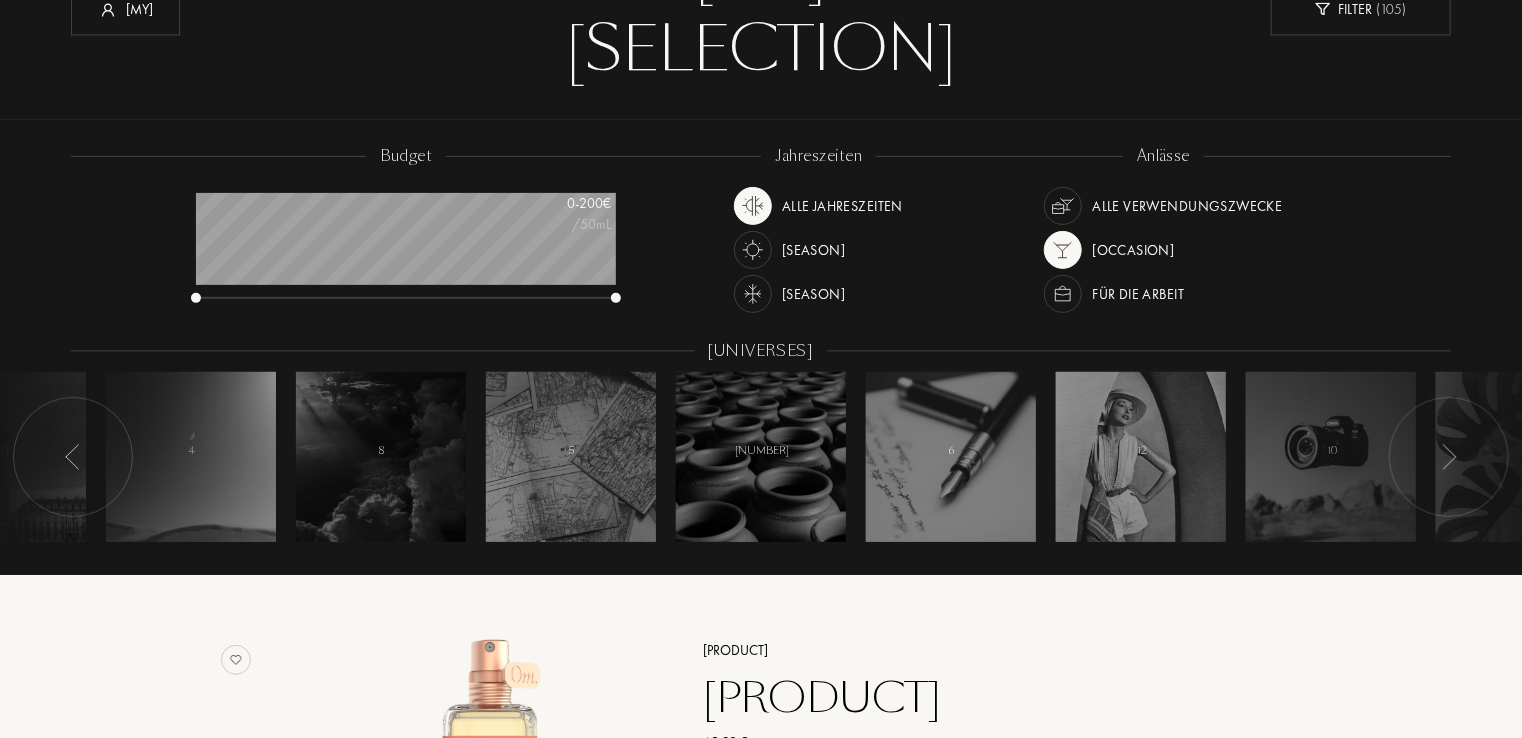 click at bounding box center [73, 457] 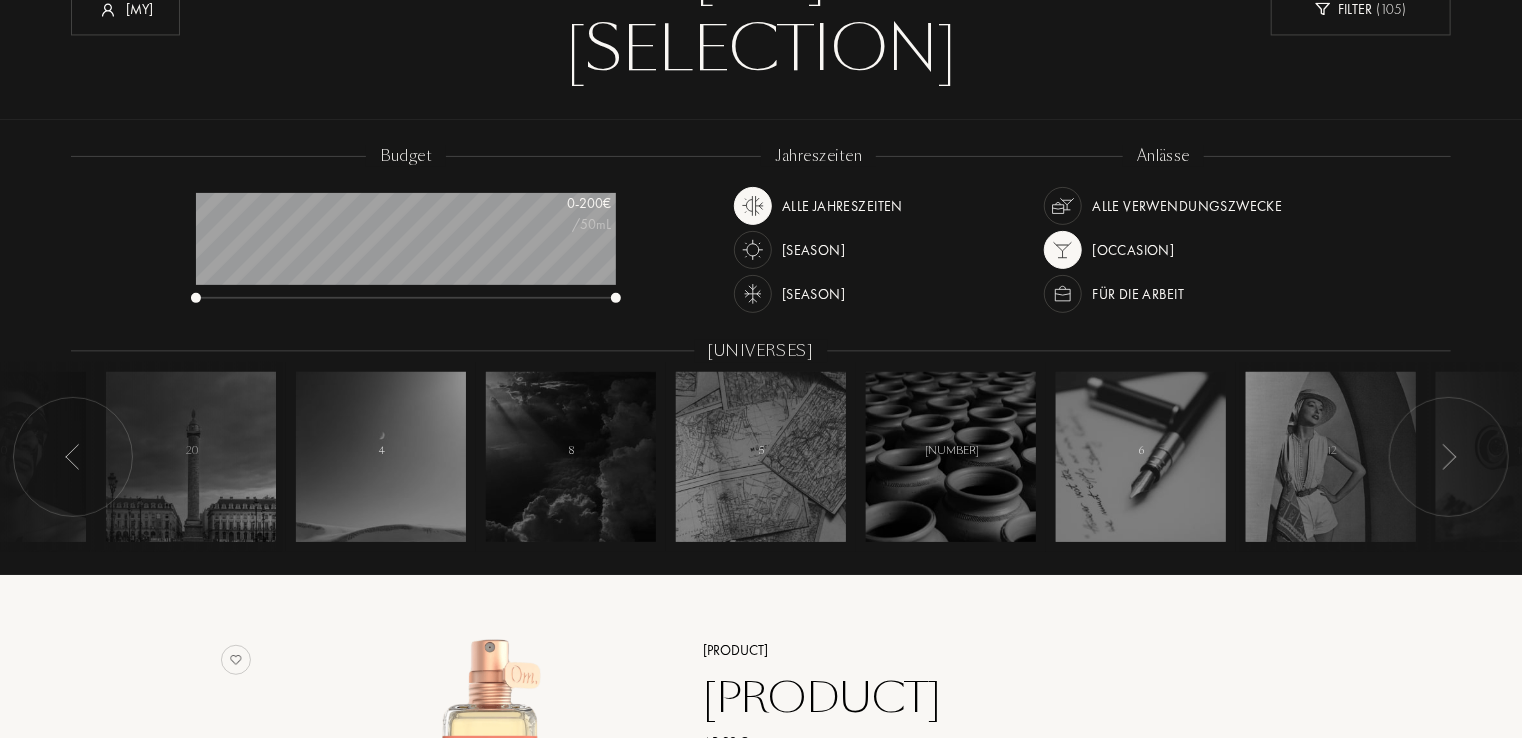 click at bounding box center [73, 457] 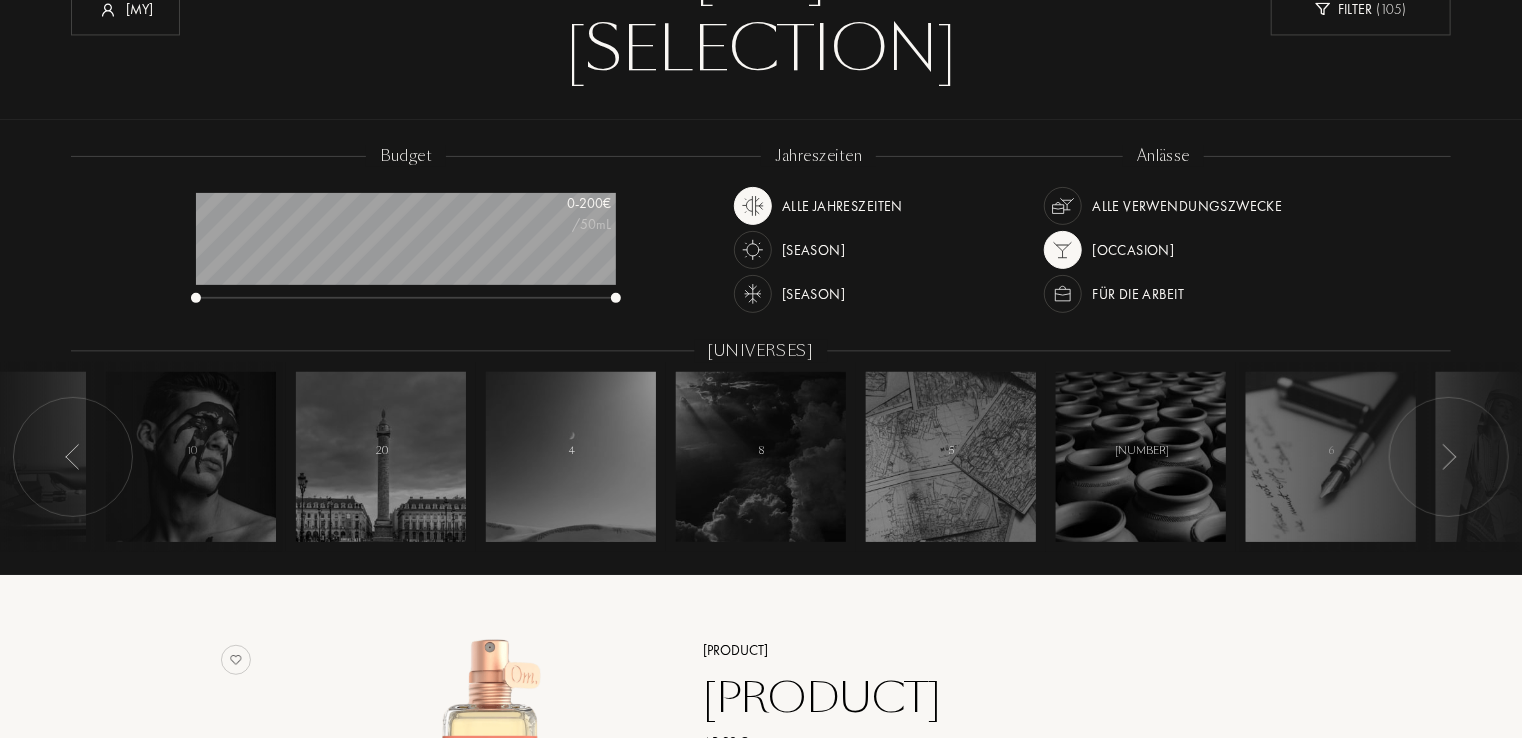 click at bounding box center [73, 457] 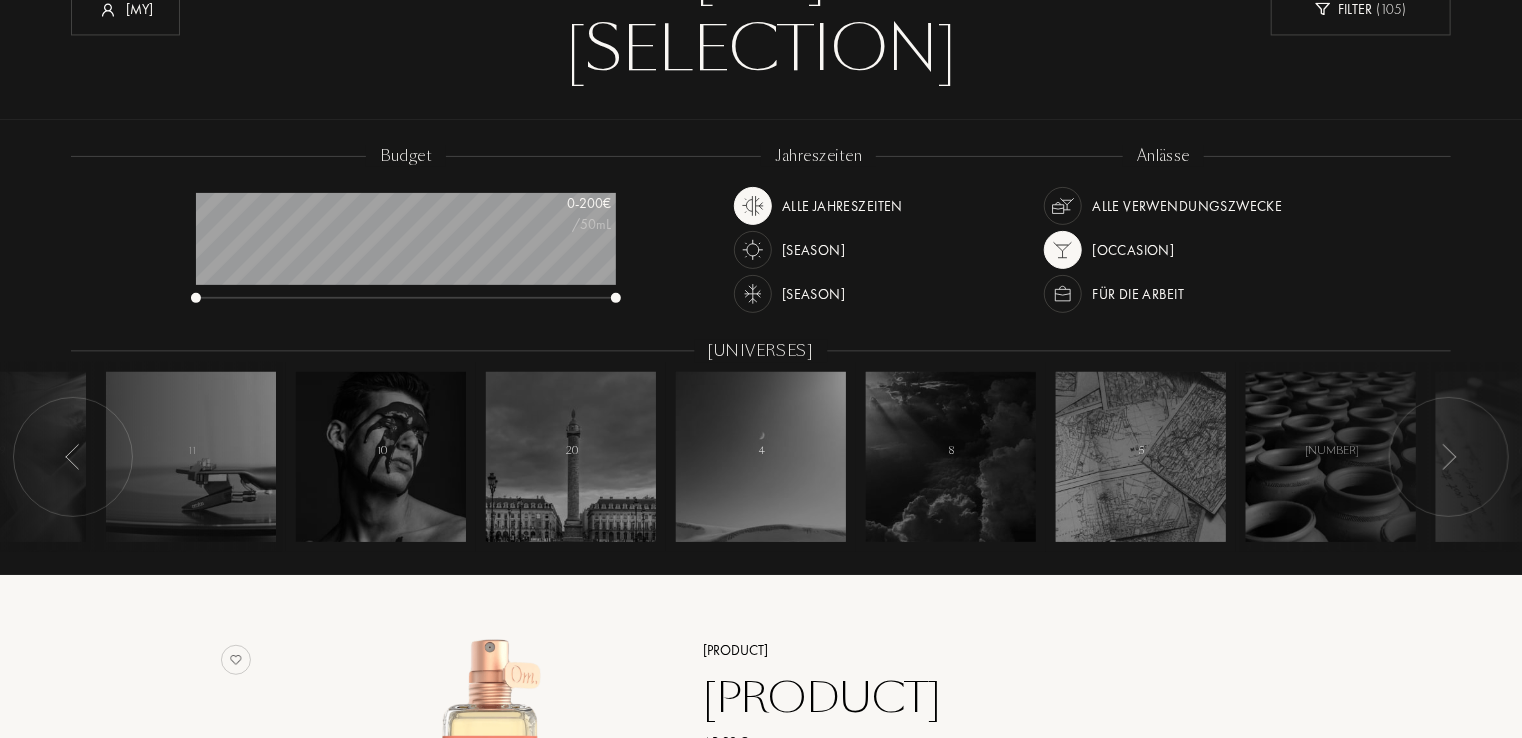 click at bounding box center (73, 457) 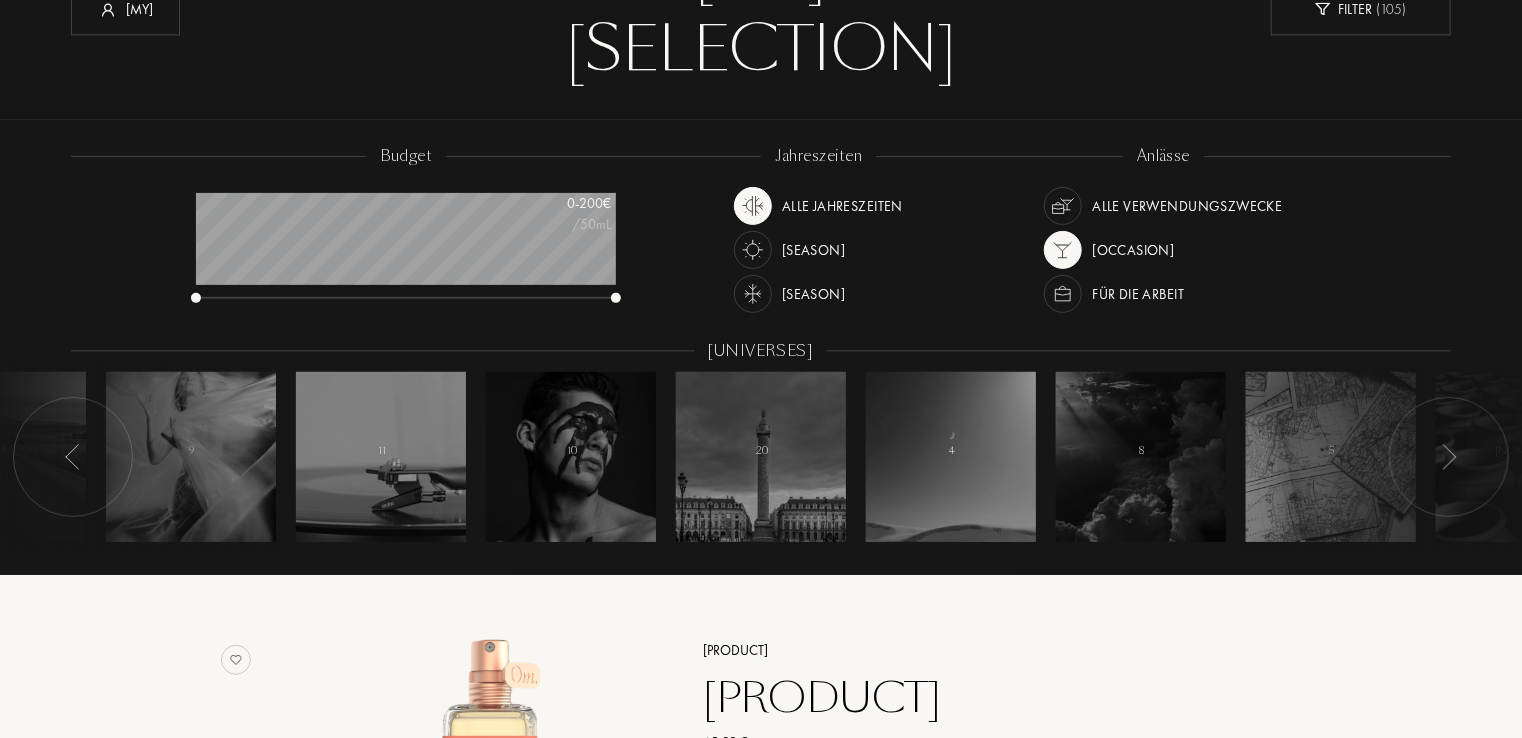 click at bounding box center [73, 457] 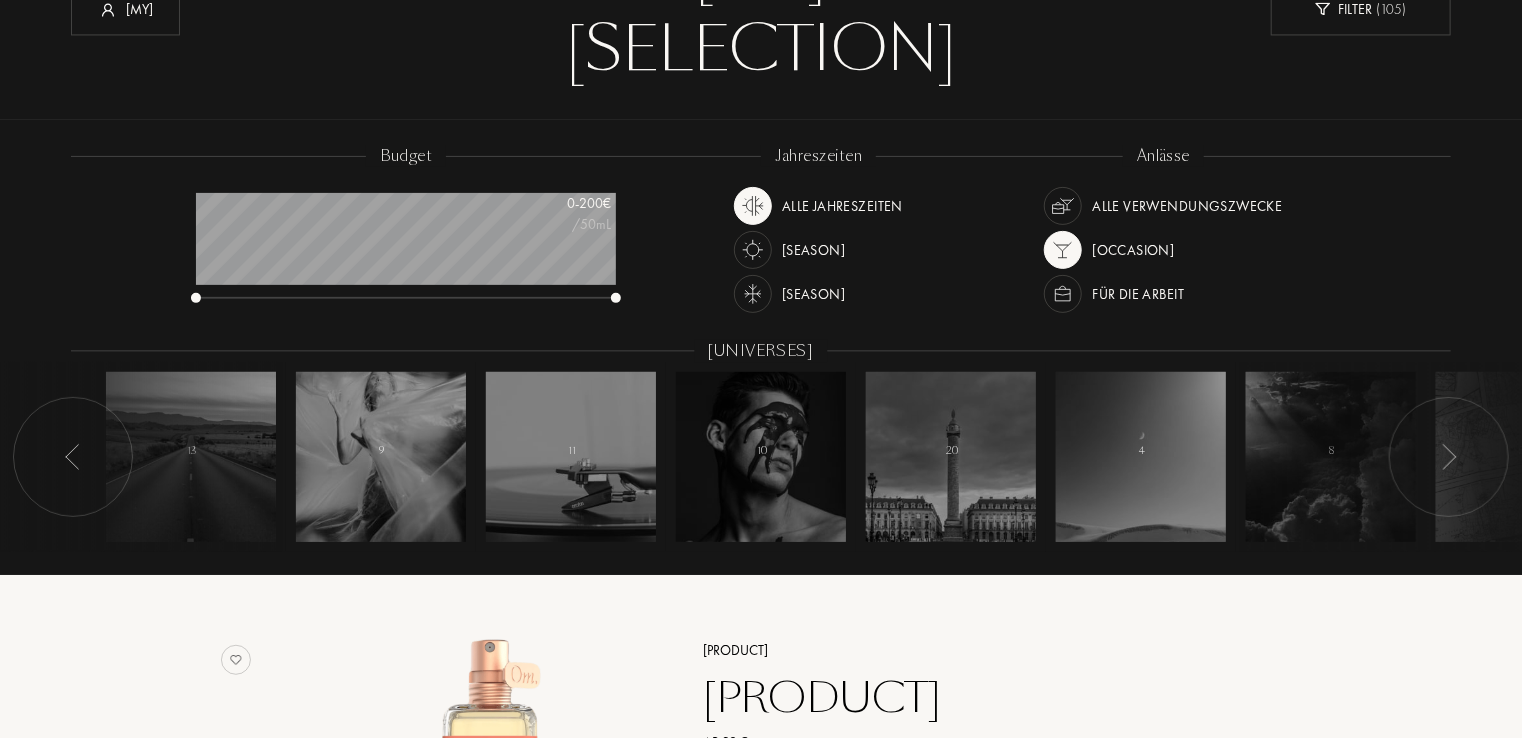 click at bounding box center [73, 457] 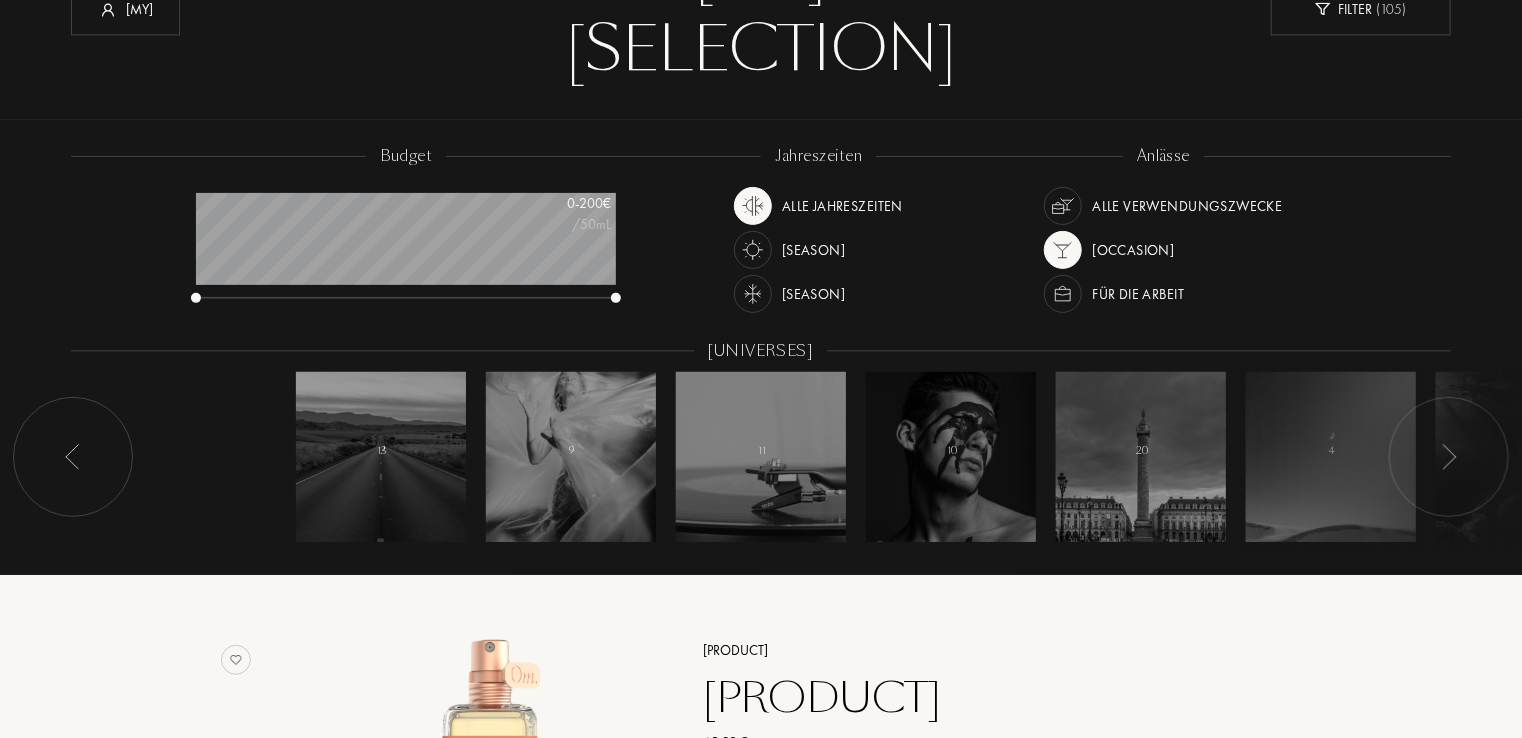 click at bounding box center [73, 457] 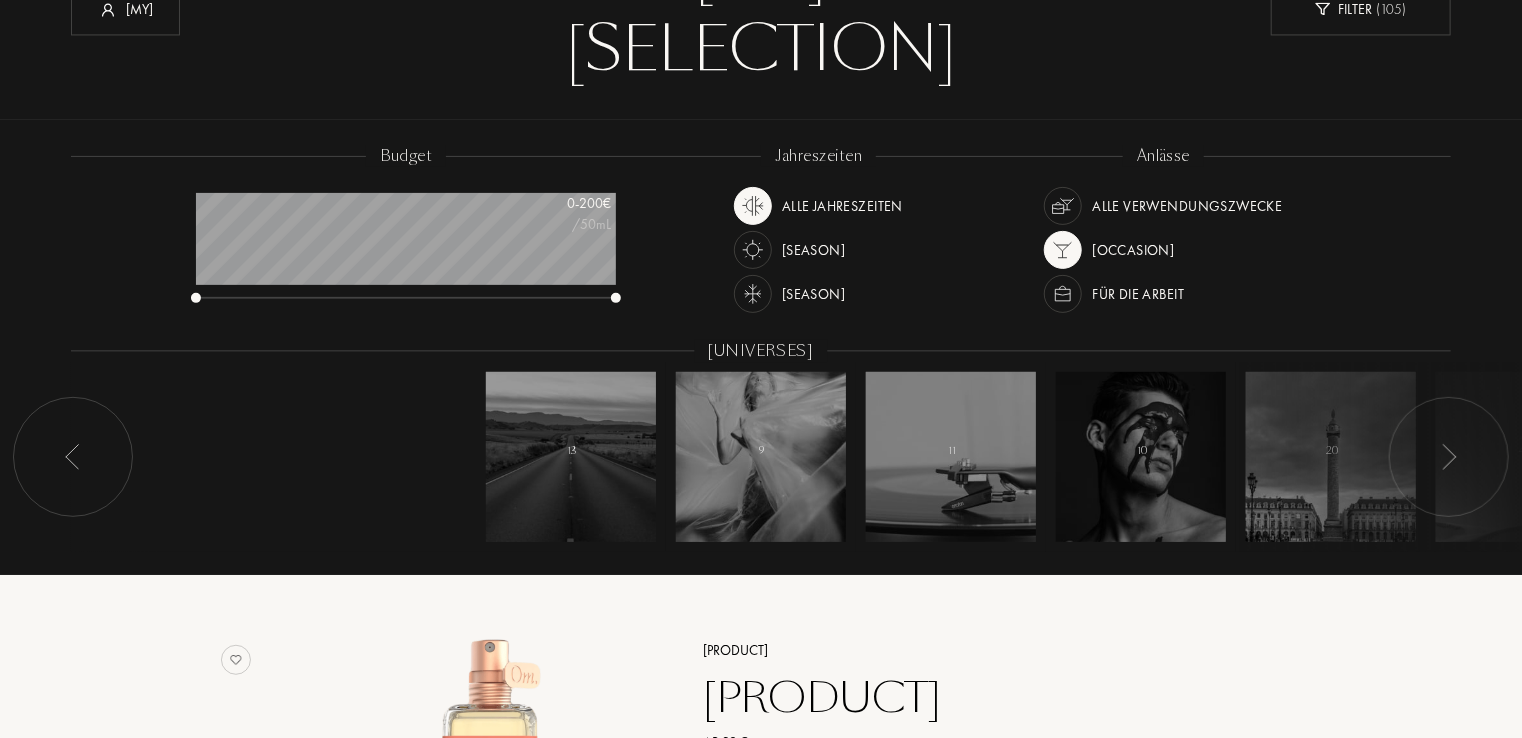 click at bounding box center (73, 457) 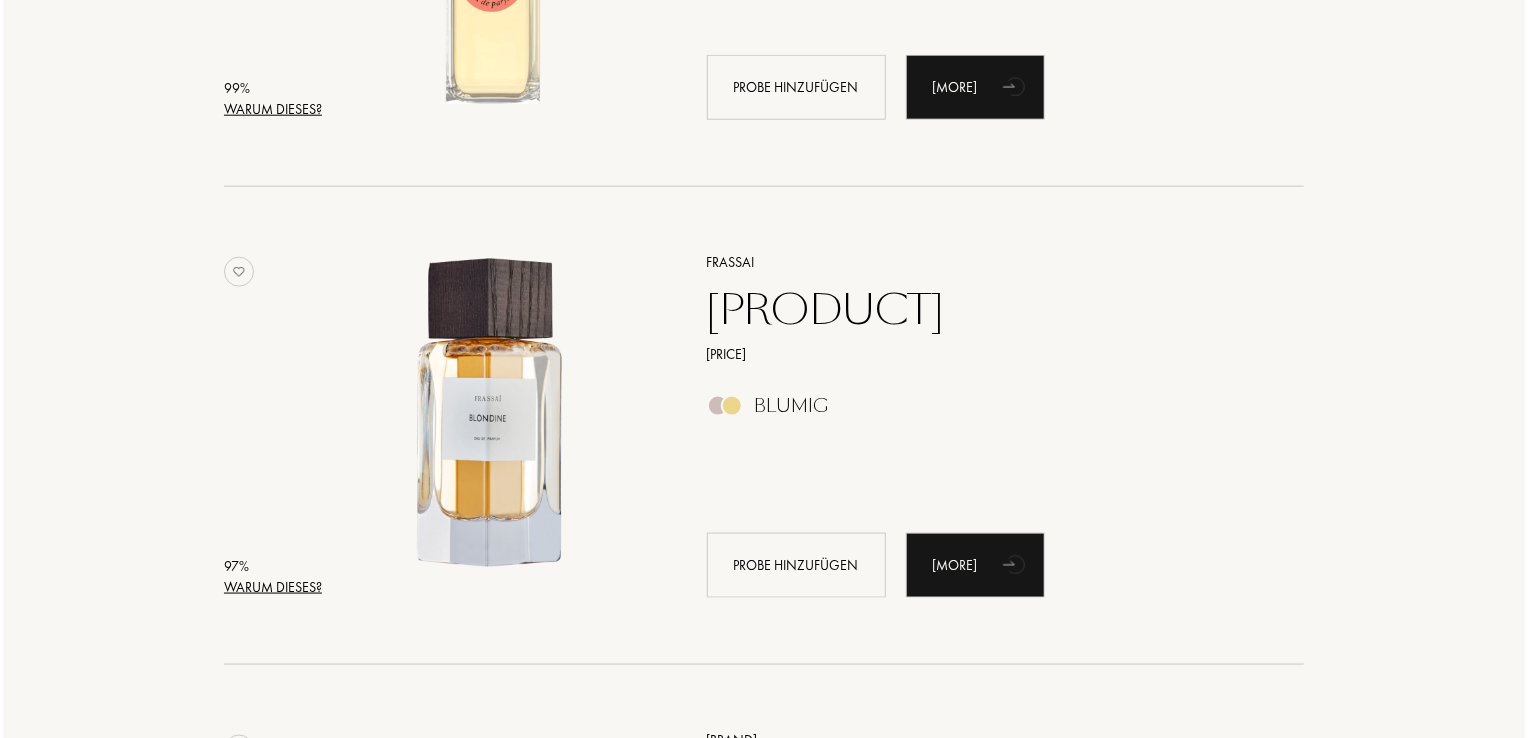 scroll, scrollTop: 1100, scrollLeft: 0, axis: vertical 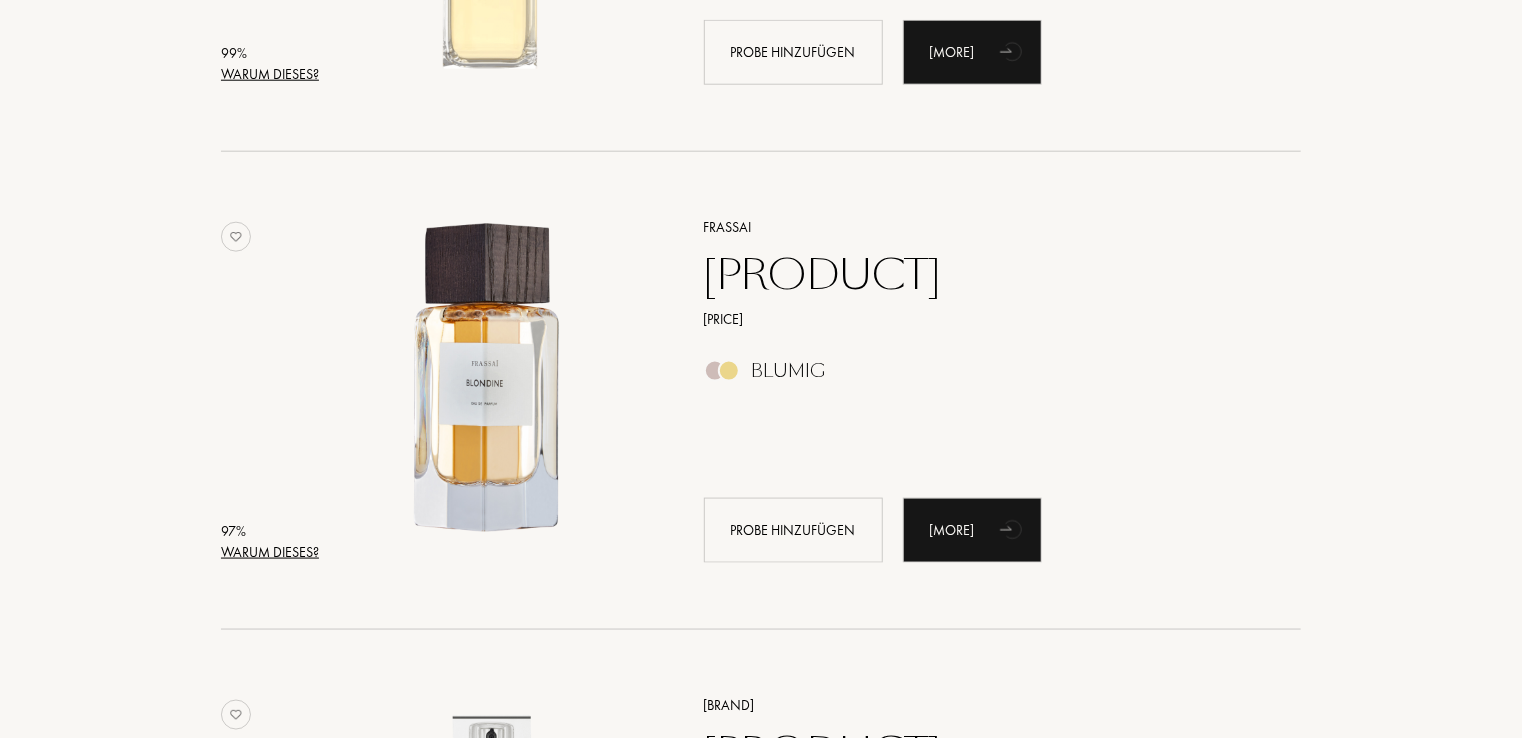 click on "Warum dieses?" at bounding box center [270, 552] 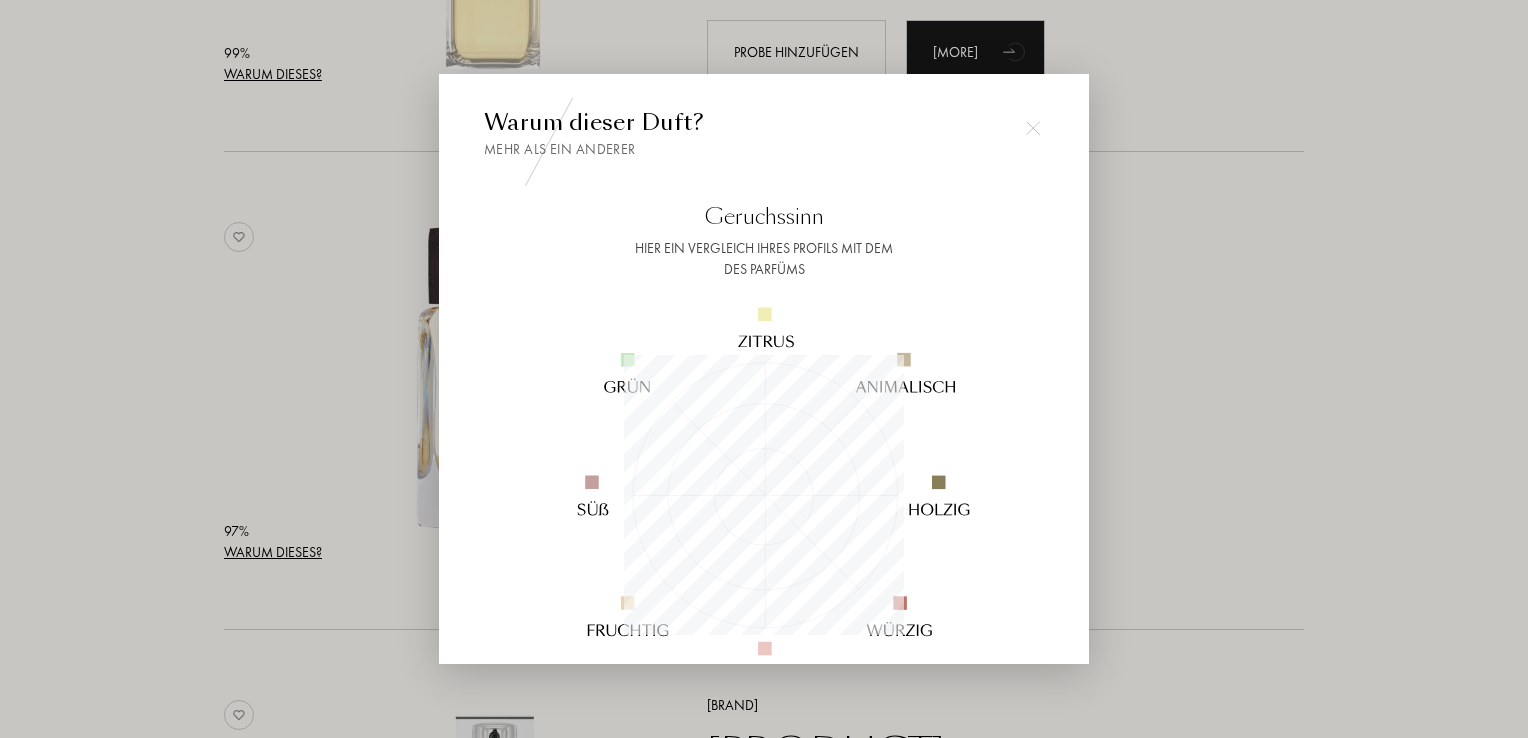 scroll, scrollTop: 999720, scrollLeft: 999720, axis: both 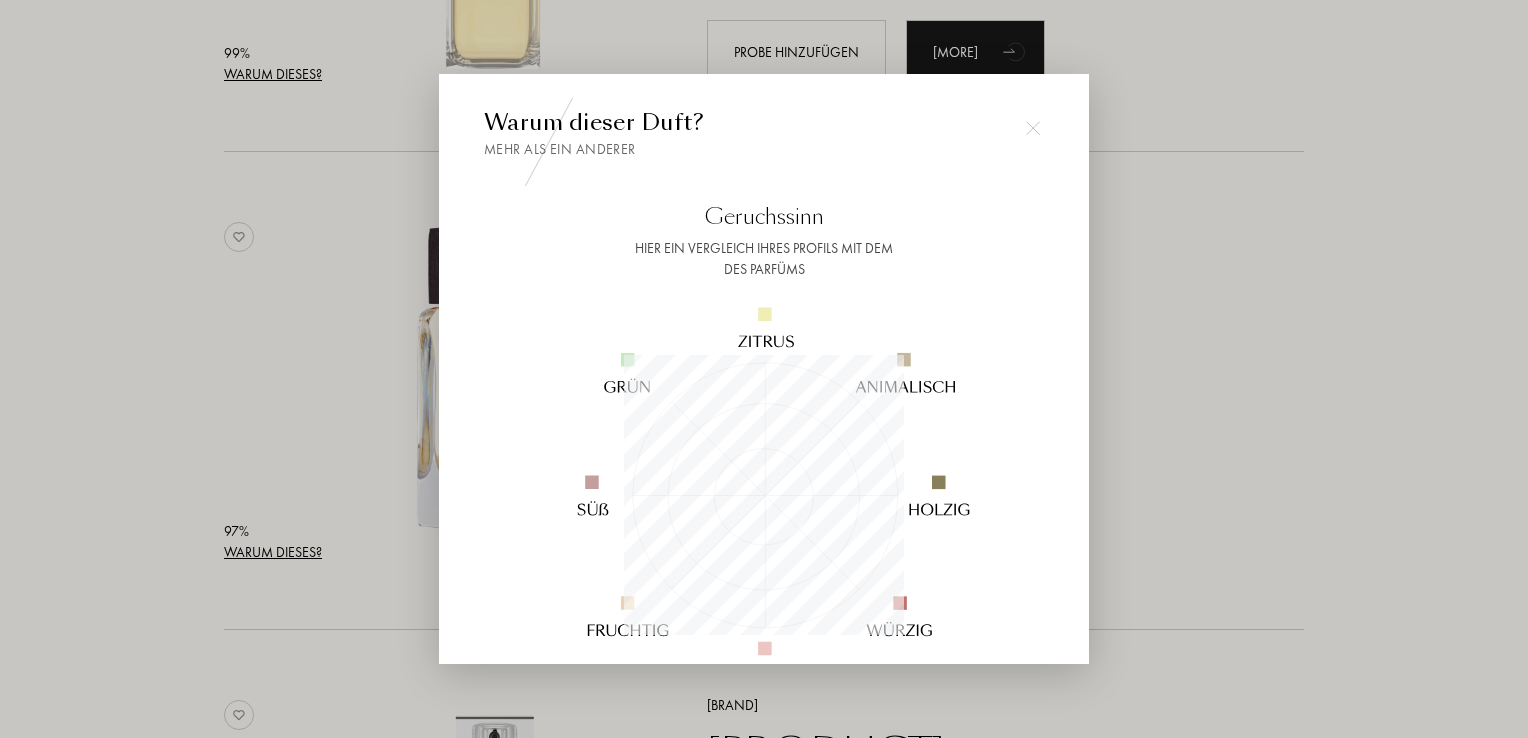 click at bounding box center (764, 369) 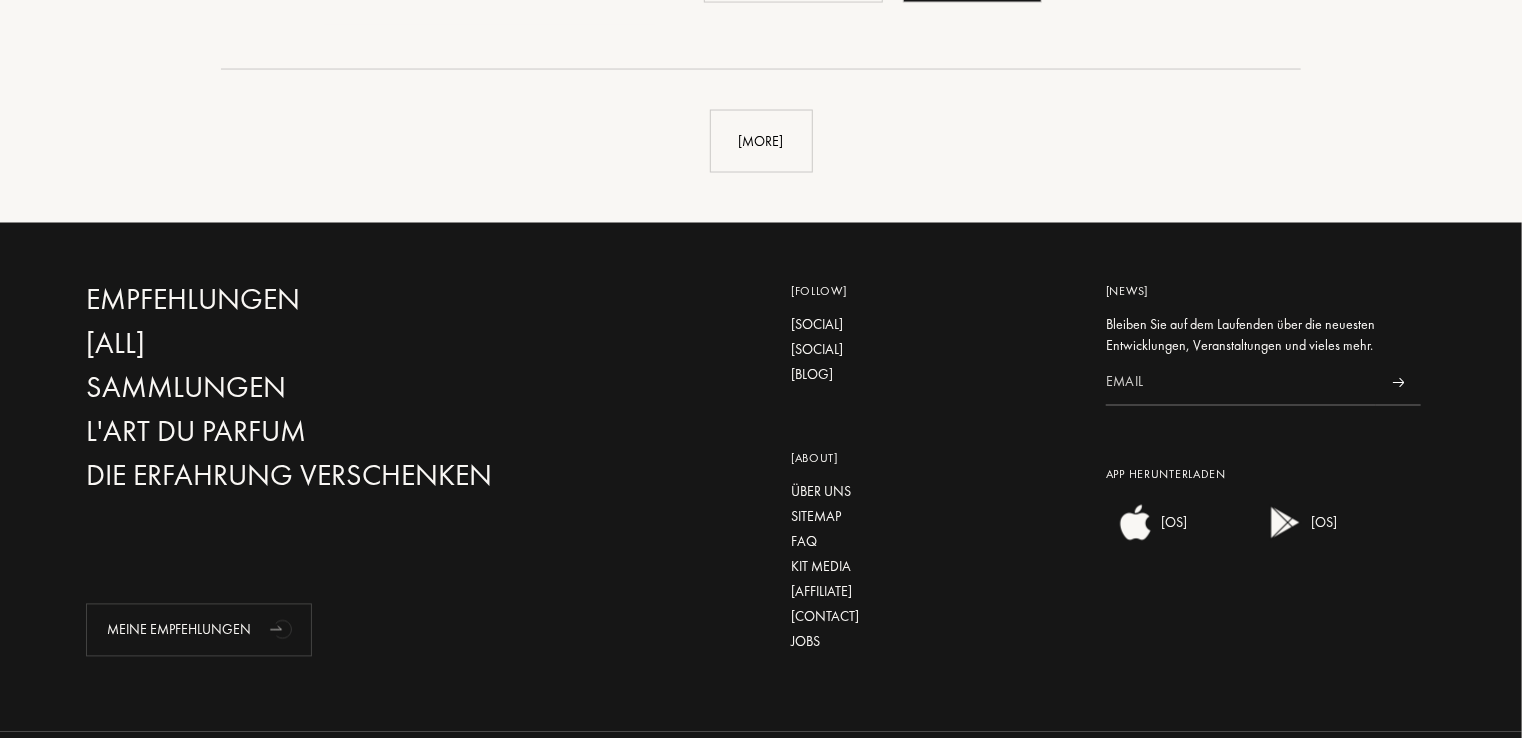 scroll, scrollTop: 5500, scrollLeft: 0, axis: vertical 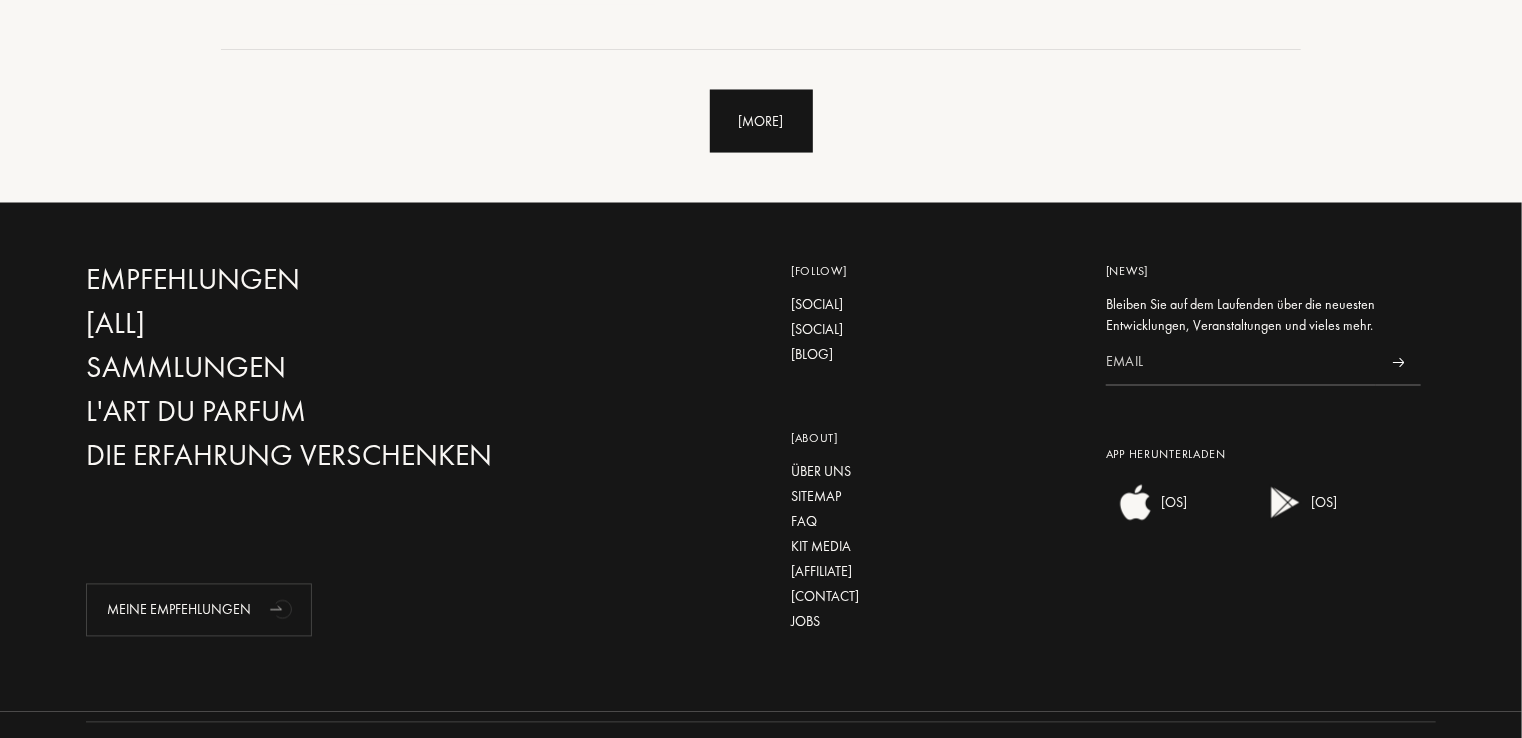 click on "Mehr sehen" at bounding box center (761, 121) 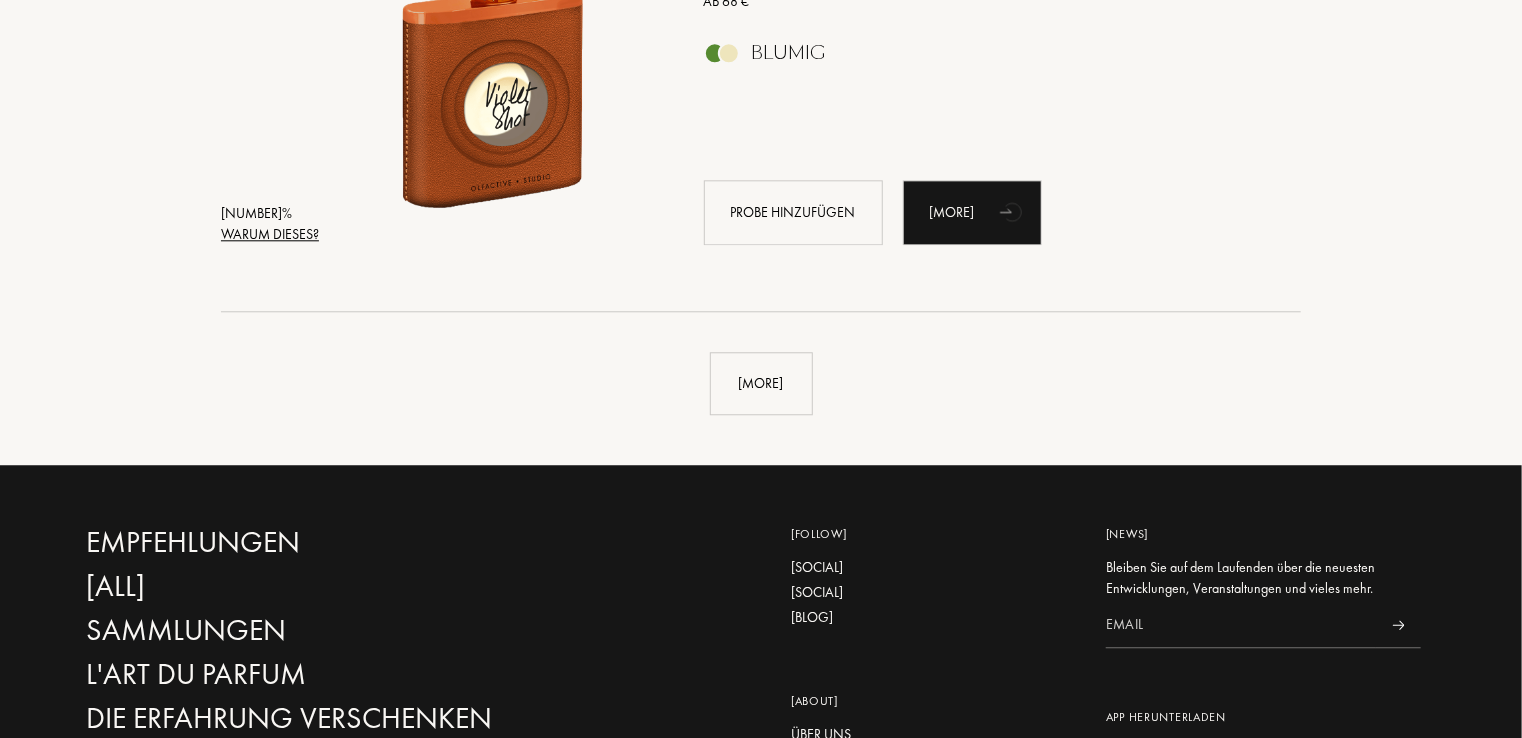 scroll, scrollTop: 10300, scrollLeft: 0, axis: vertical 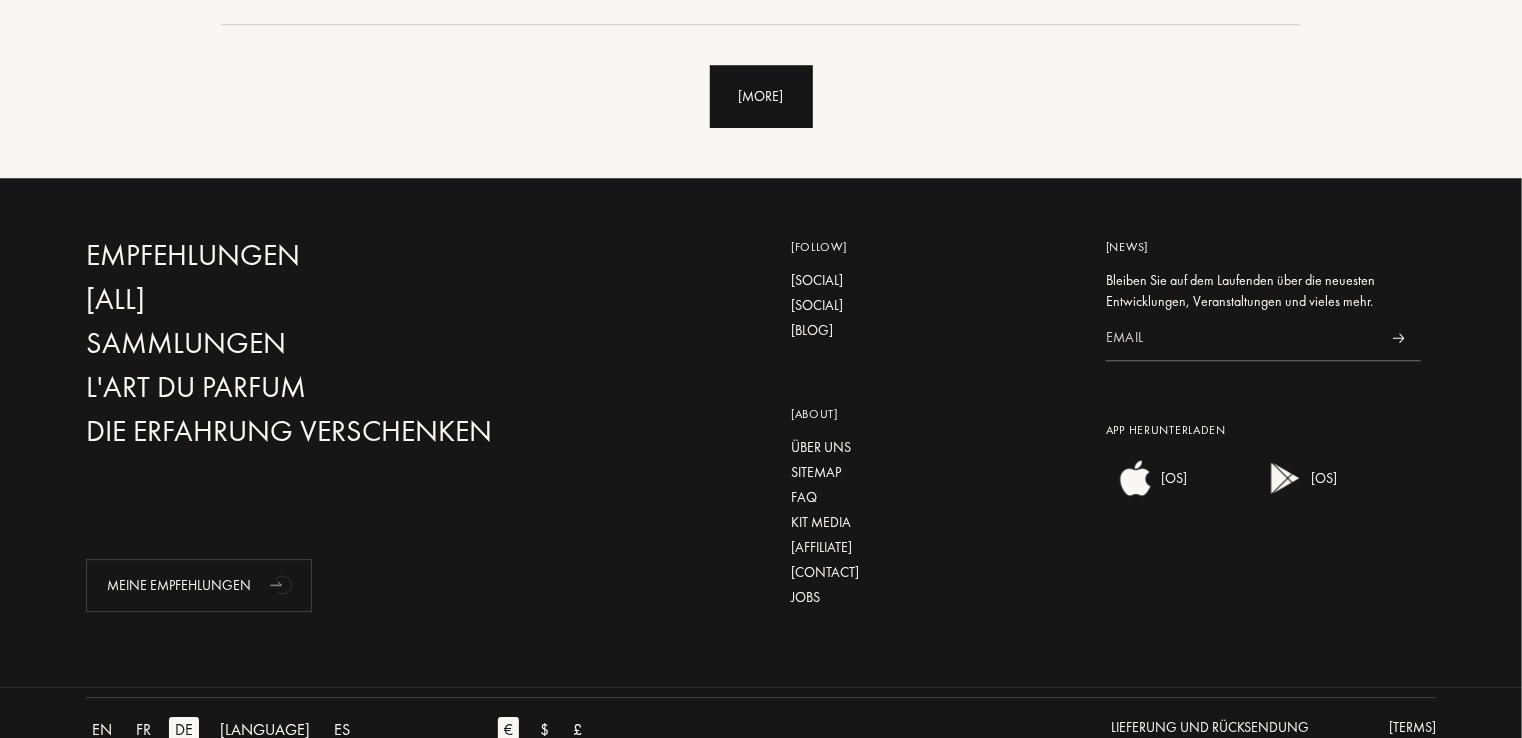 click on "Mehr sehen" at bounding box center (761, 96) 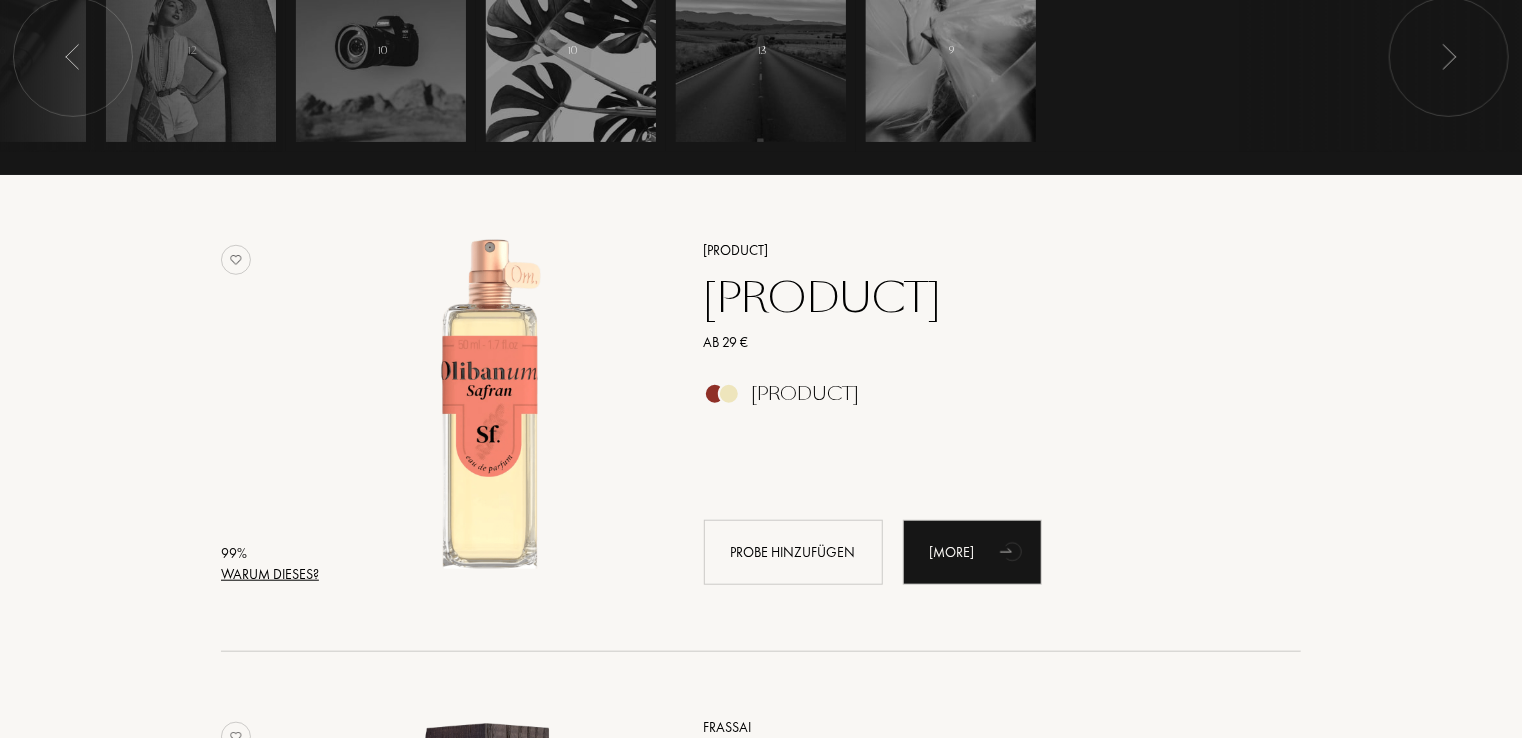 scroll, scrollTop: 0, scrollLeft: 0, axis: both 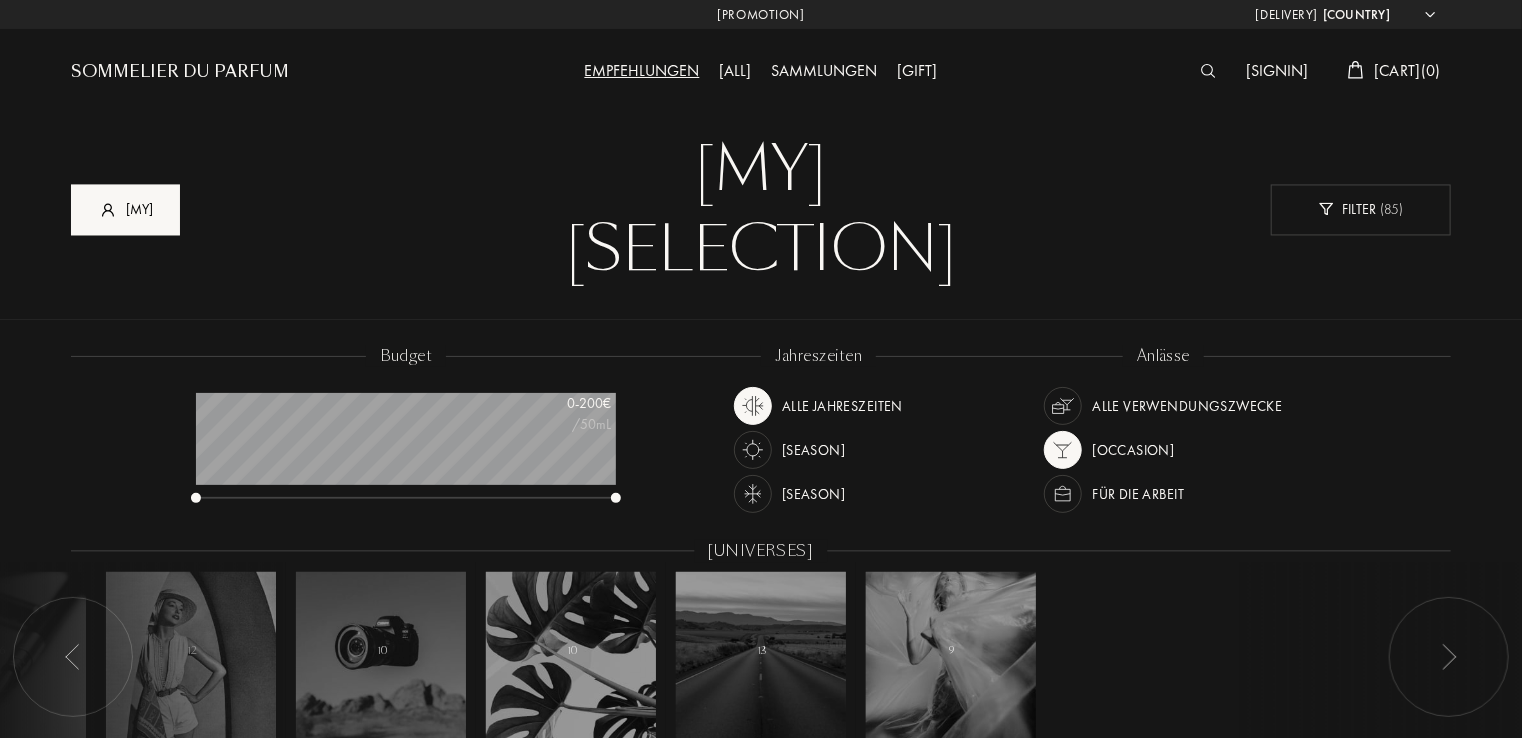 click on "Mein Profil" at bounding box center (125, 209) 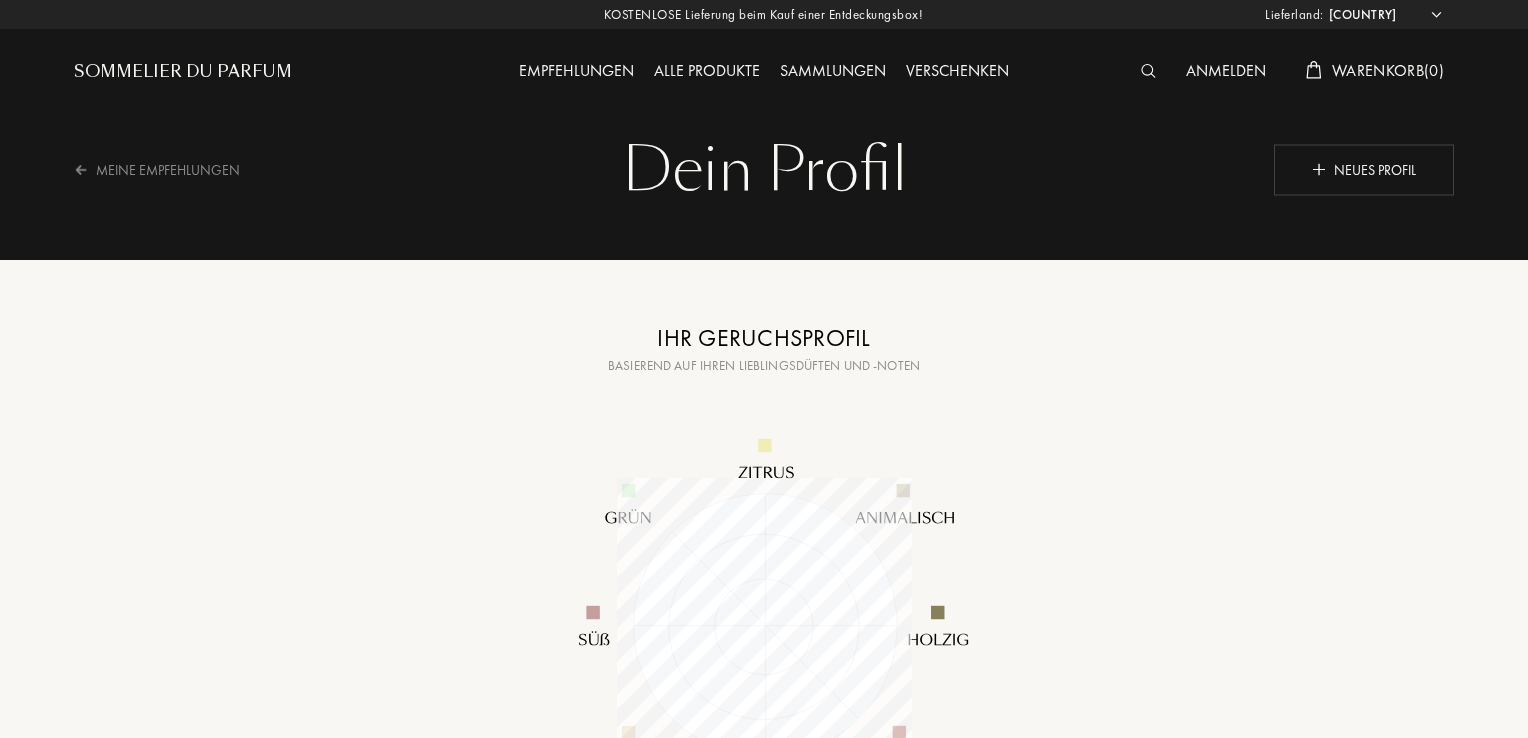 select on "DE" 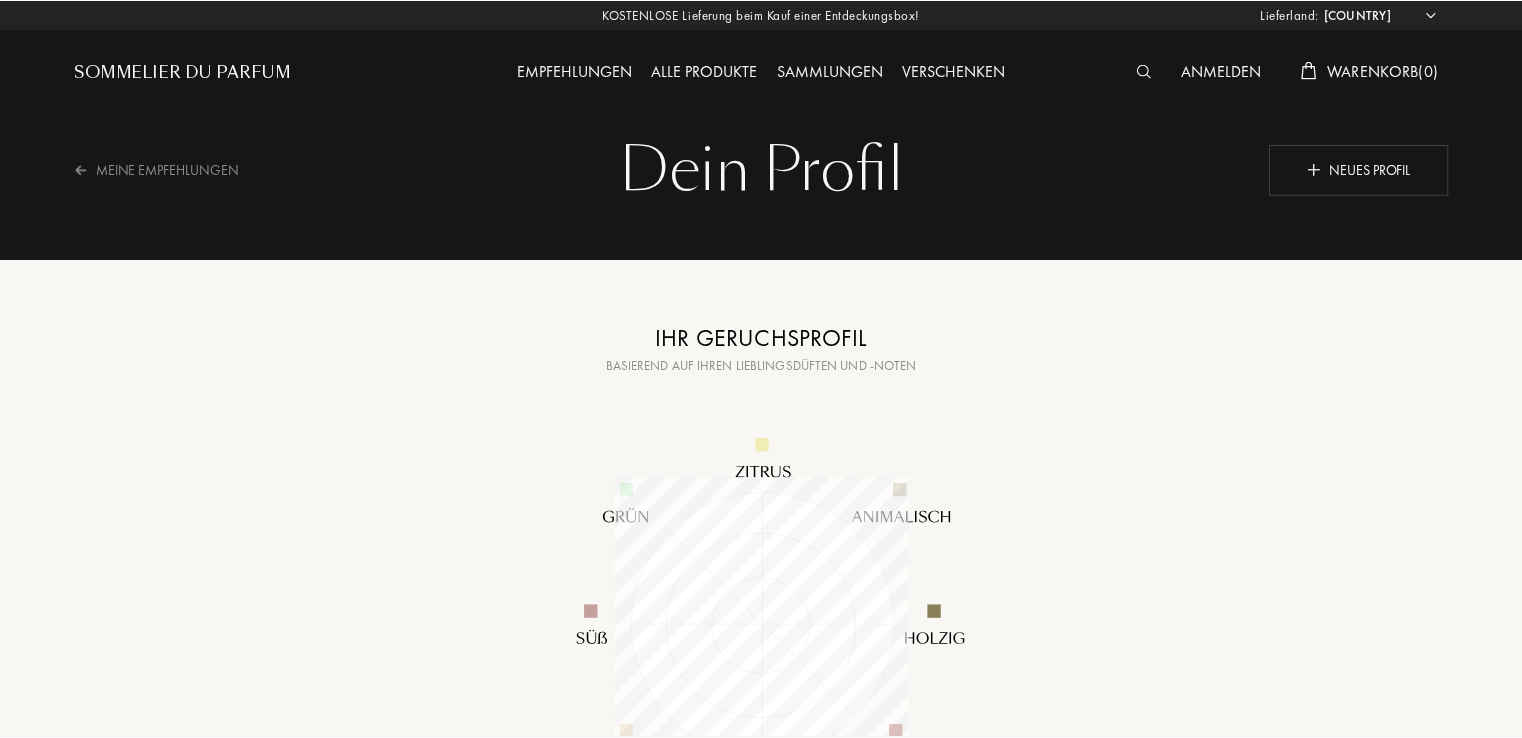 scroll, scrollTop: 0, scrollLeft: 0, axis: both 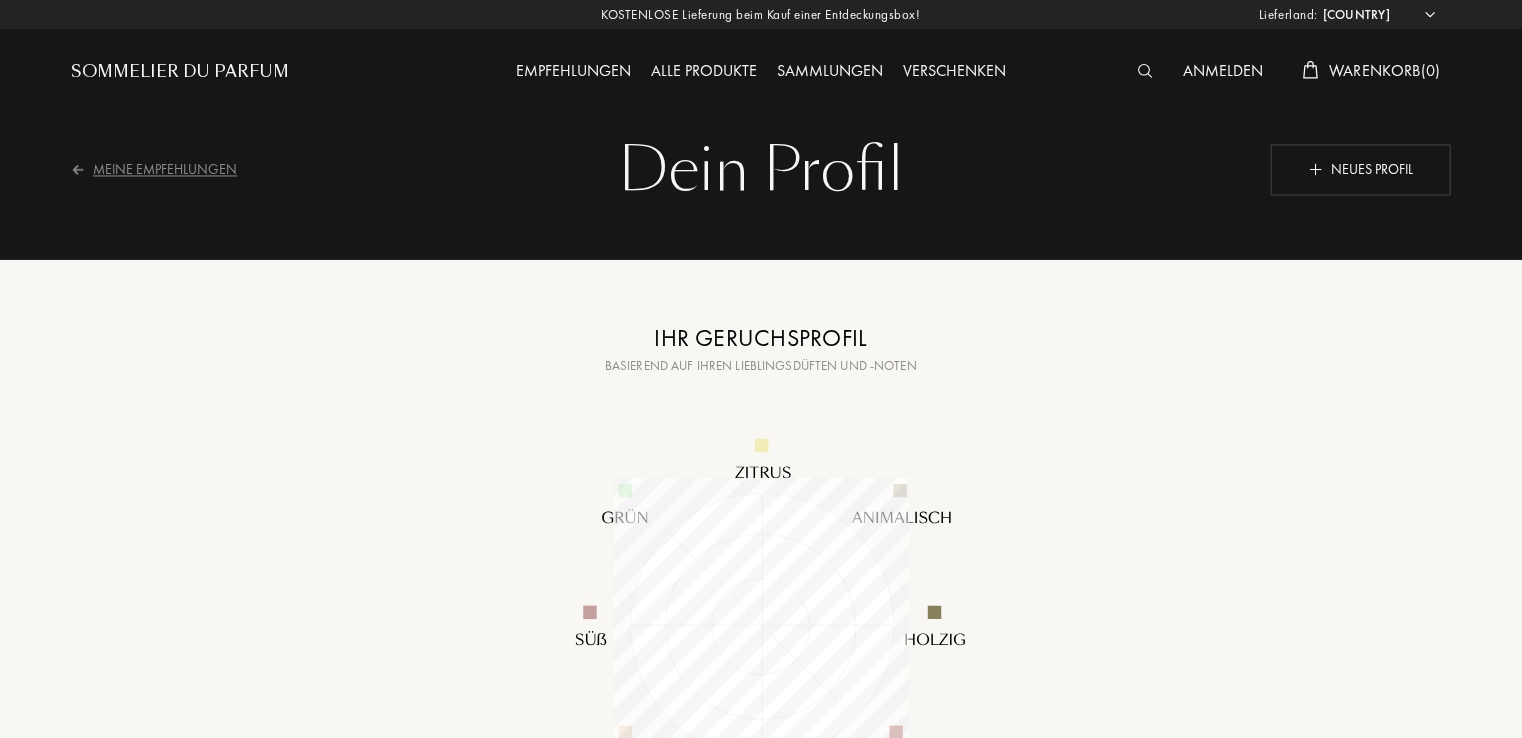 click on "Meine Empfehlungen" at bounding box center (167, 169) 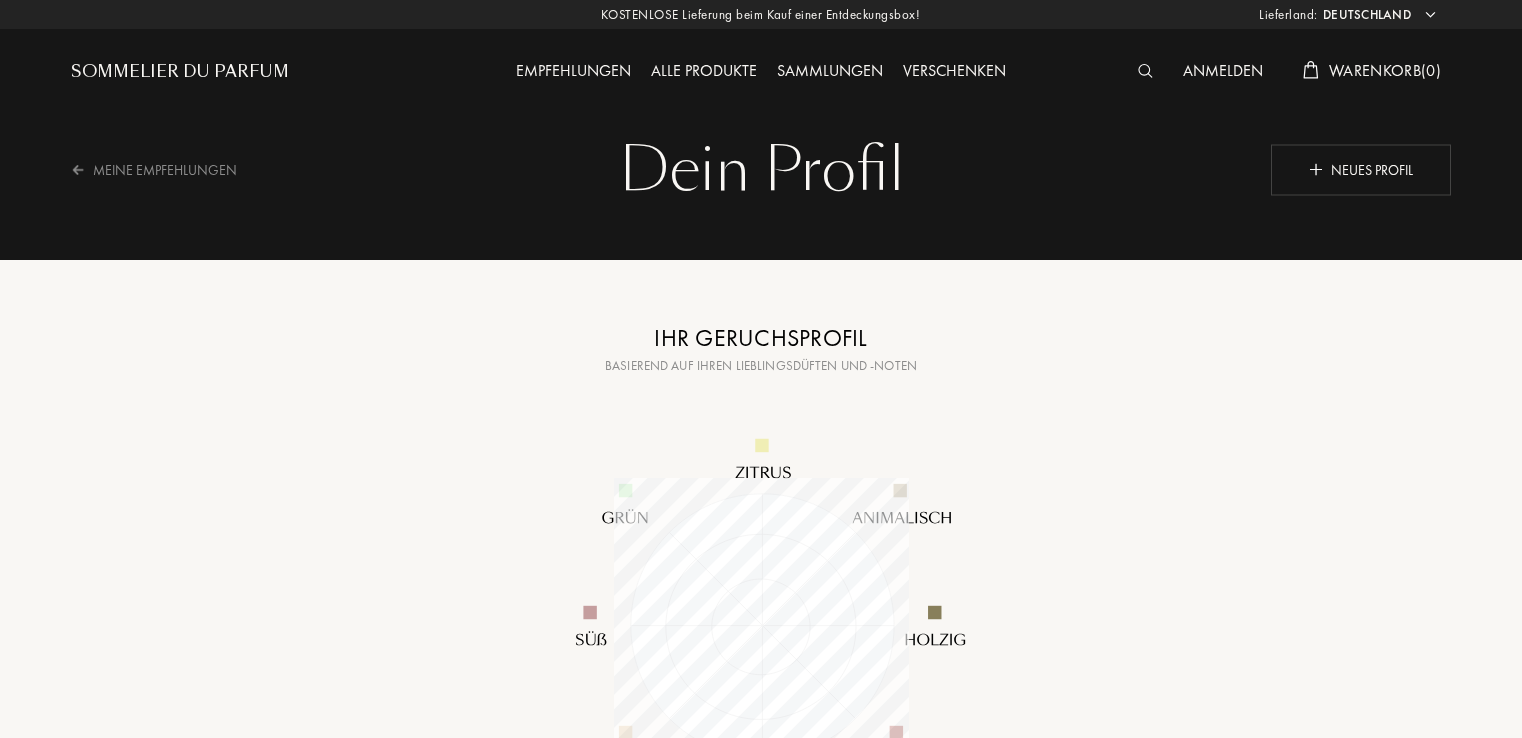 select on "DE" 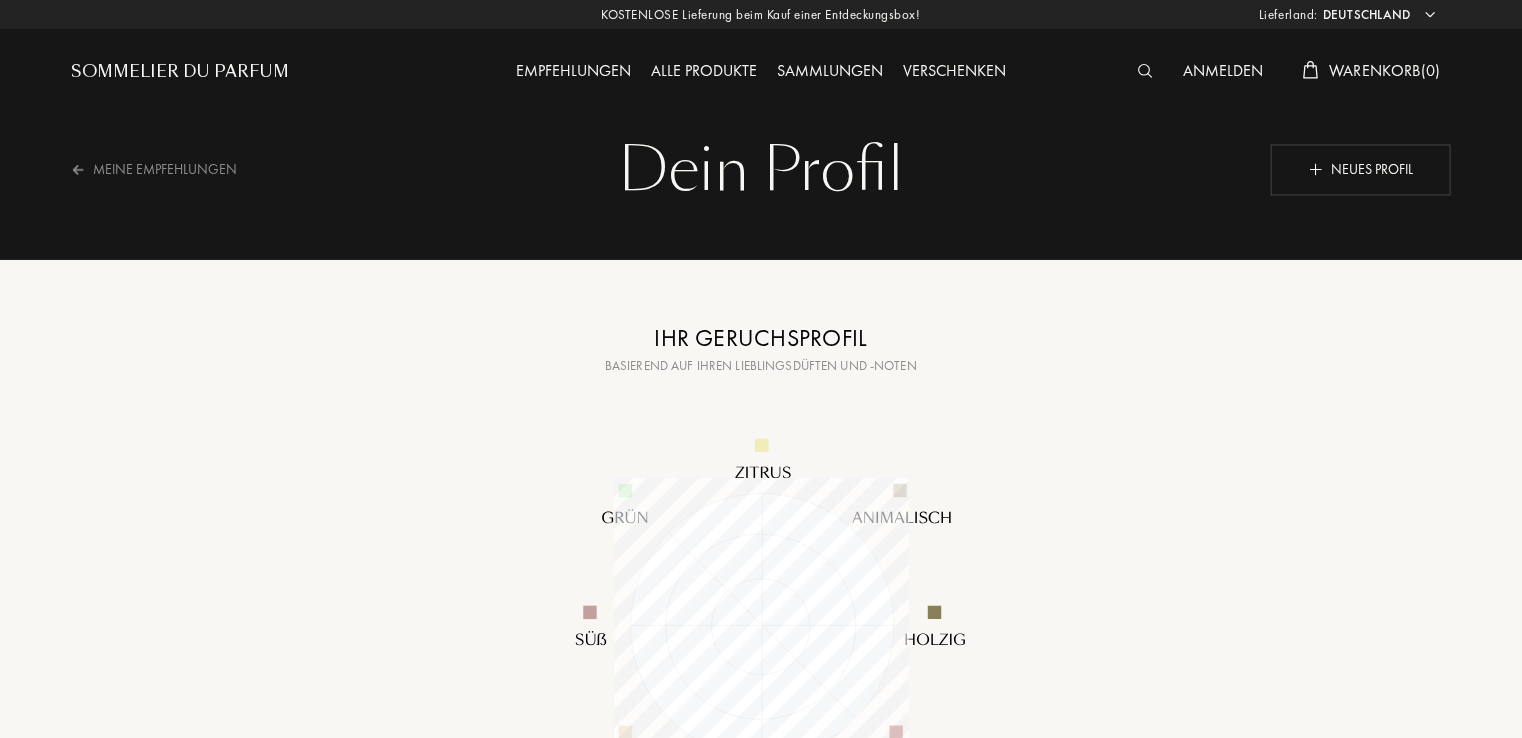 scroll, scrollTop: 999704, scrollLeft: 999704, axis: both 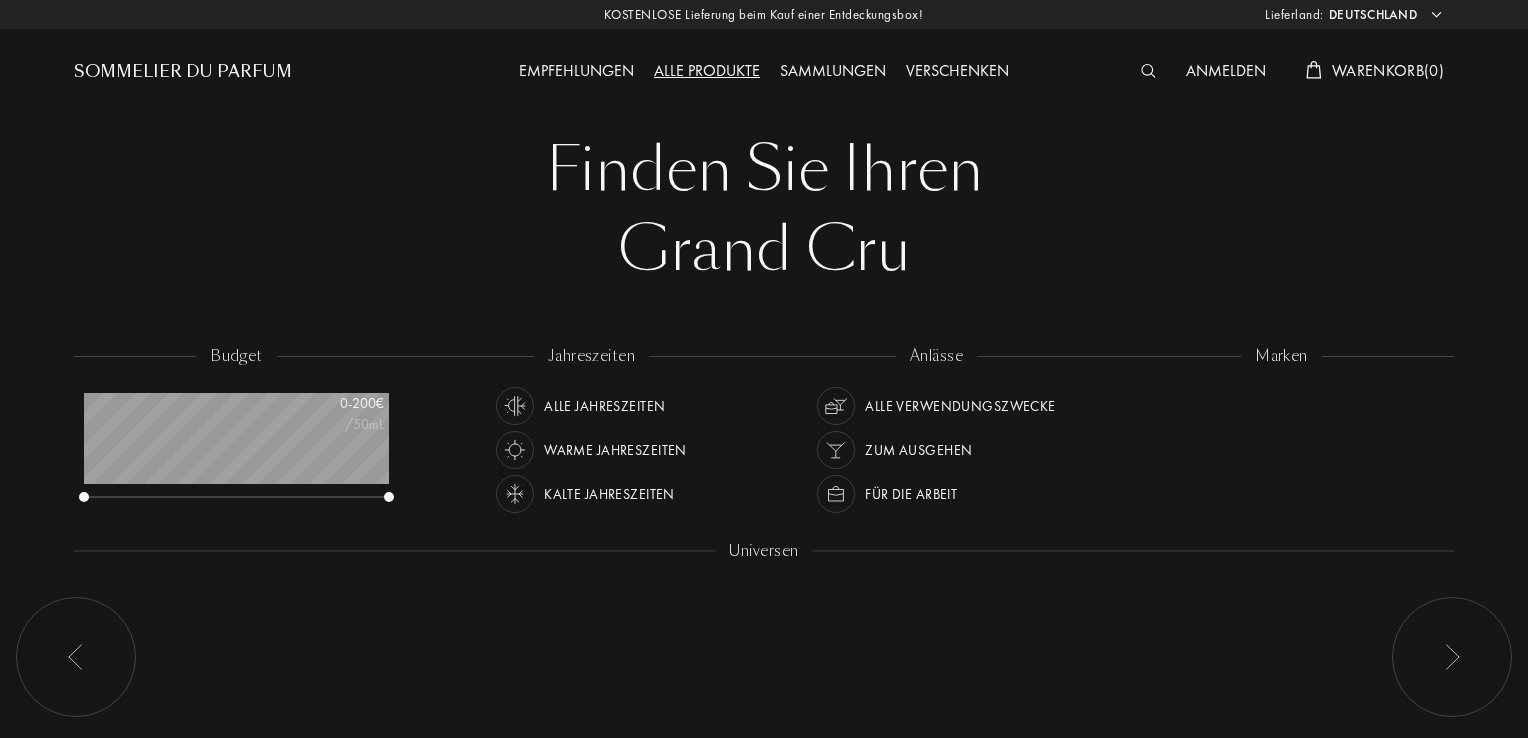 select on "DE" 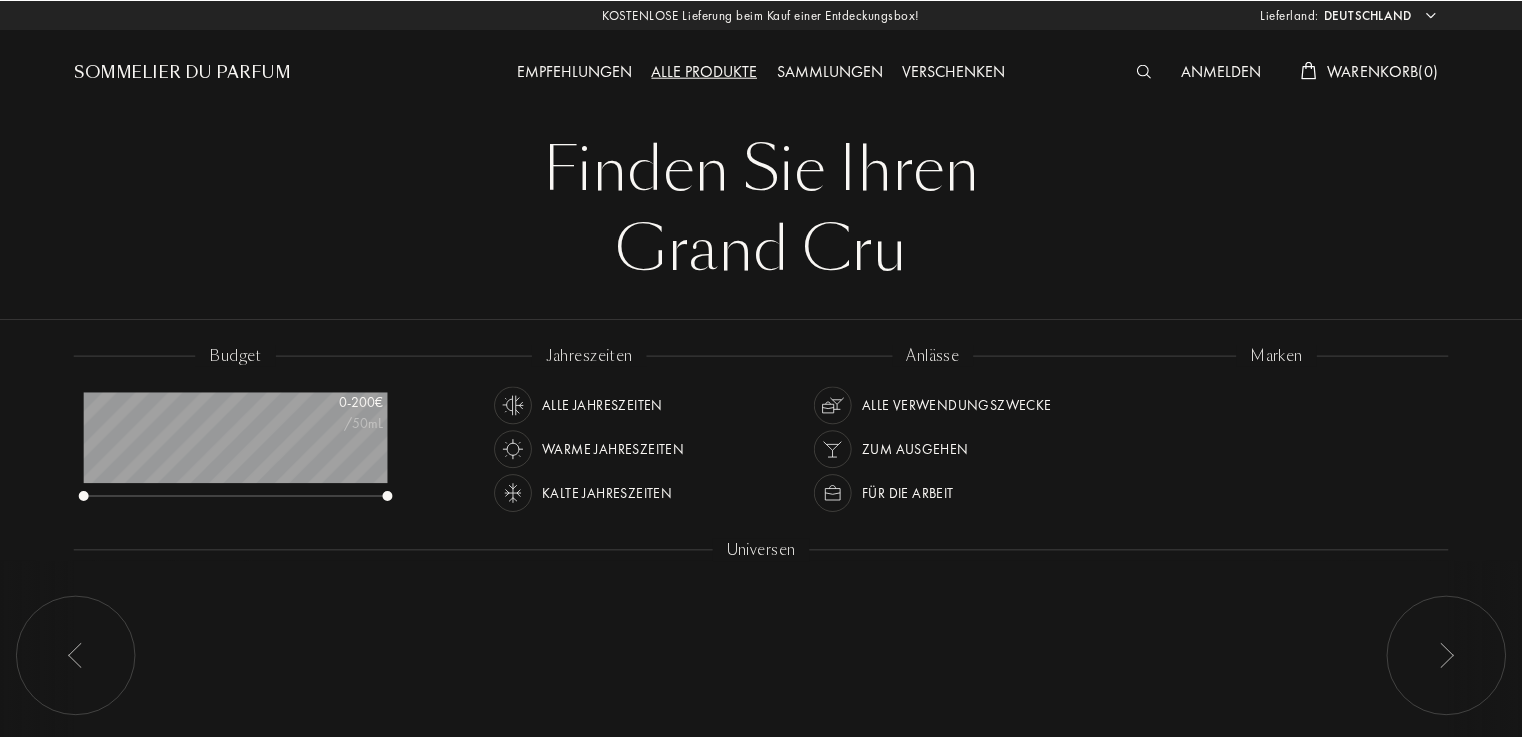 scroll, scrollTop: 0, scrollLeft: 0, axis: both 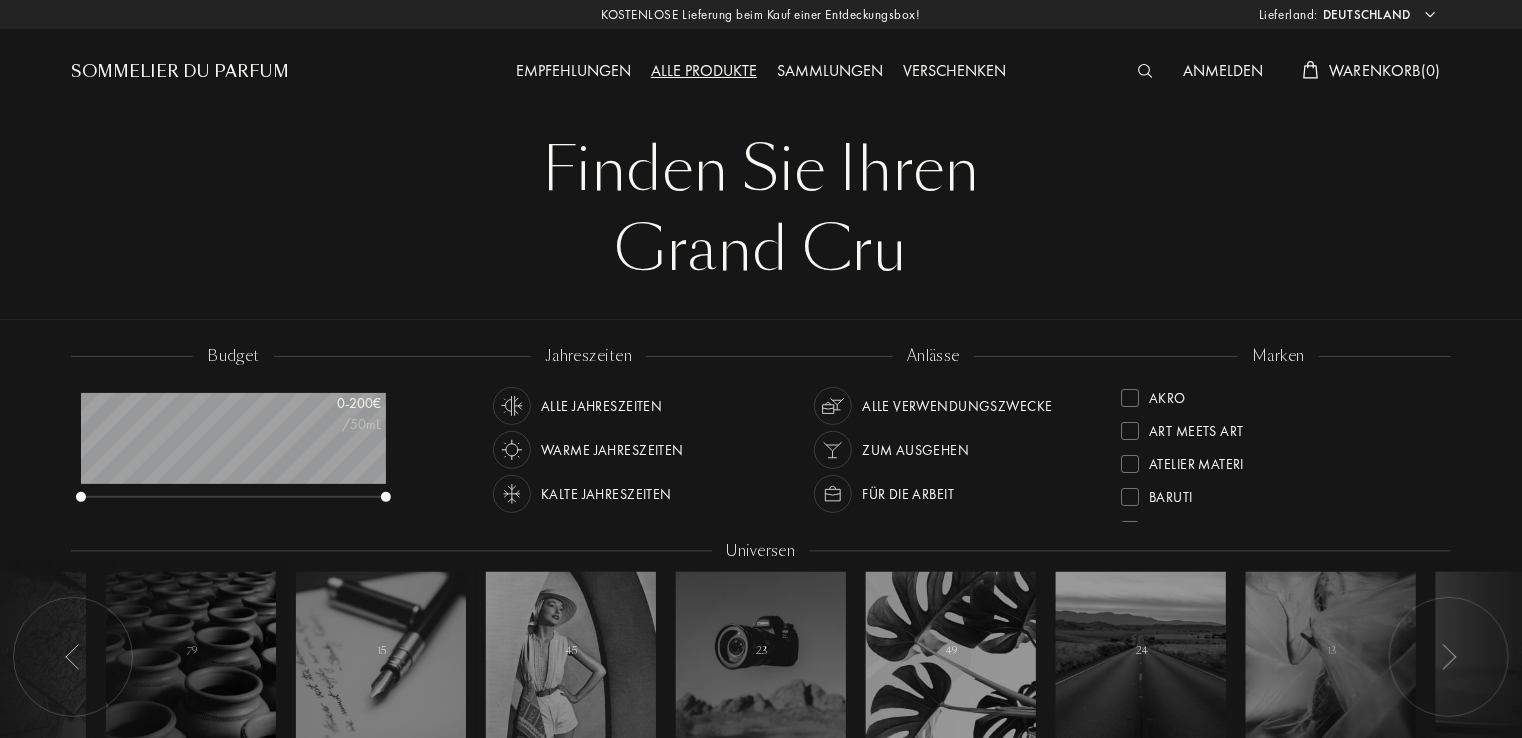 click at bounding box center (1150, 72) 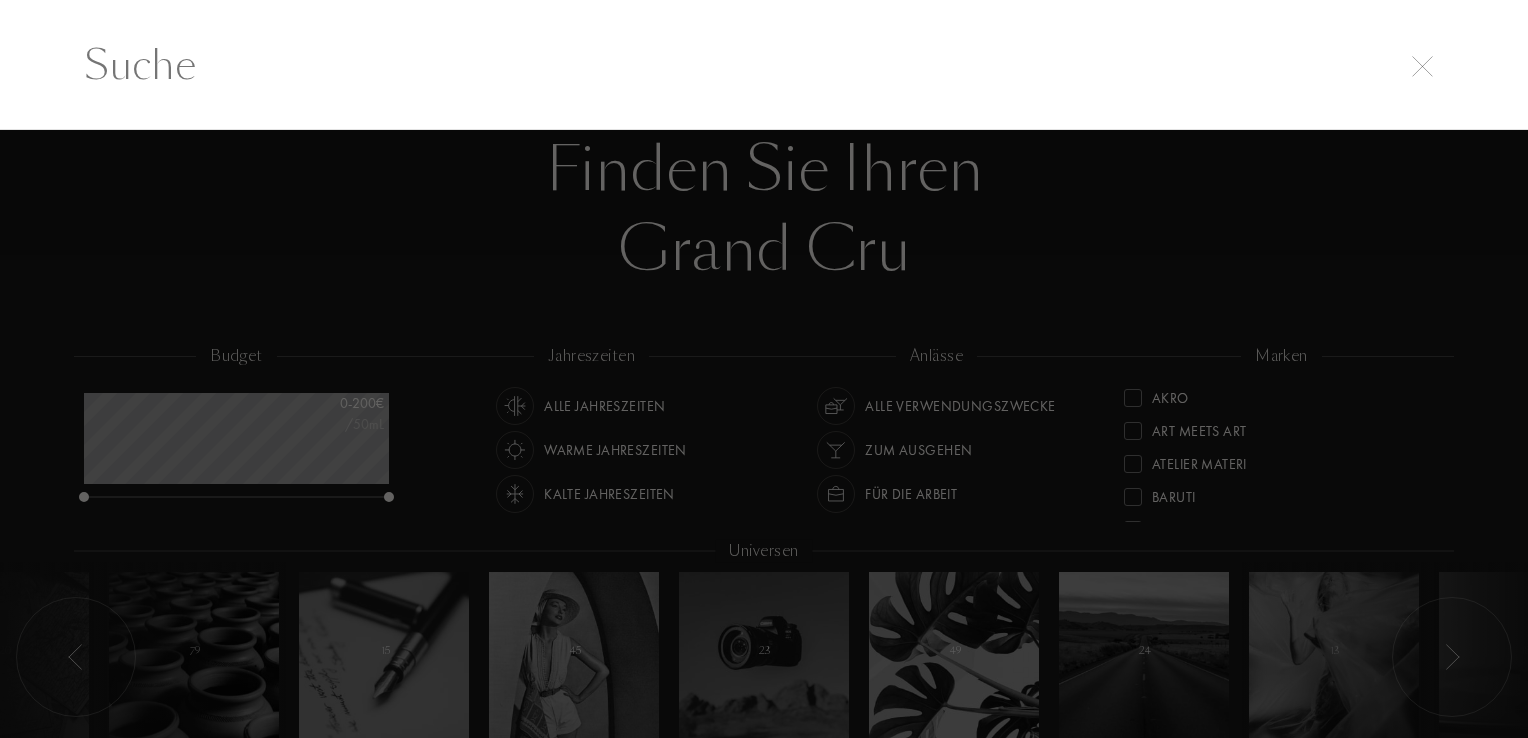 click at bounding box center (764, 65) 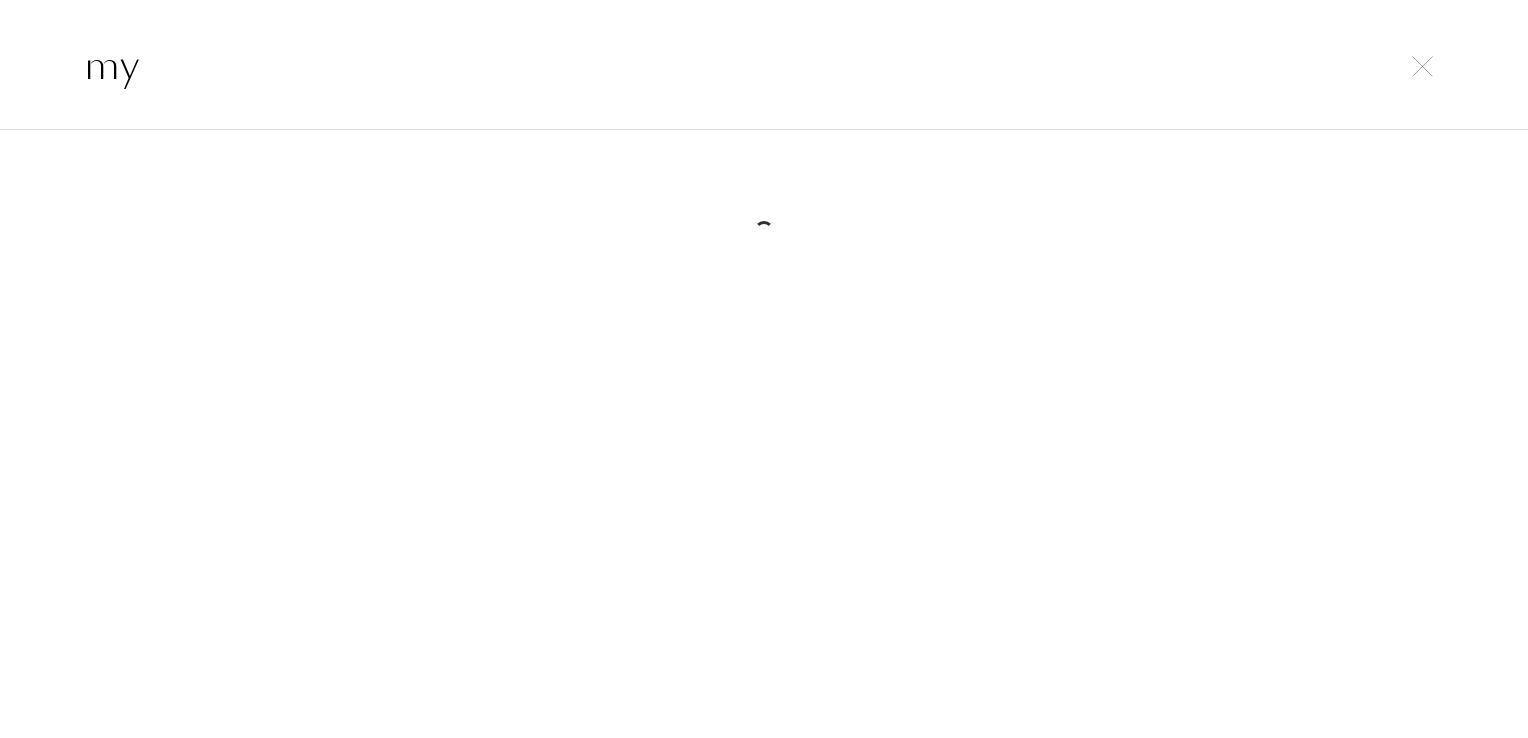 type on "m" 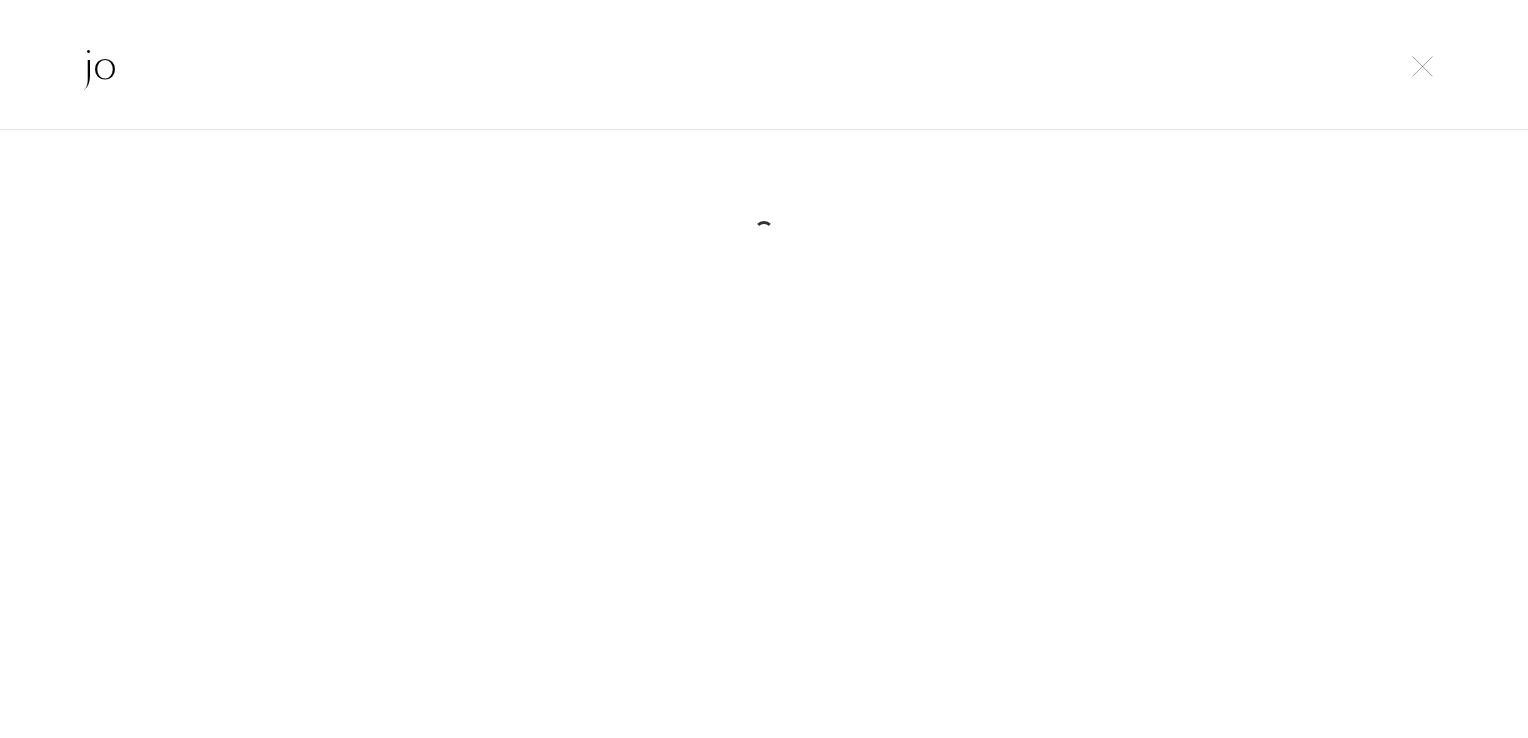 type on "j" 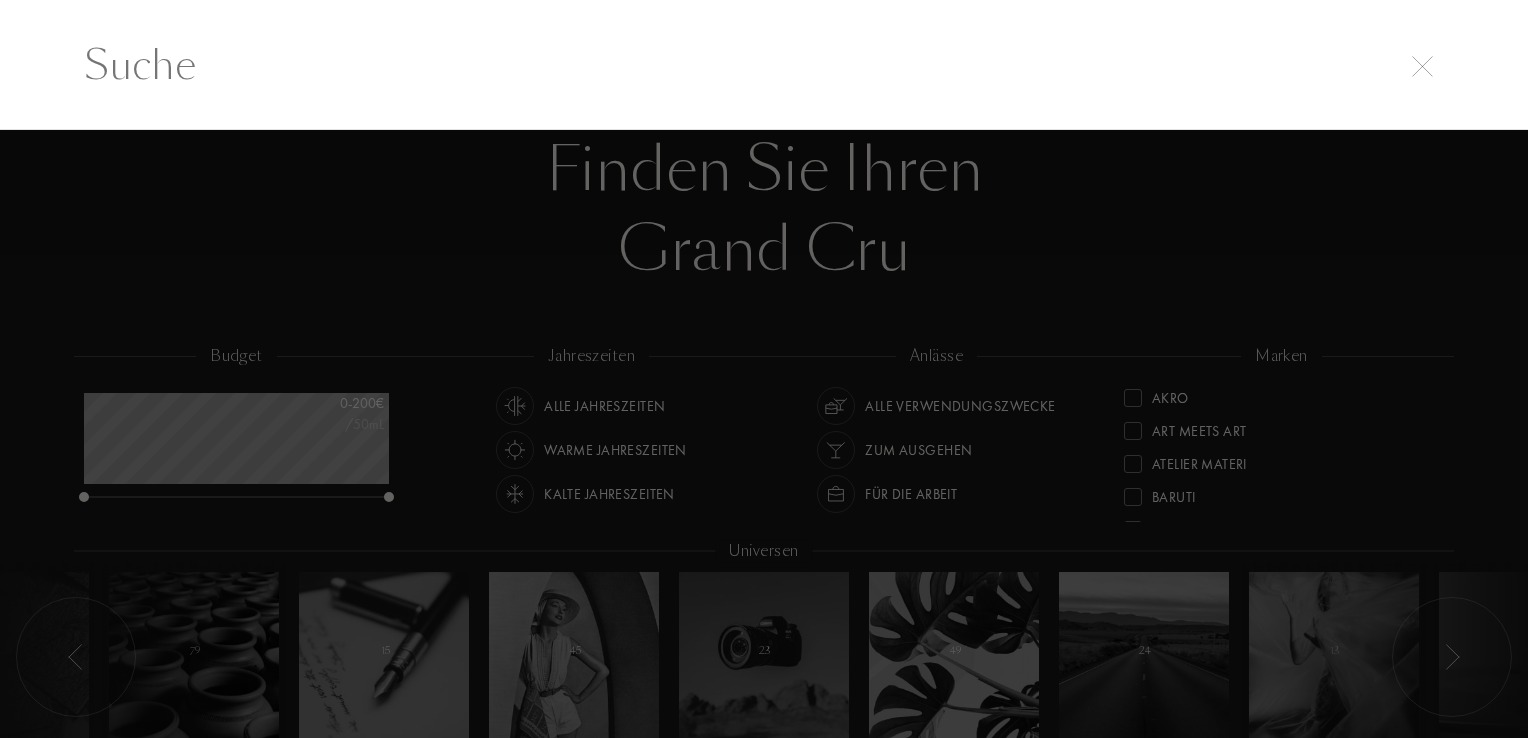 click at bounding box center [764, 65] 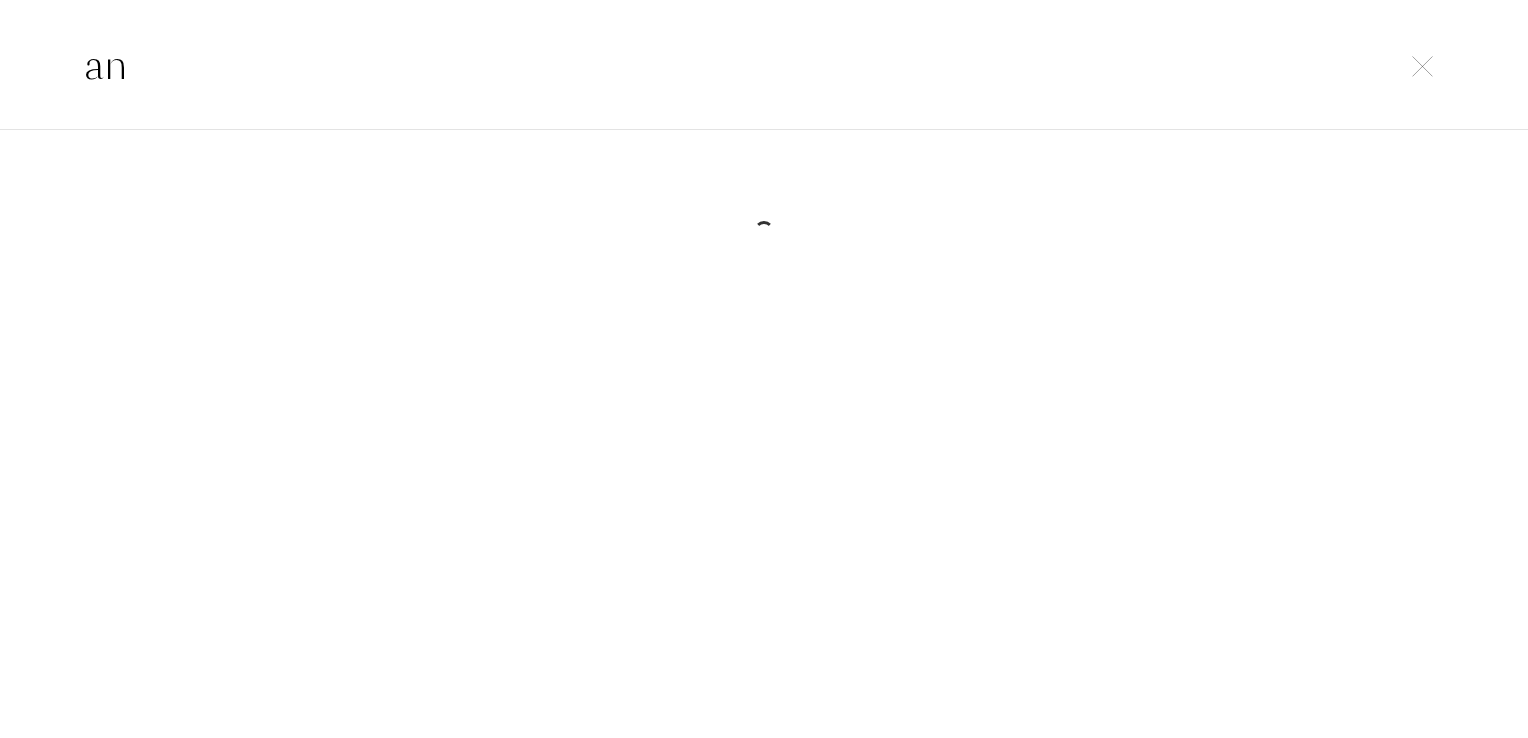 type on "a" 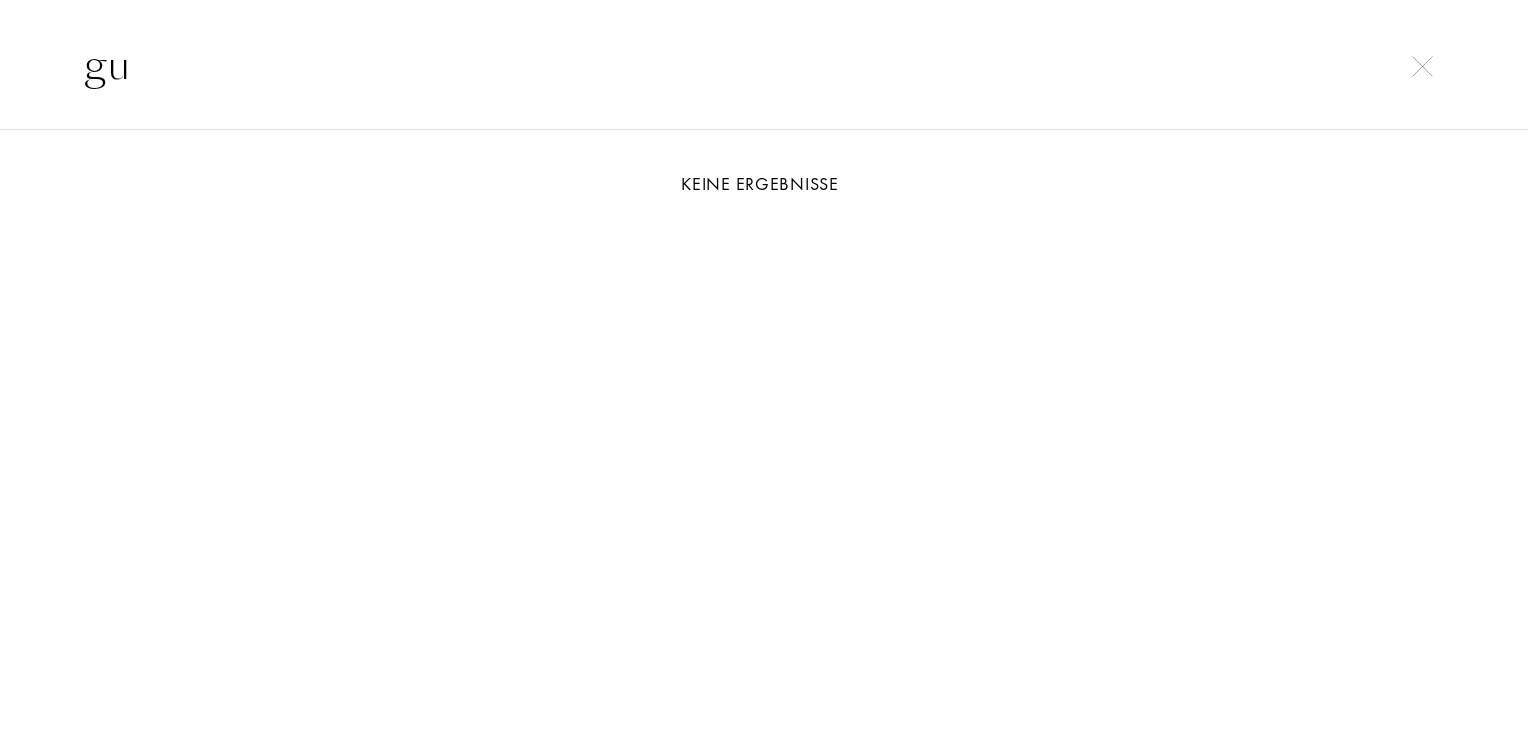 type on "g" 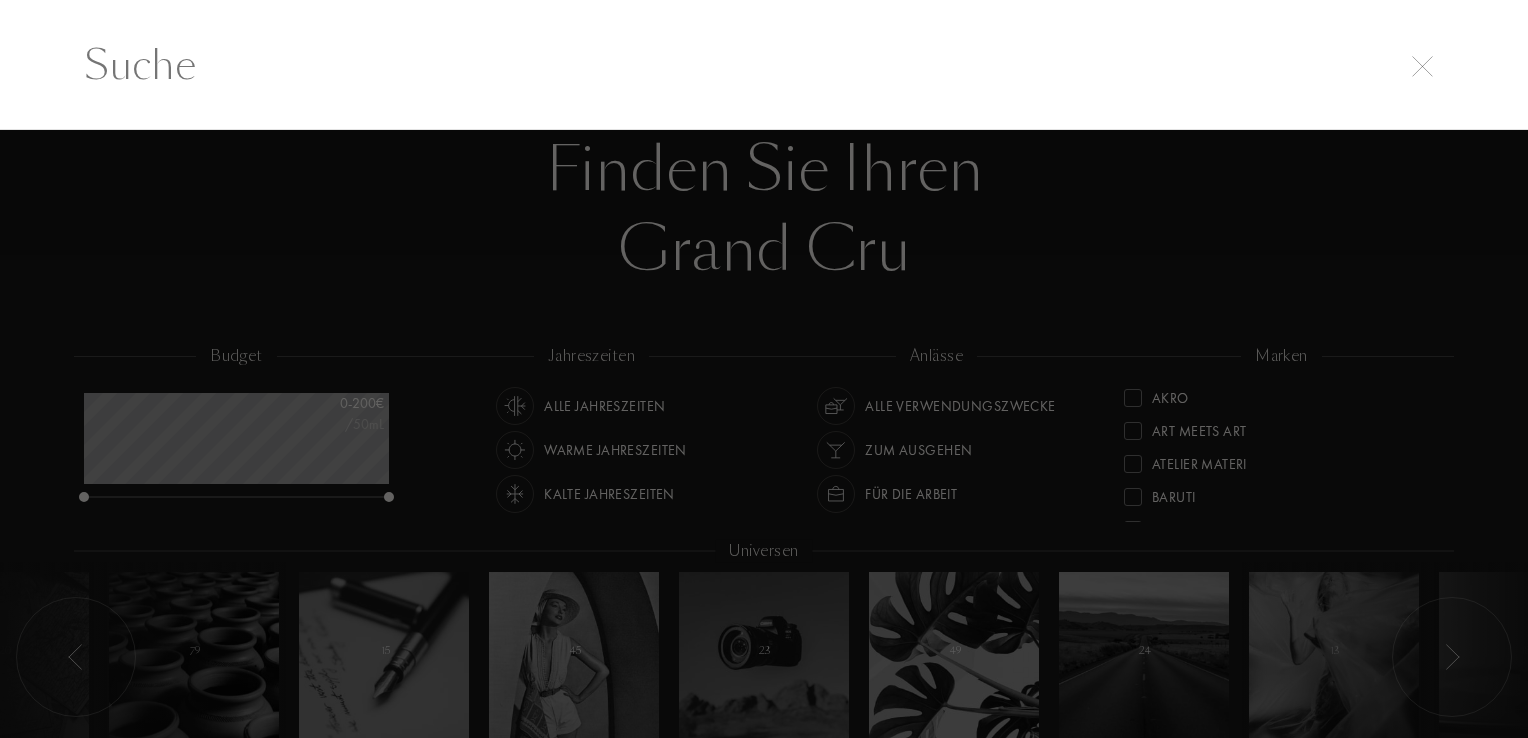 click at bounding box center [764, 65] 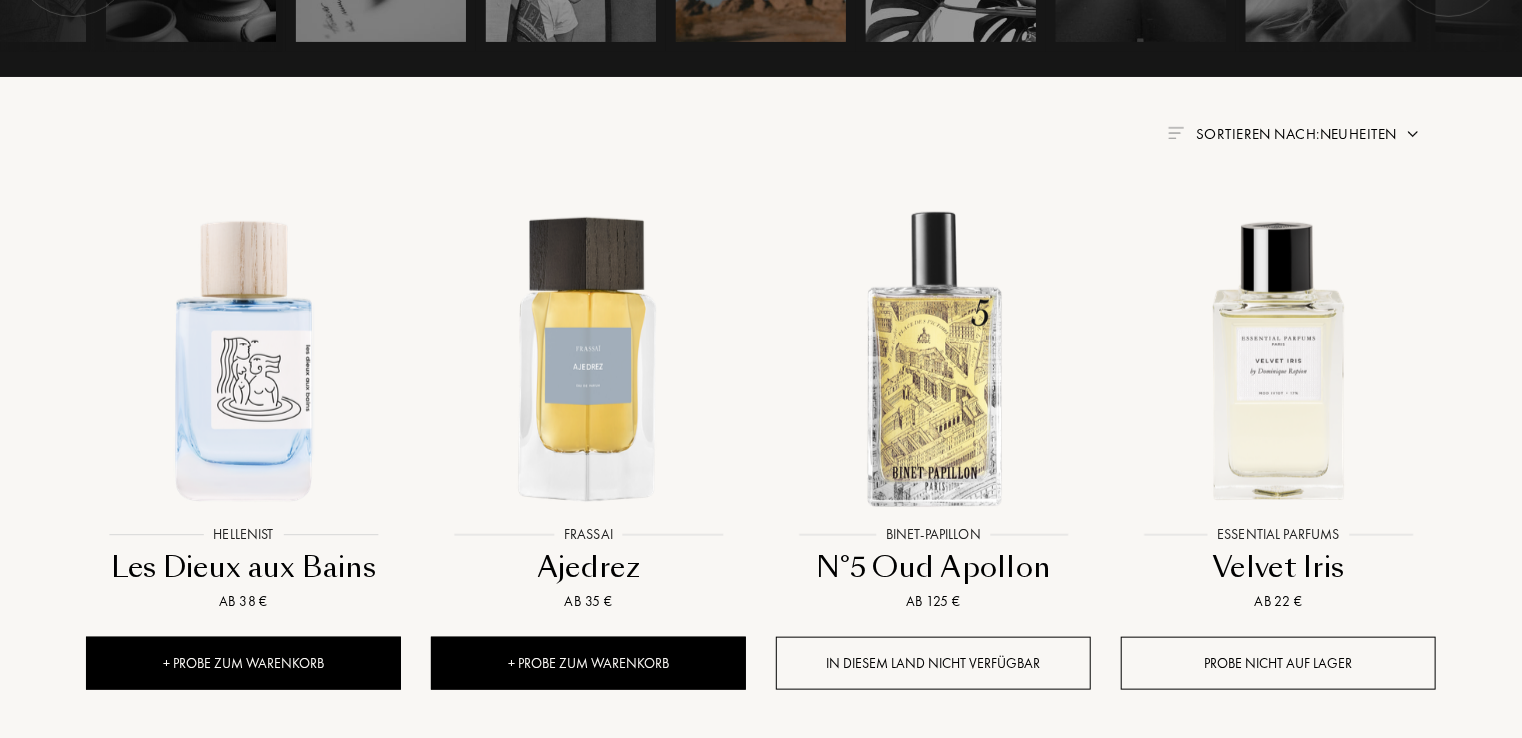 scroll, scrollTop: 0, scrollLeft: 0, axis: both 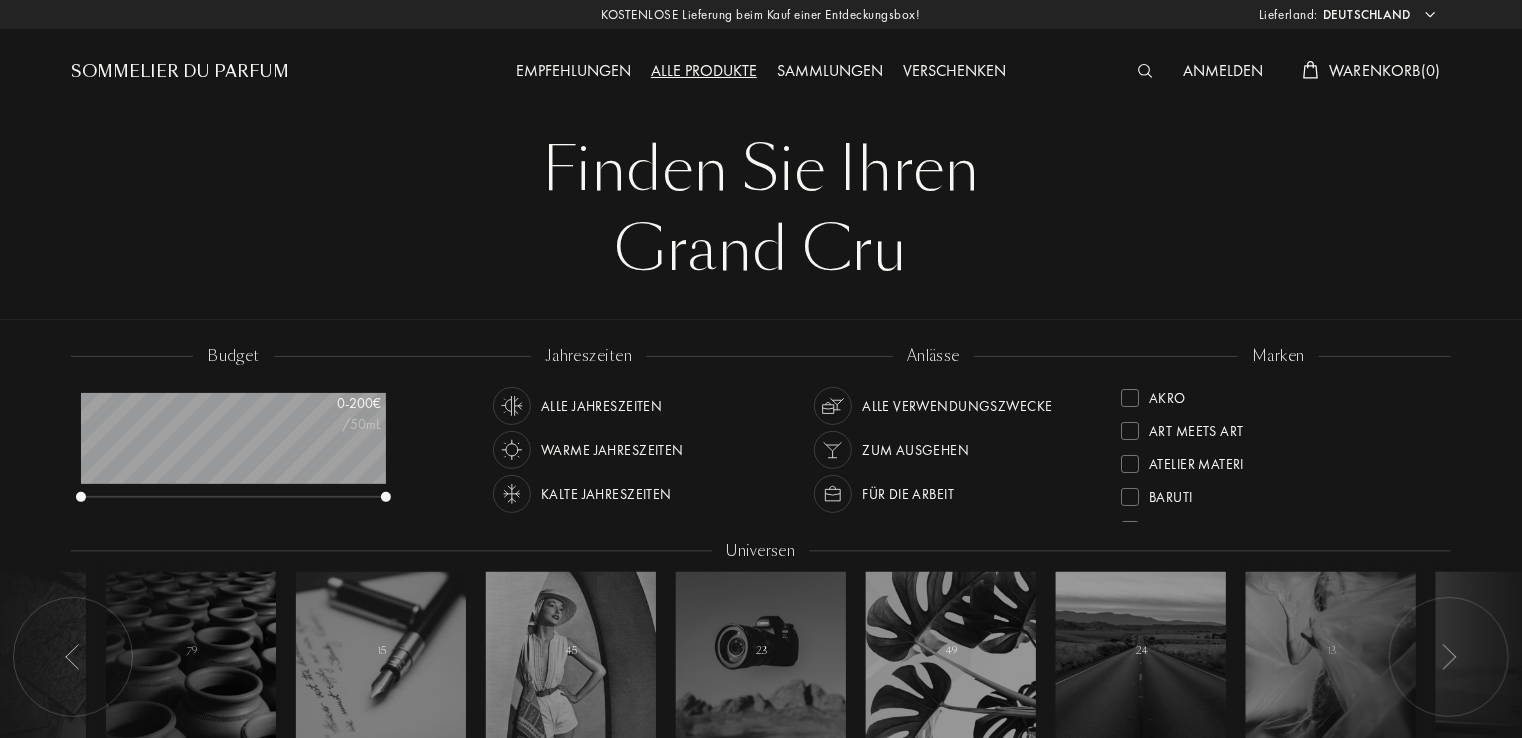 click at bounding box center (1150, 72) 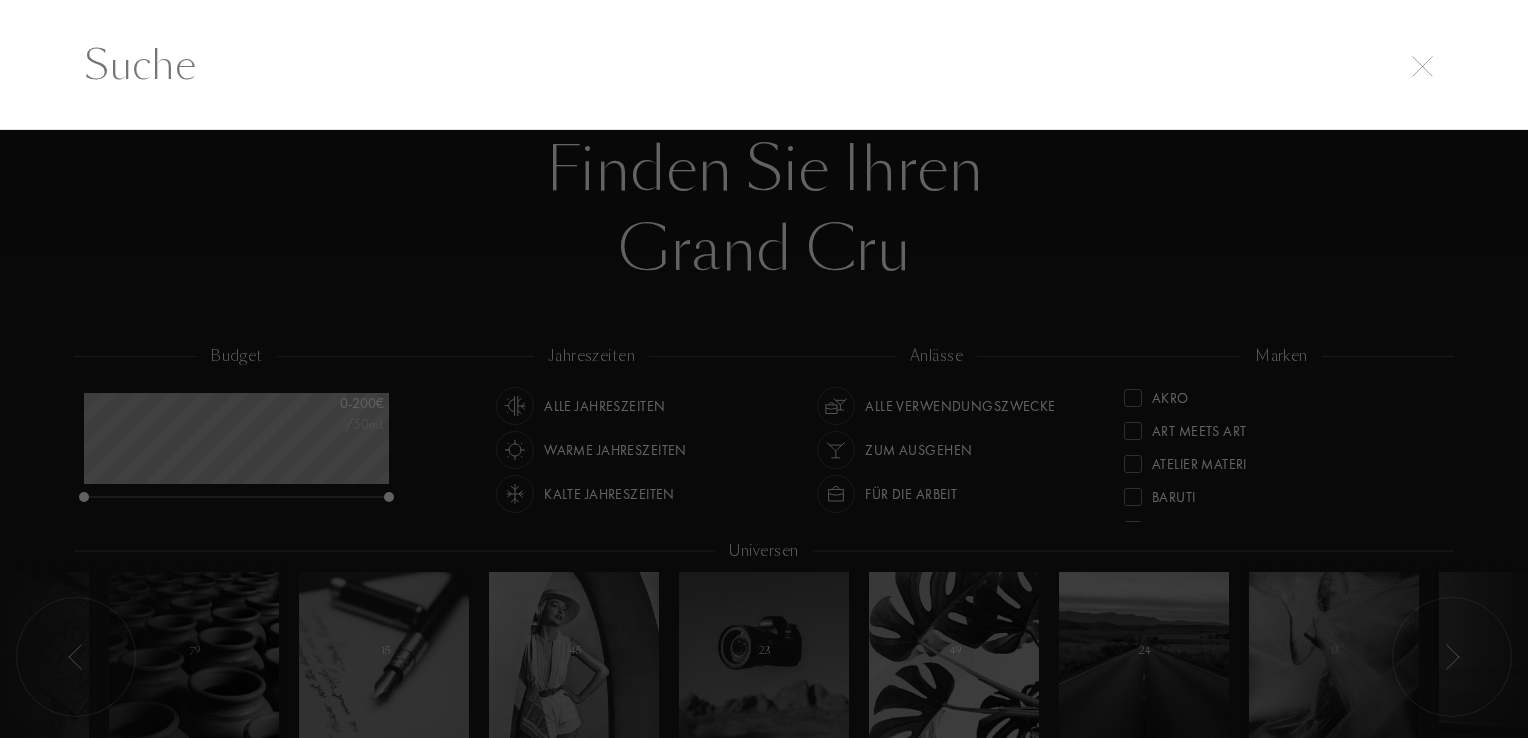 click at bounding box center [764, 65] 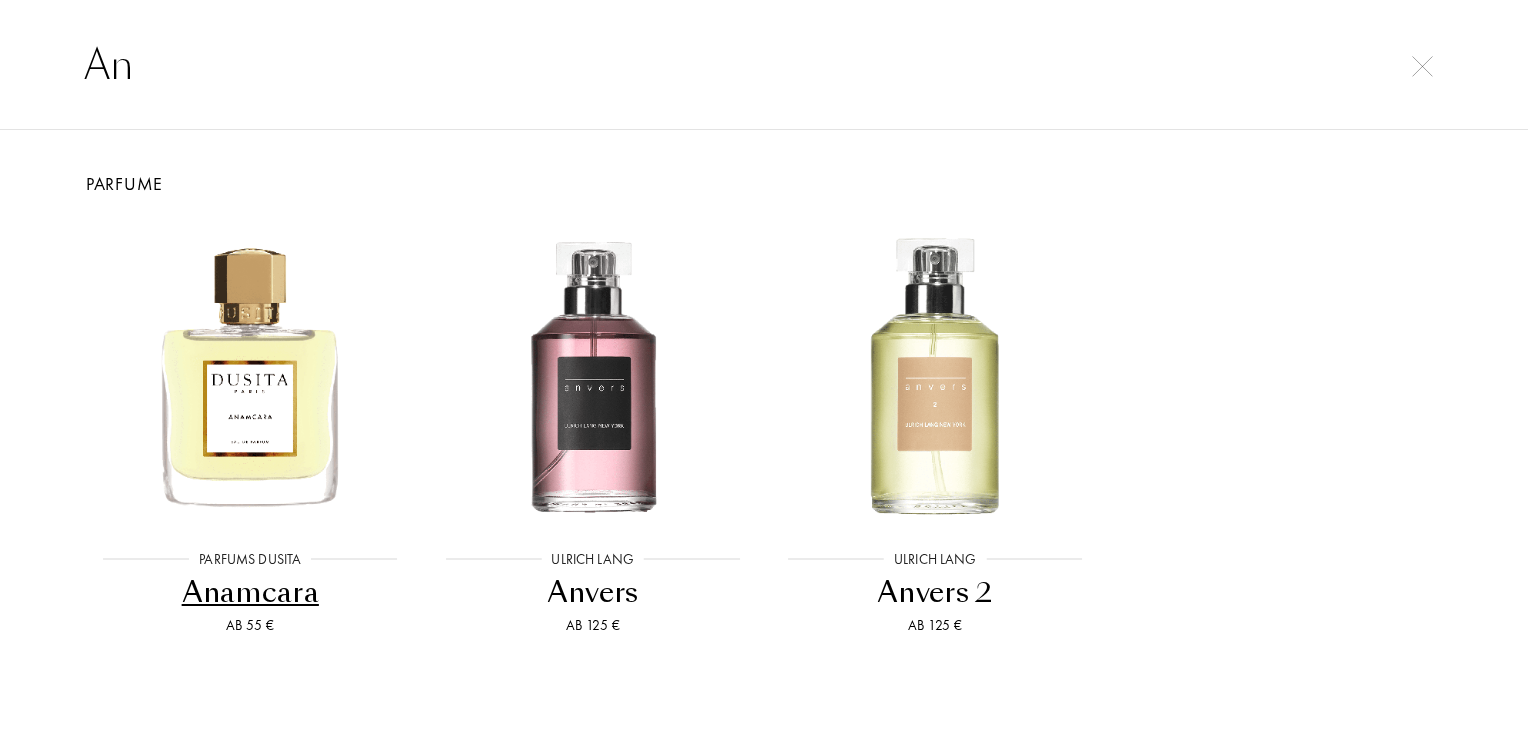 type on "A" 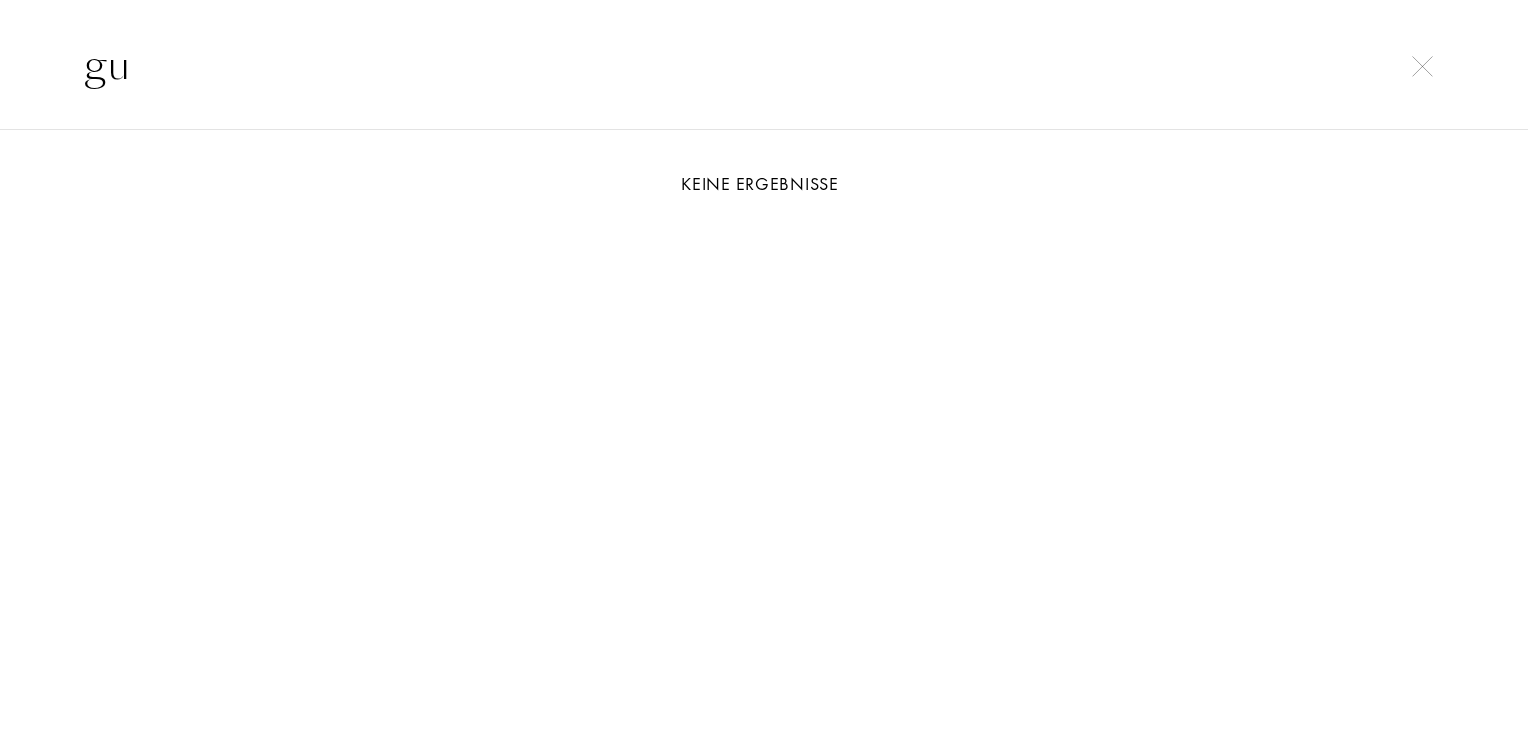 type on "g" 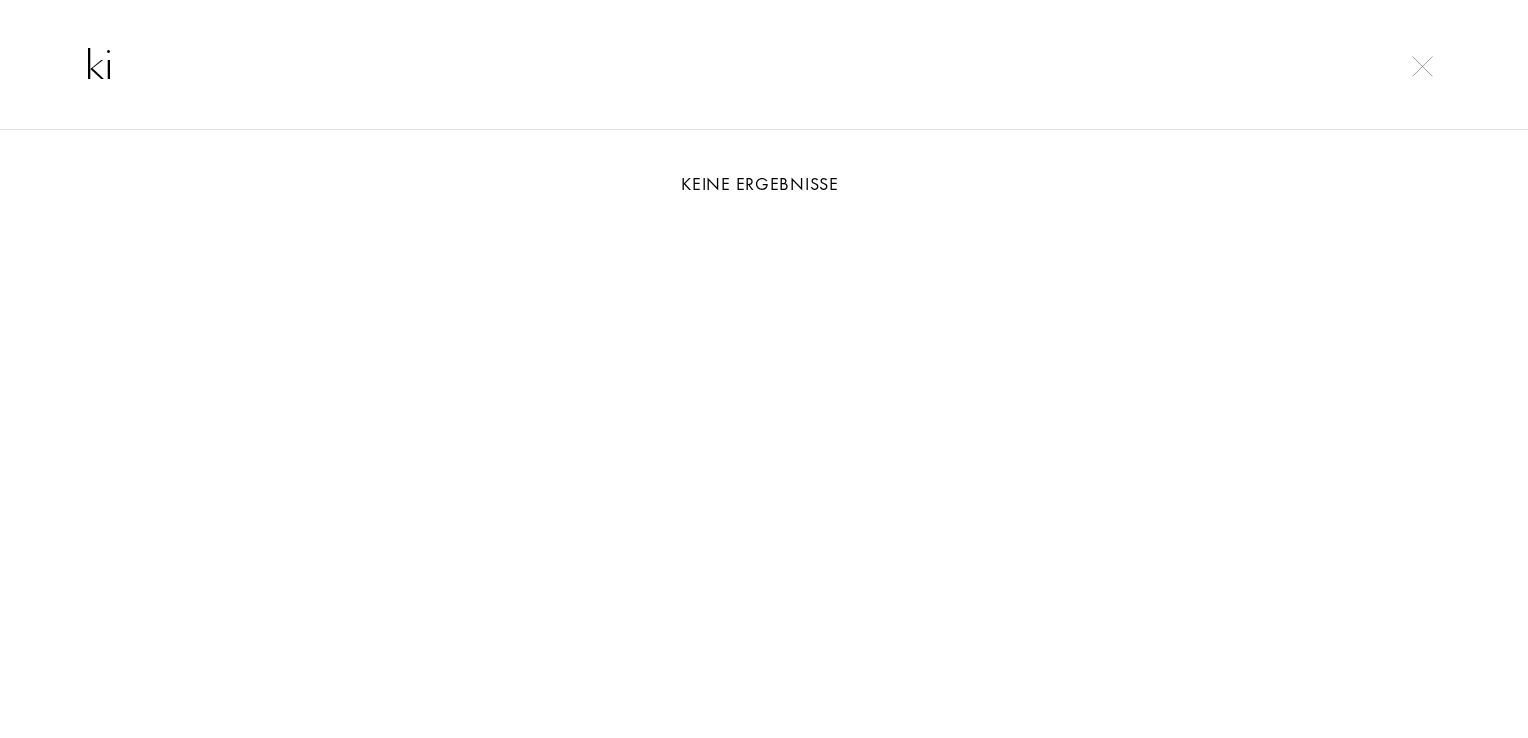 type on "k" 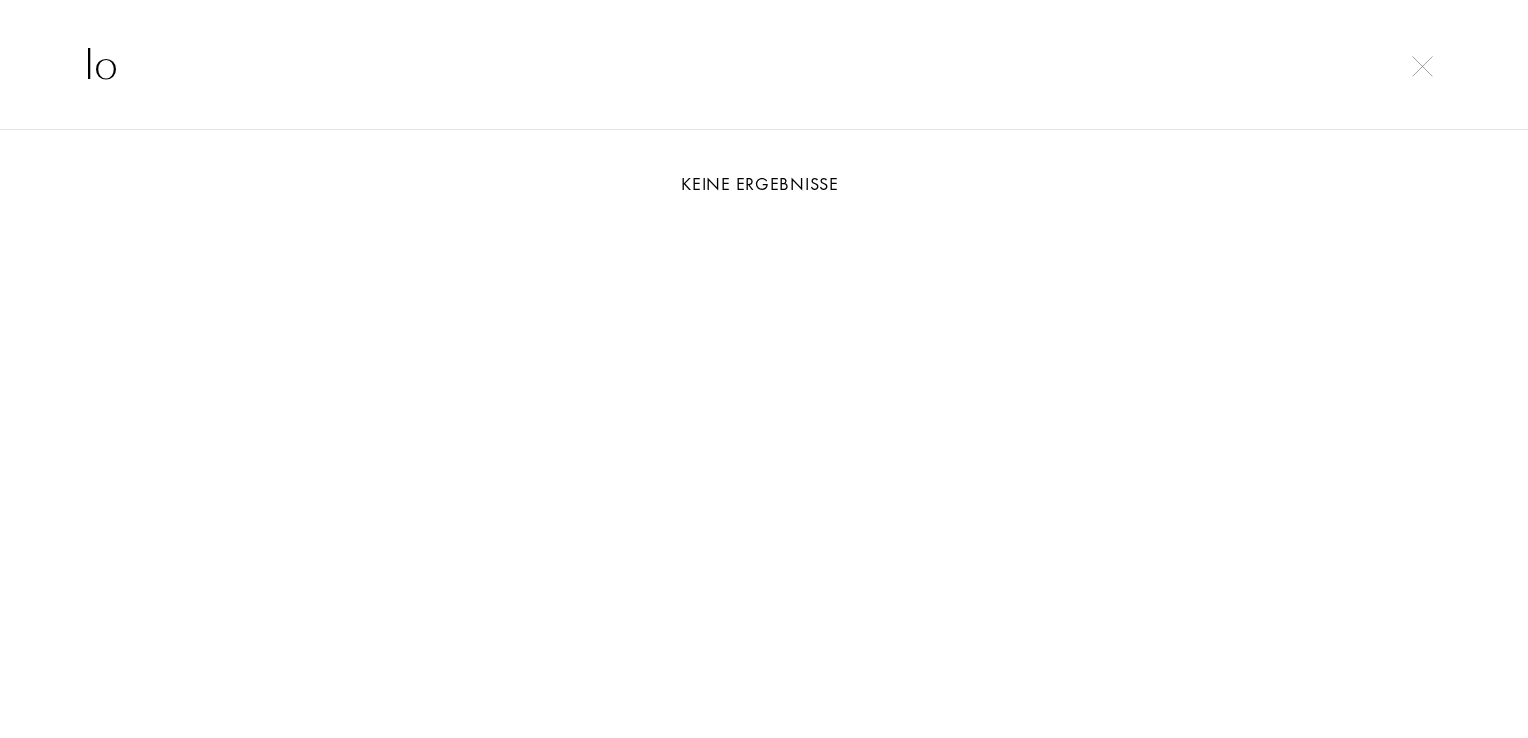 type on "l" 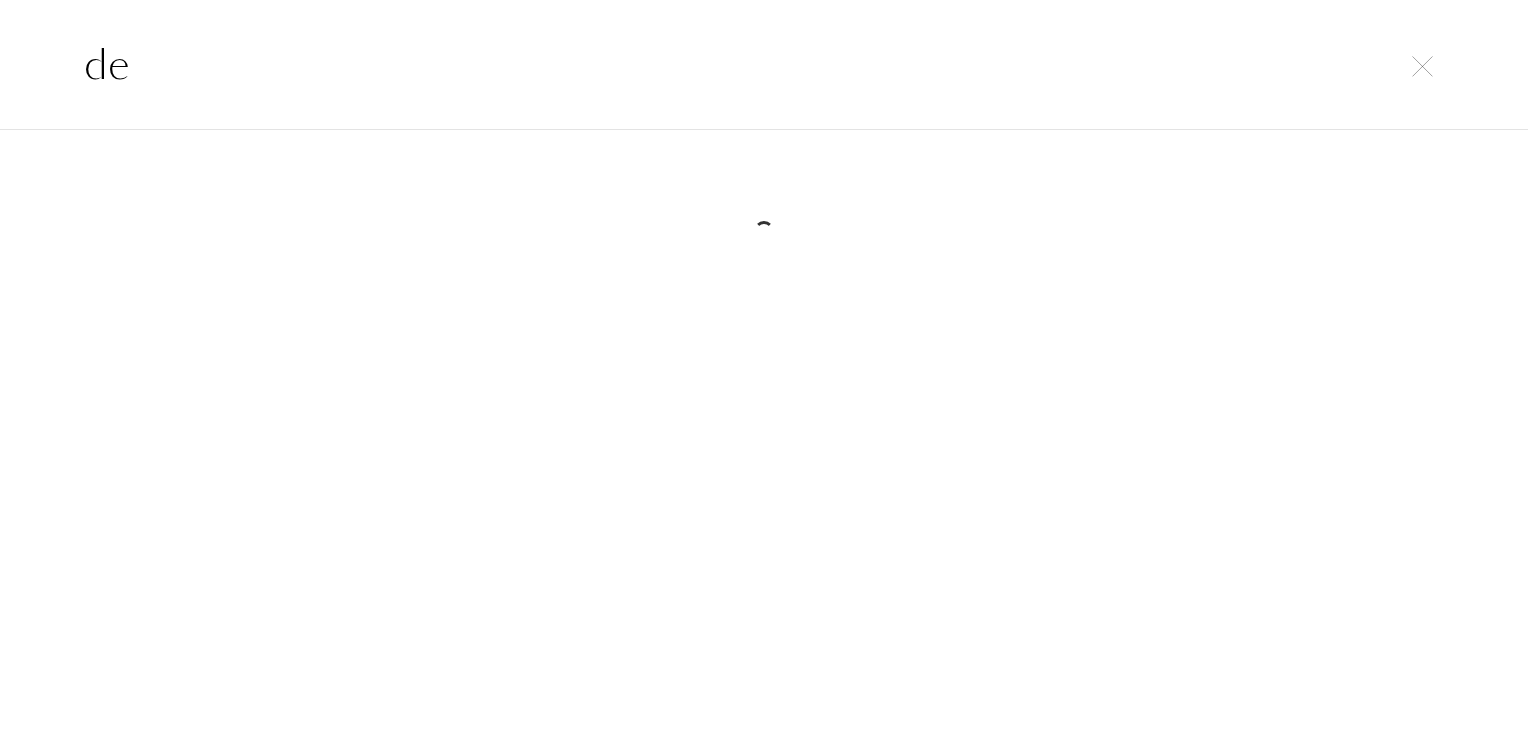 type on "d" 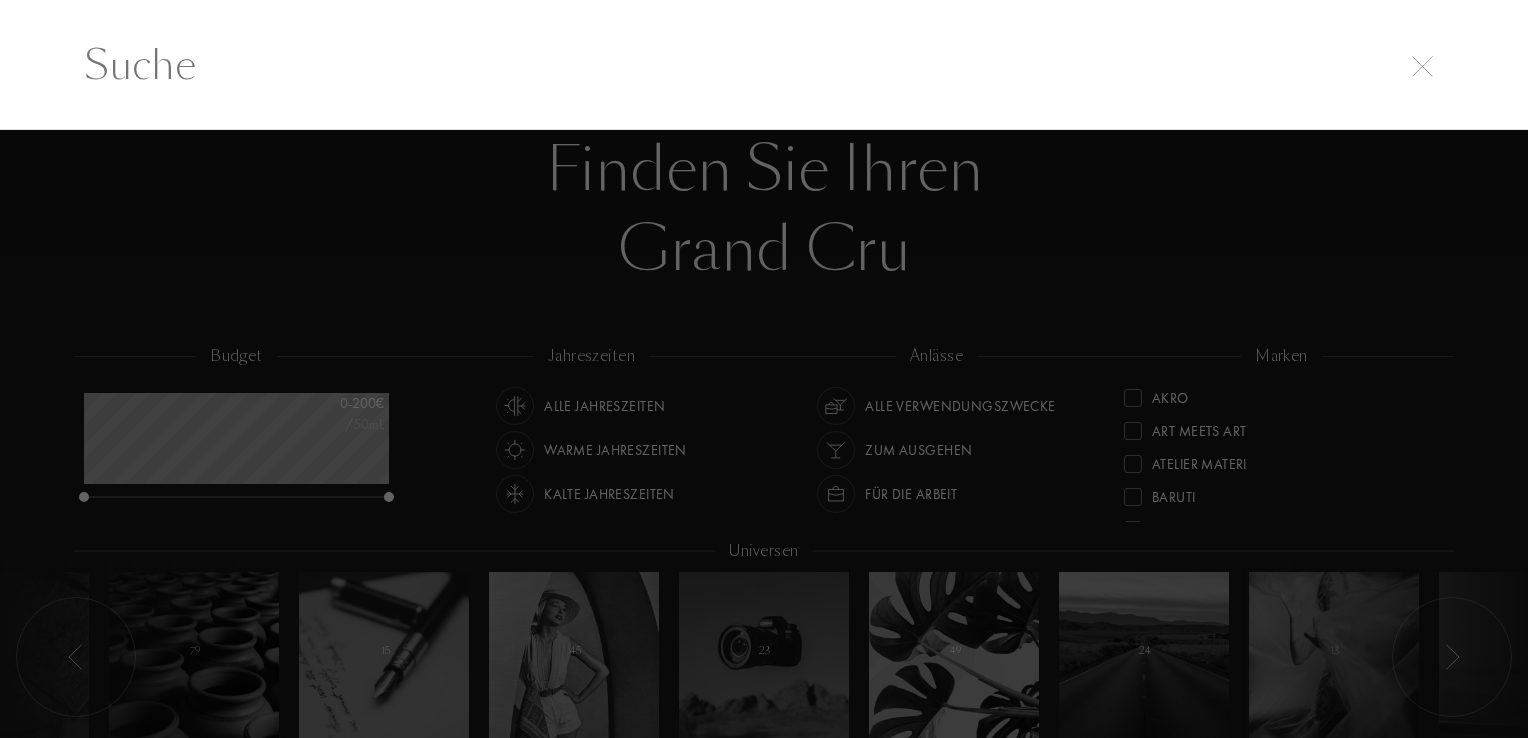 type on "a" 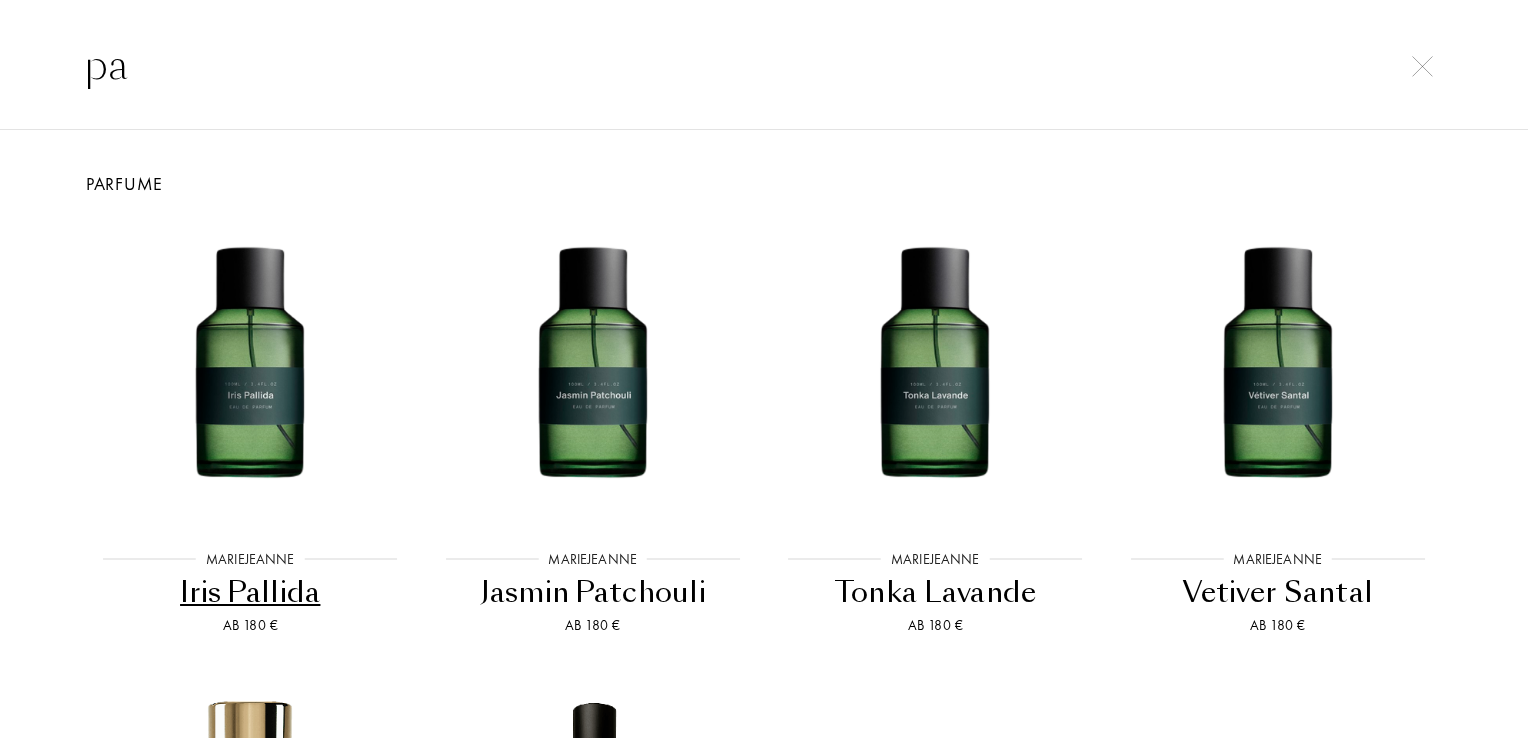 type on "p" 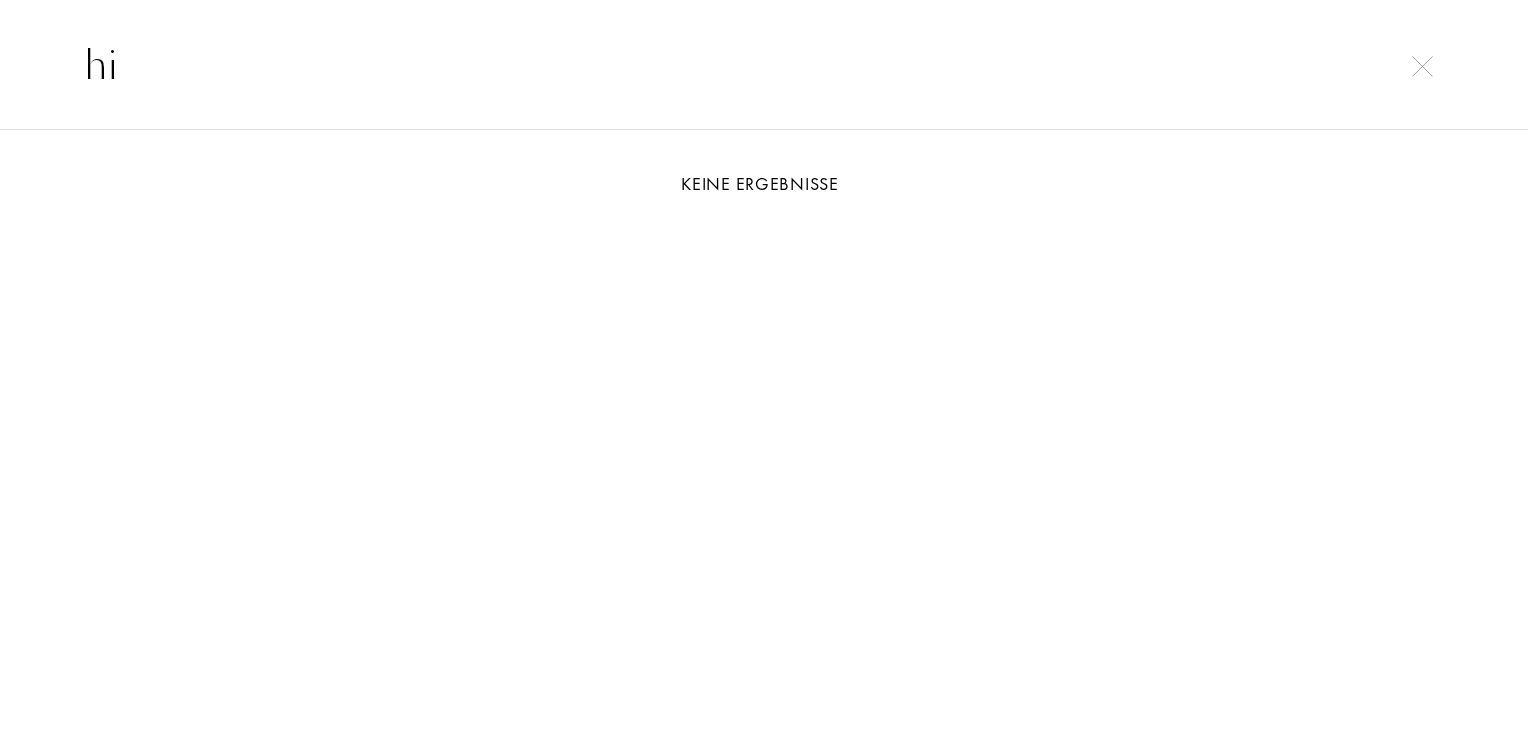 type on "h" 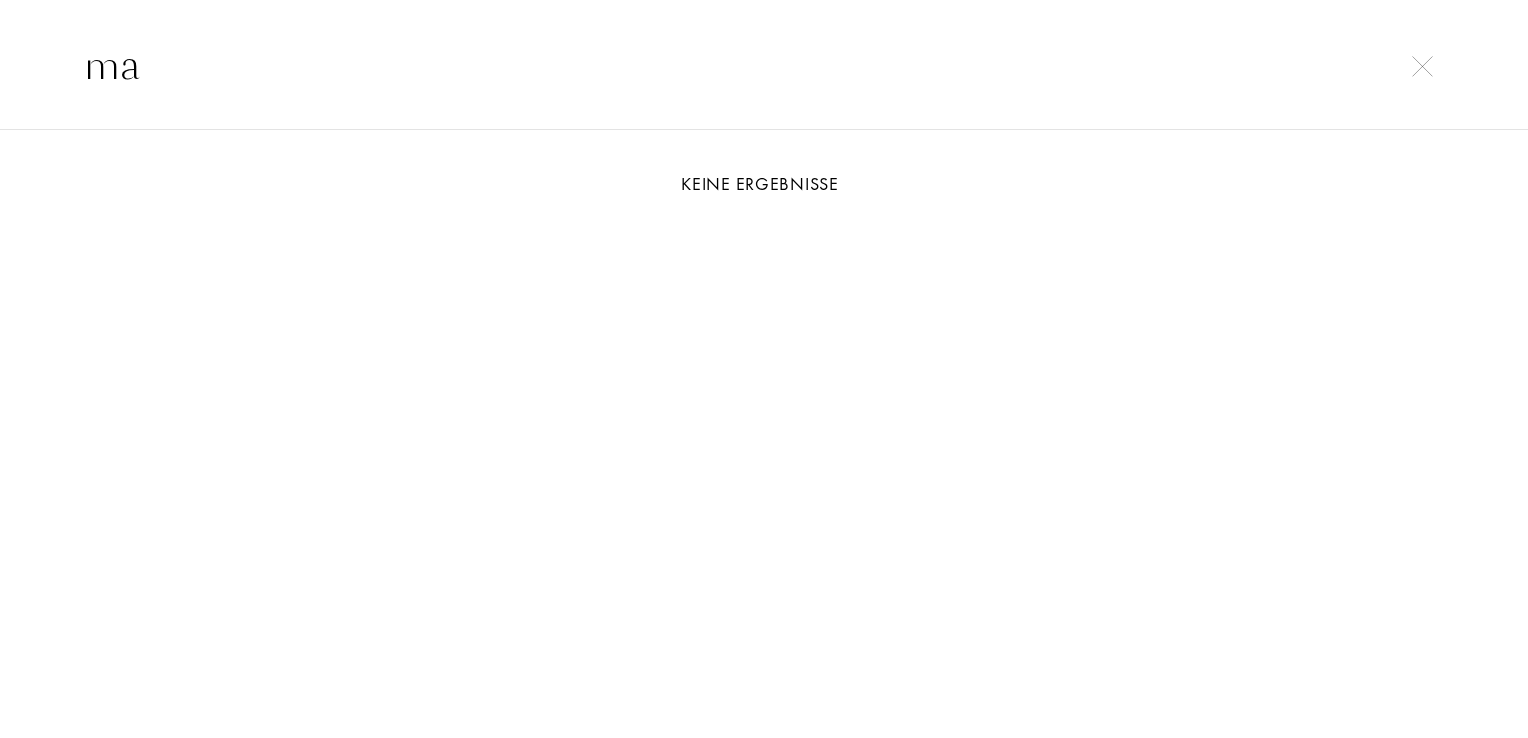 type on "m" 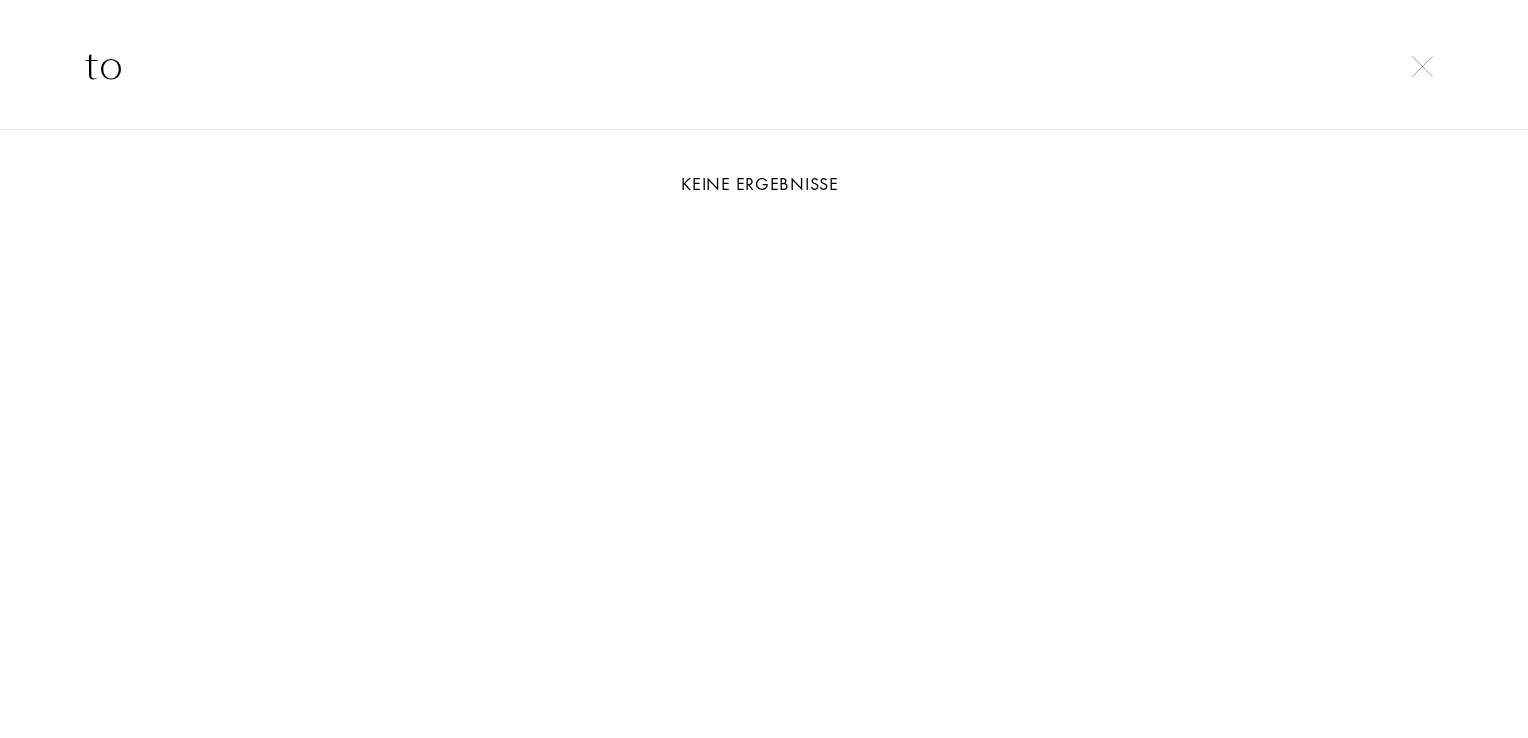 type on "t" 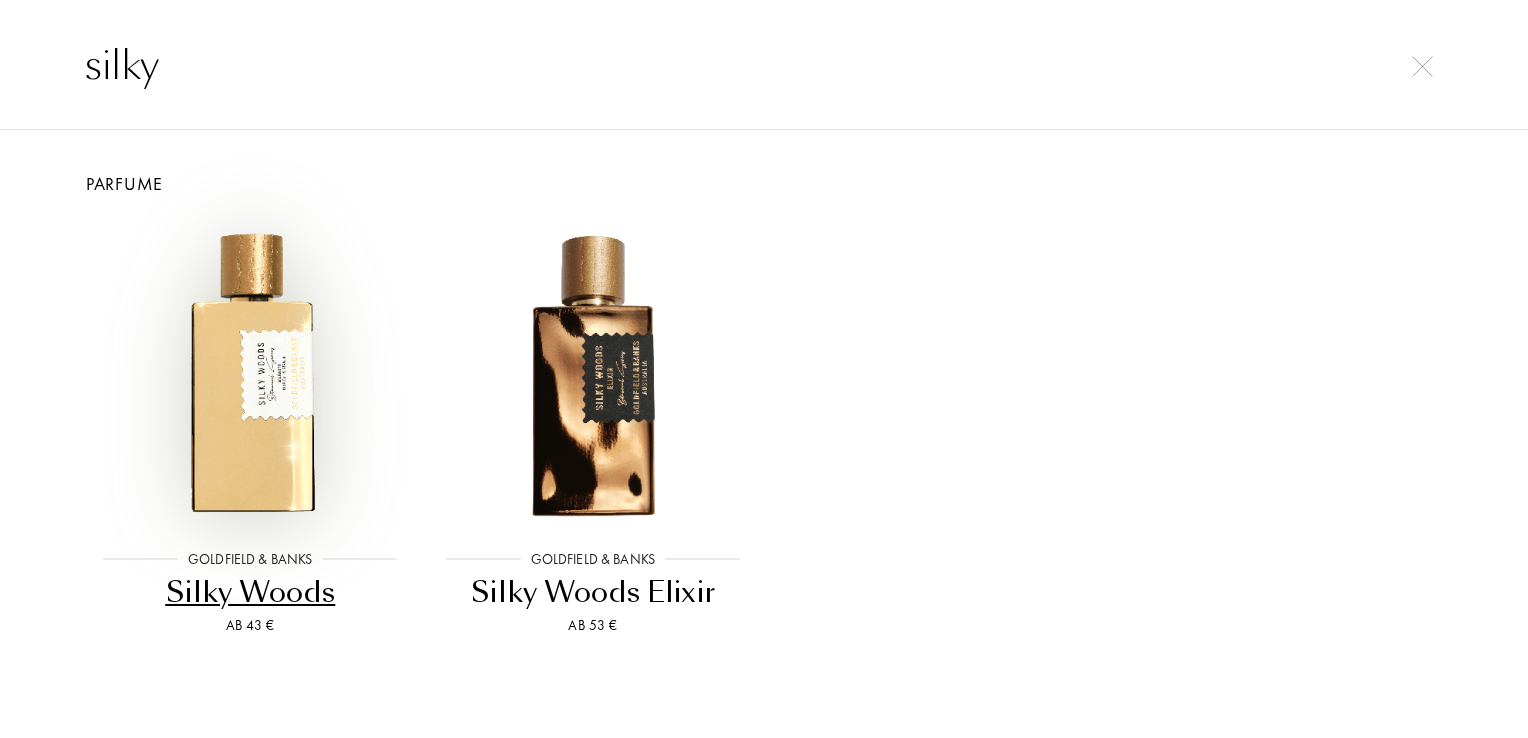 type on "silky" 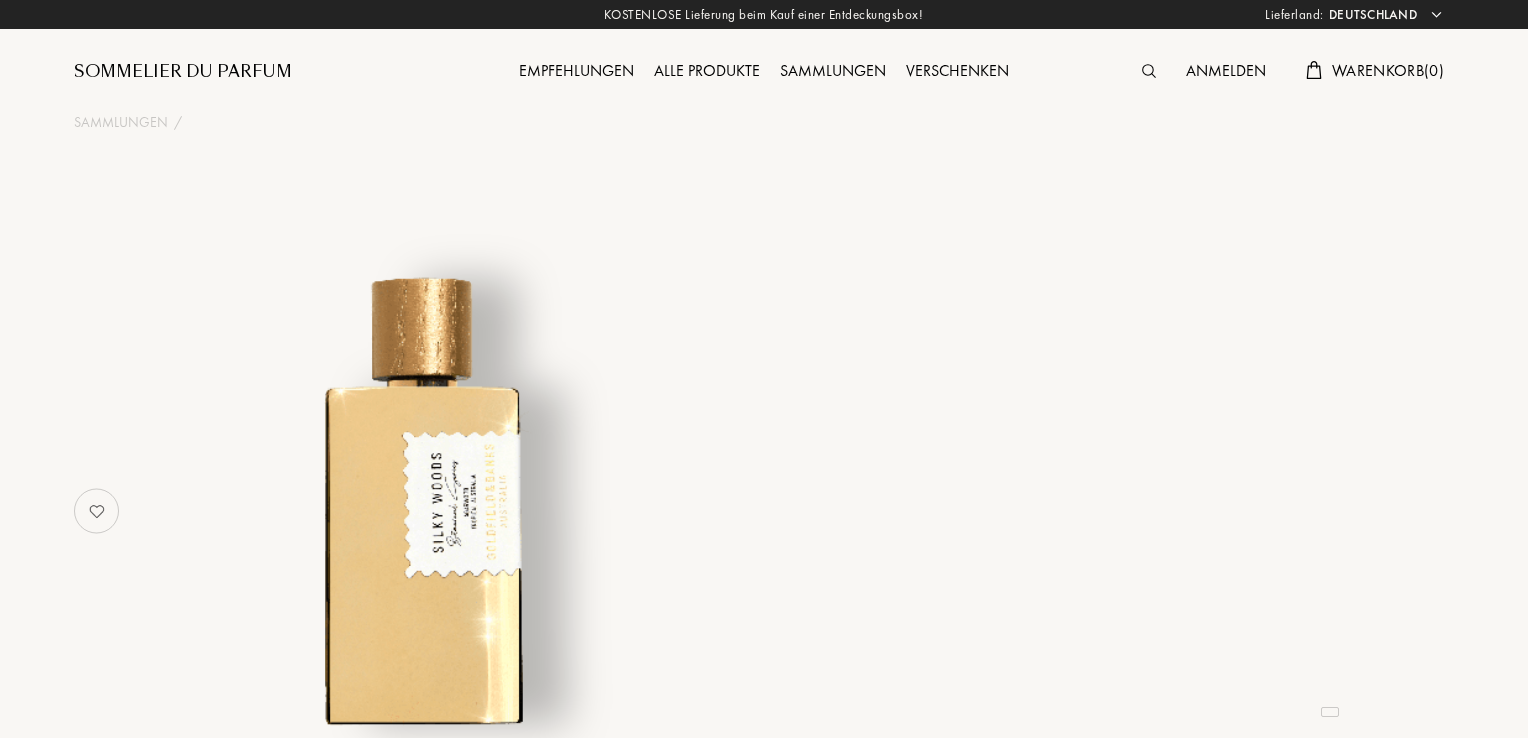 select on "DE" 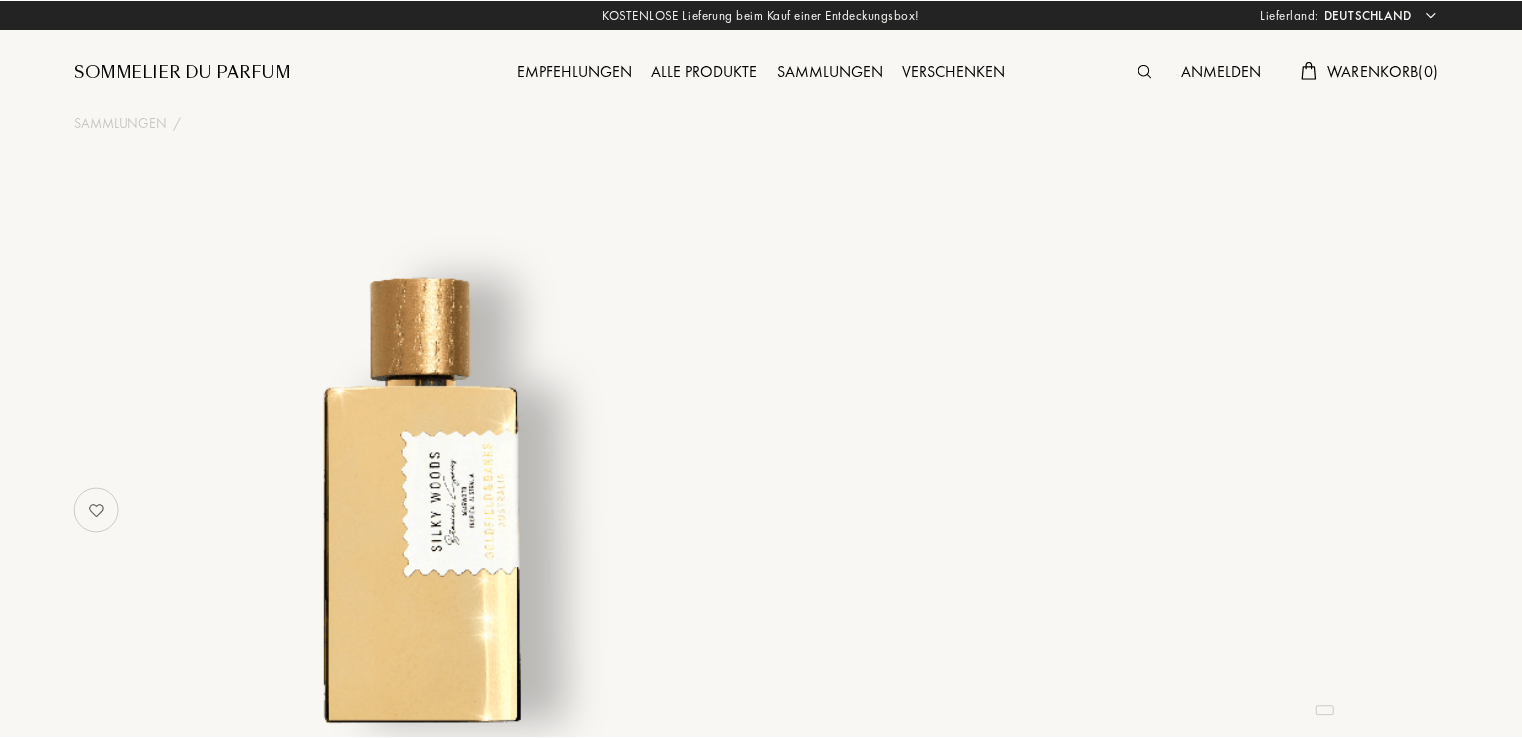 scroll, scrollTop: 0, scrollLeft: 0, axis: both 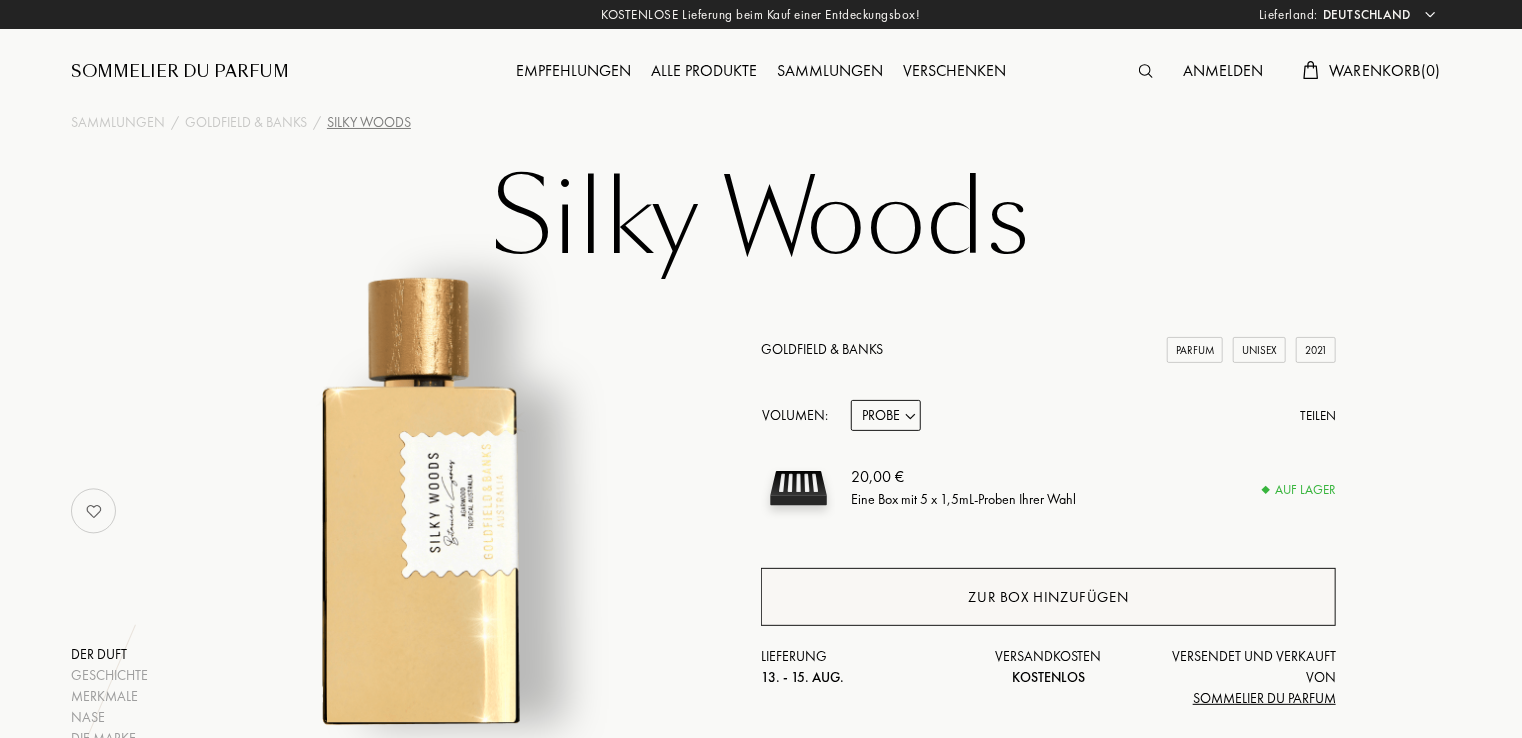 click on "Zur Box hinzufügen" at bounding box center (1048, 597) 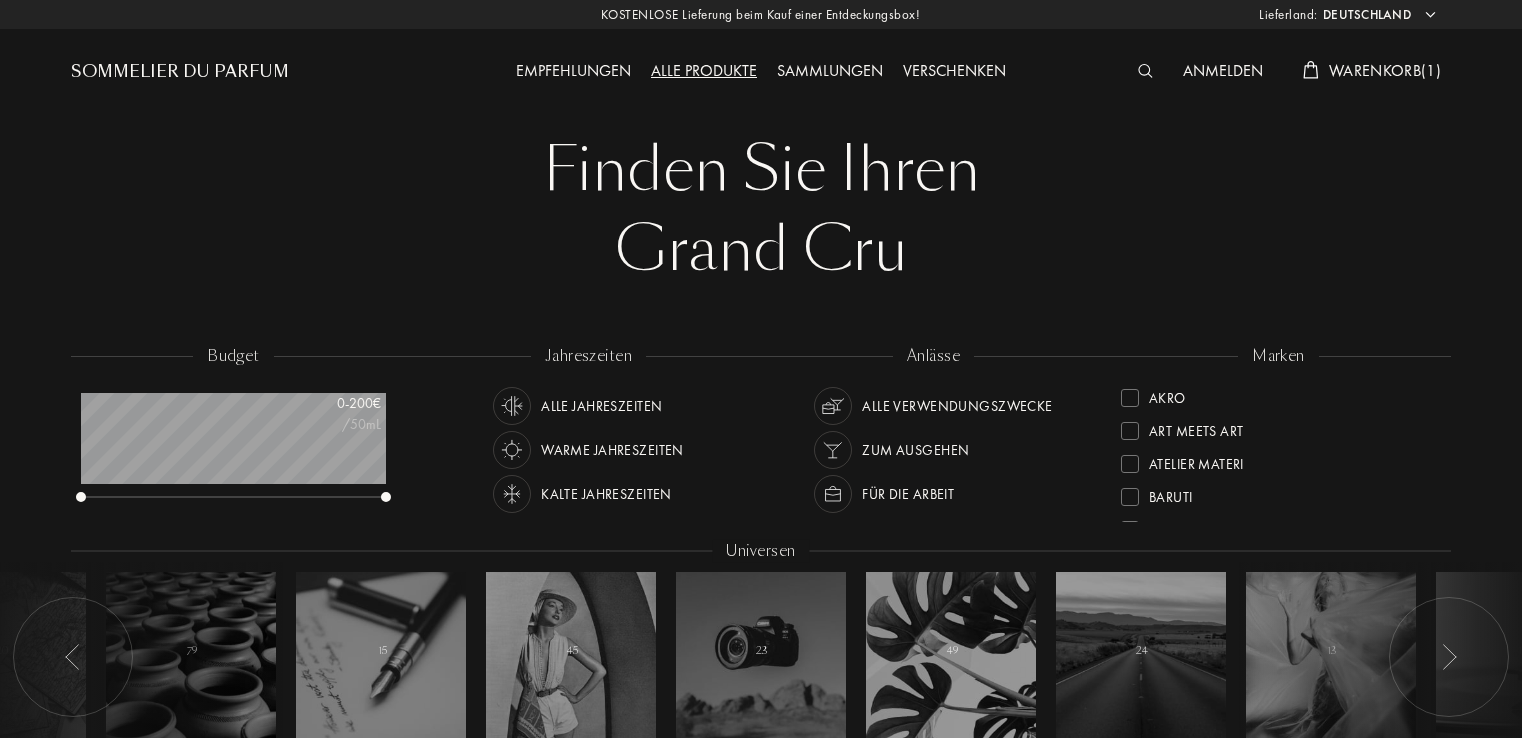 select on "DE" 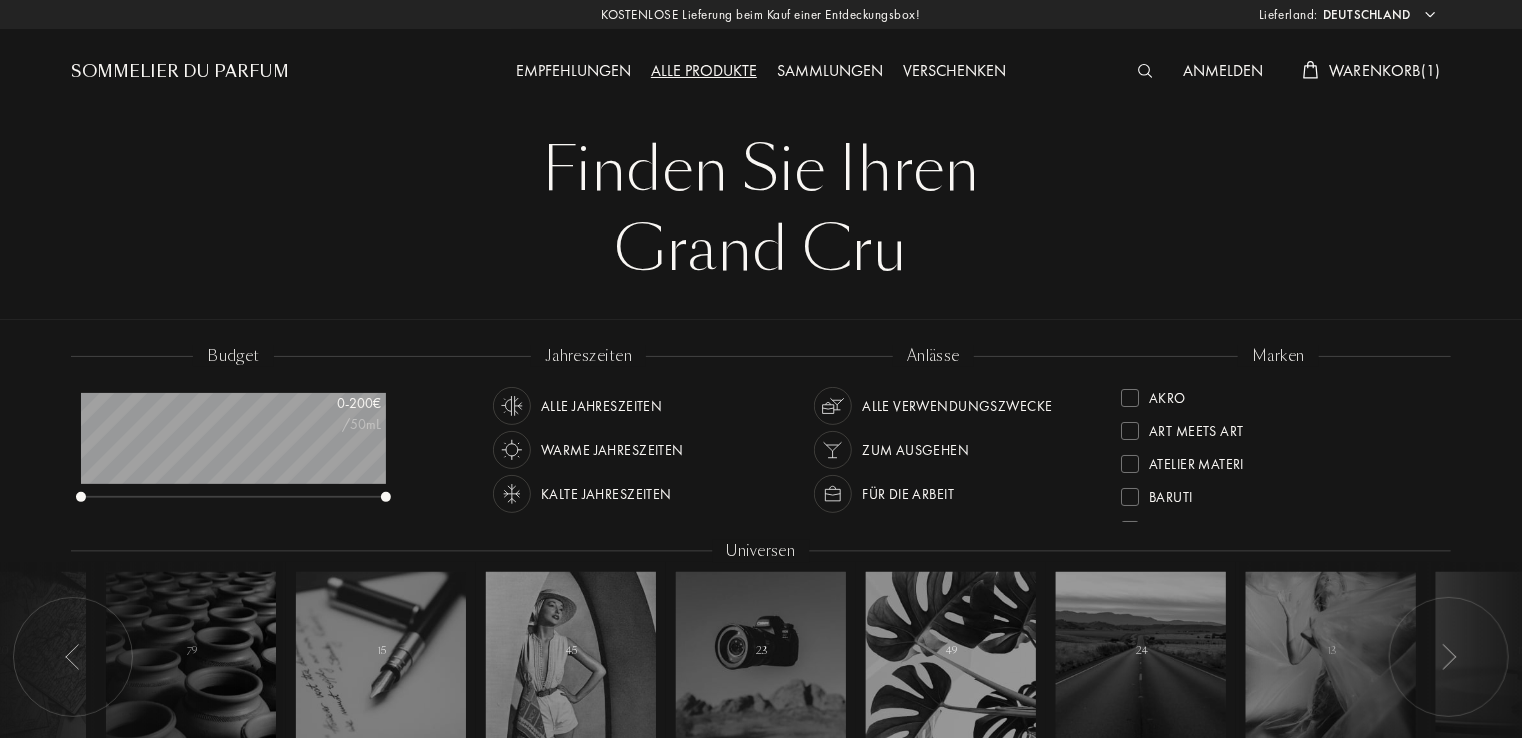 scroll, scrollTop: 999900, scrollLeft: 999695, axis: both 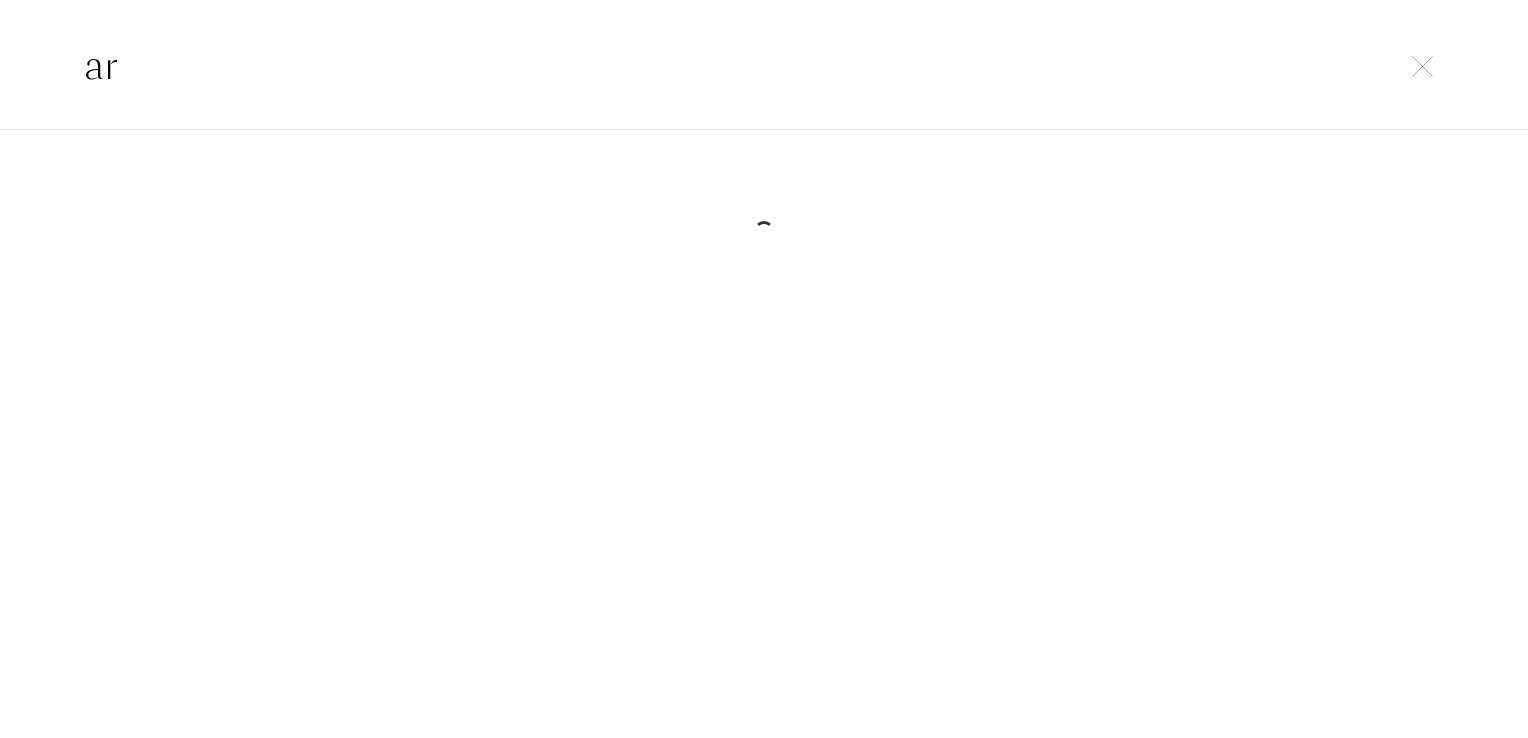 type on "a" 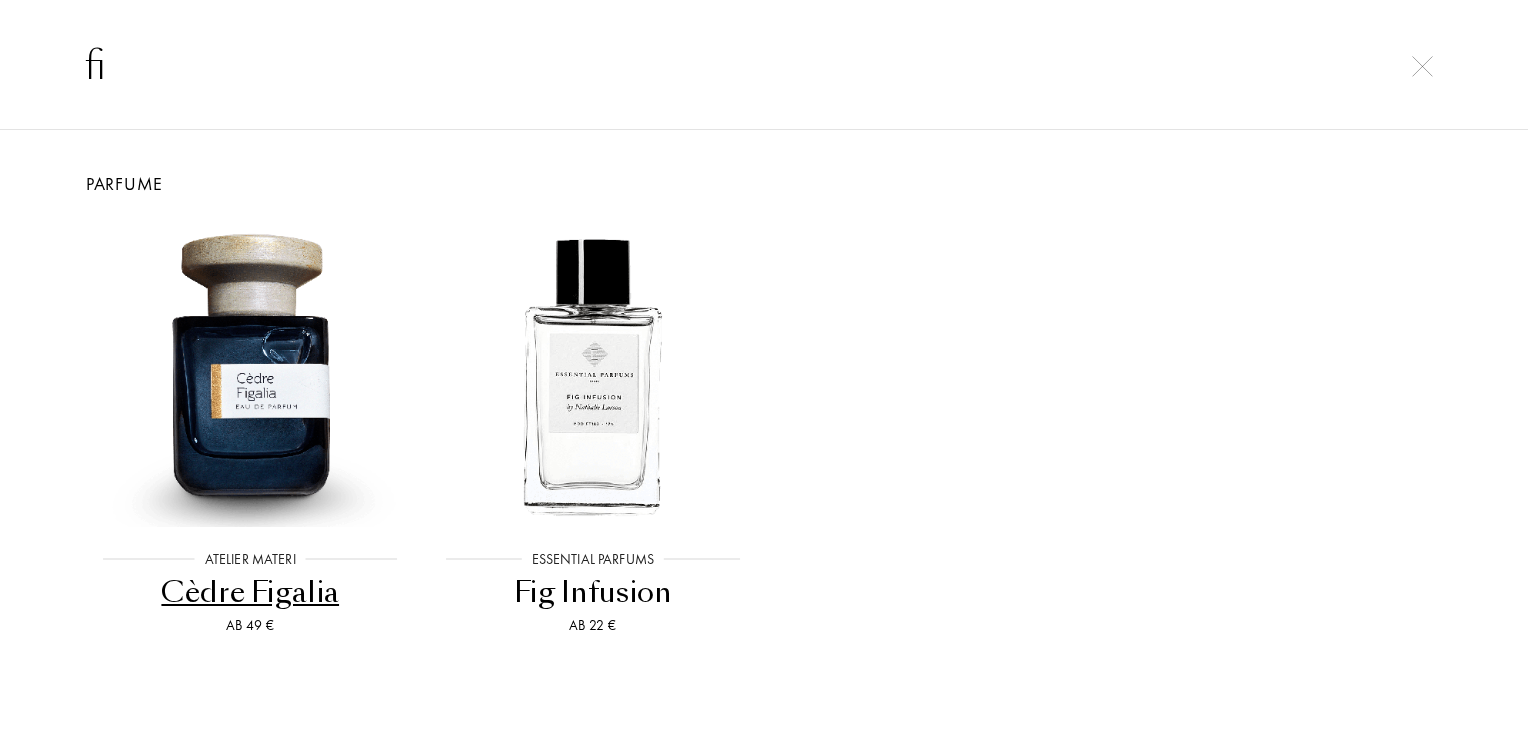 type on "f" 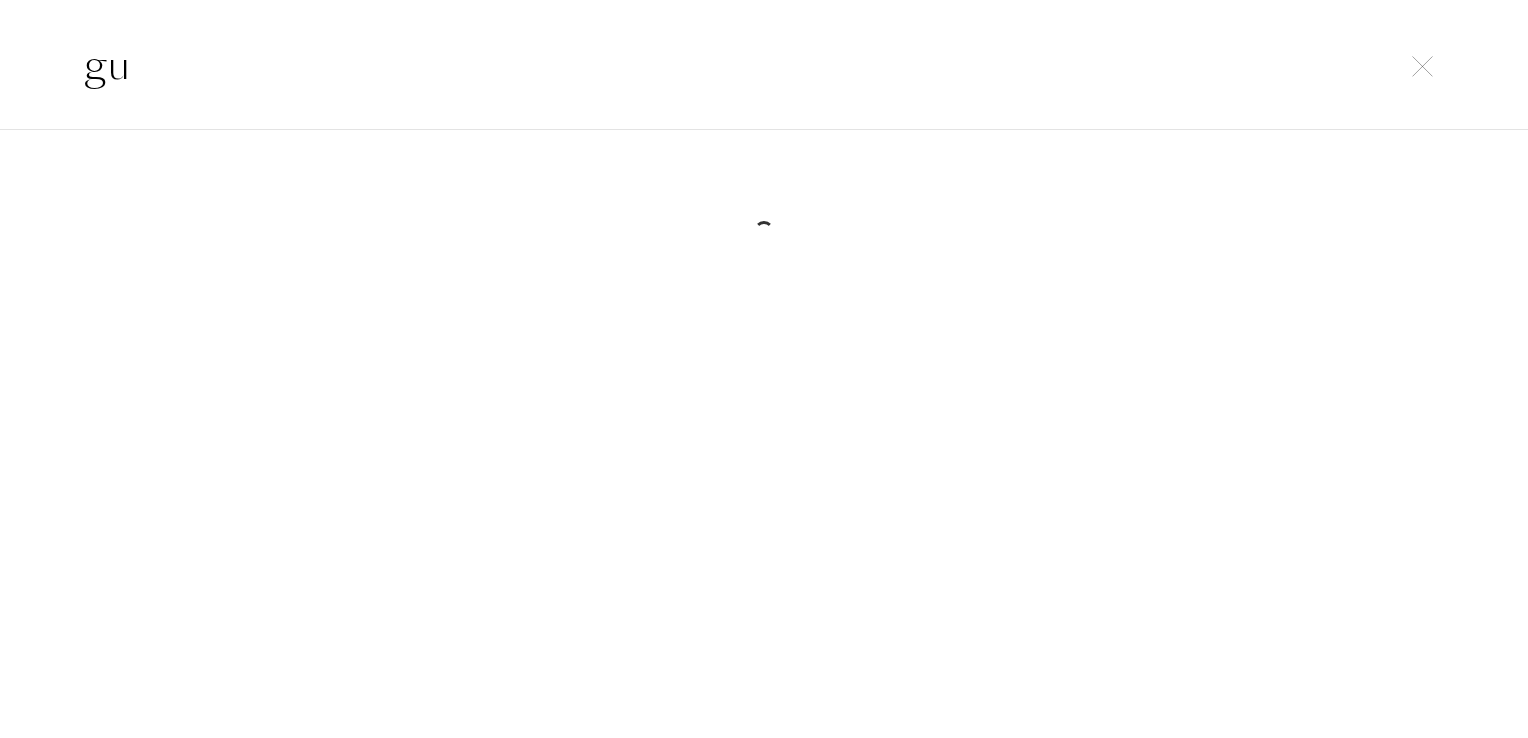 type on "g" 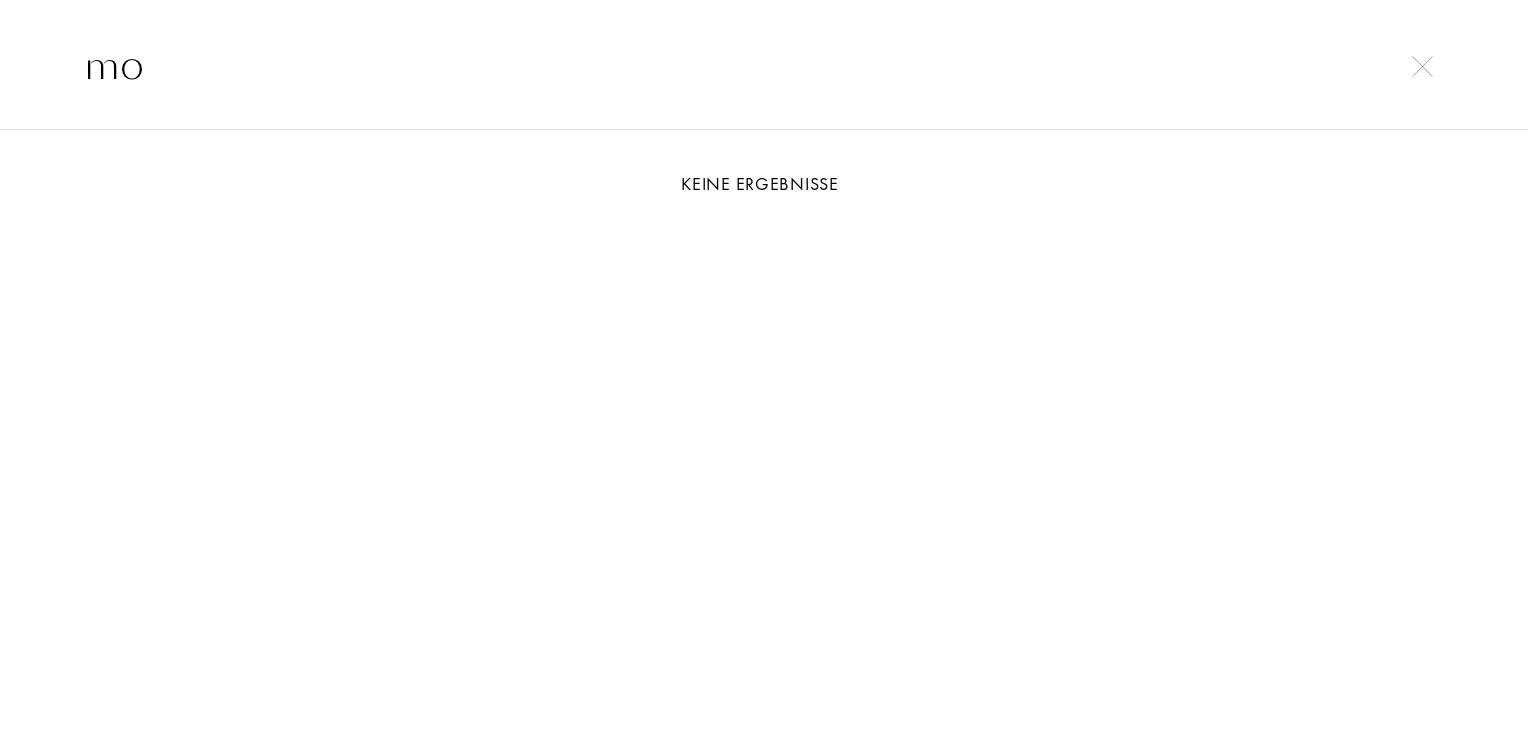 type on "m" 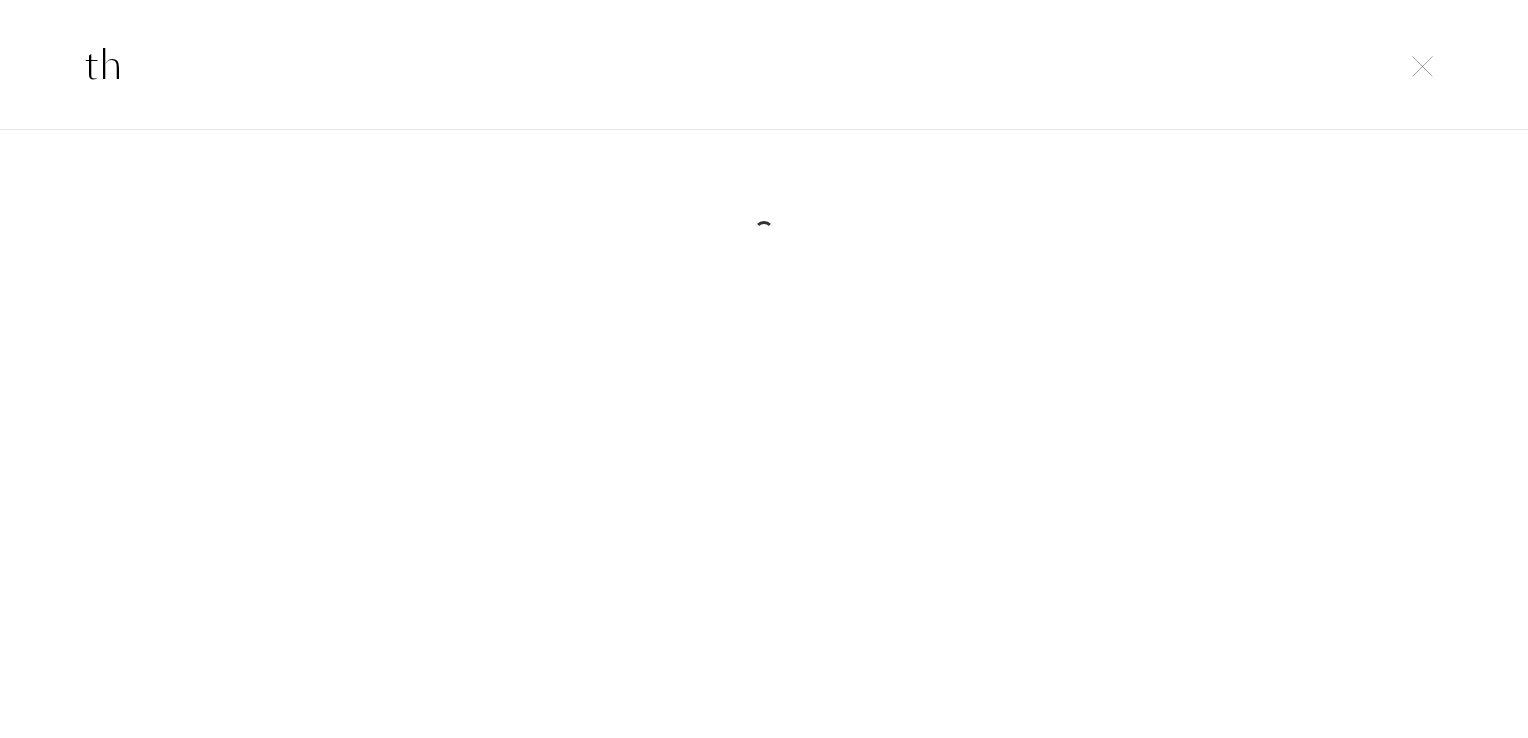 type on "t" 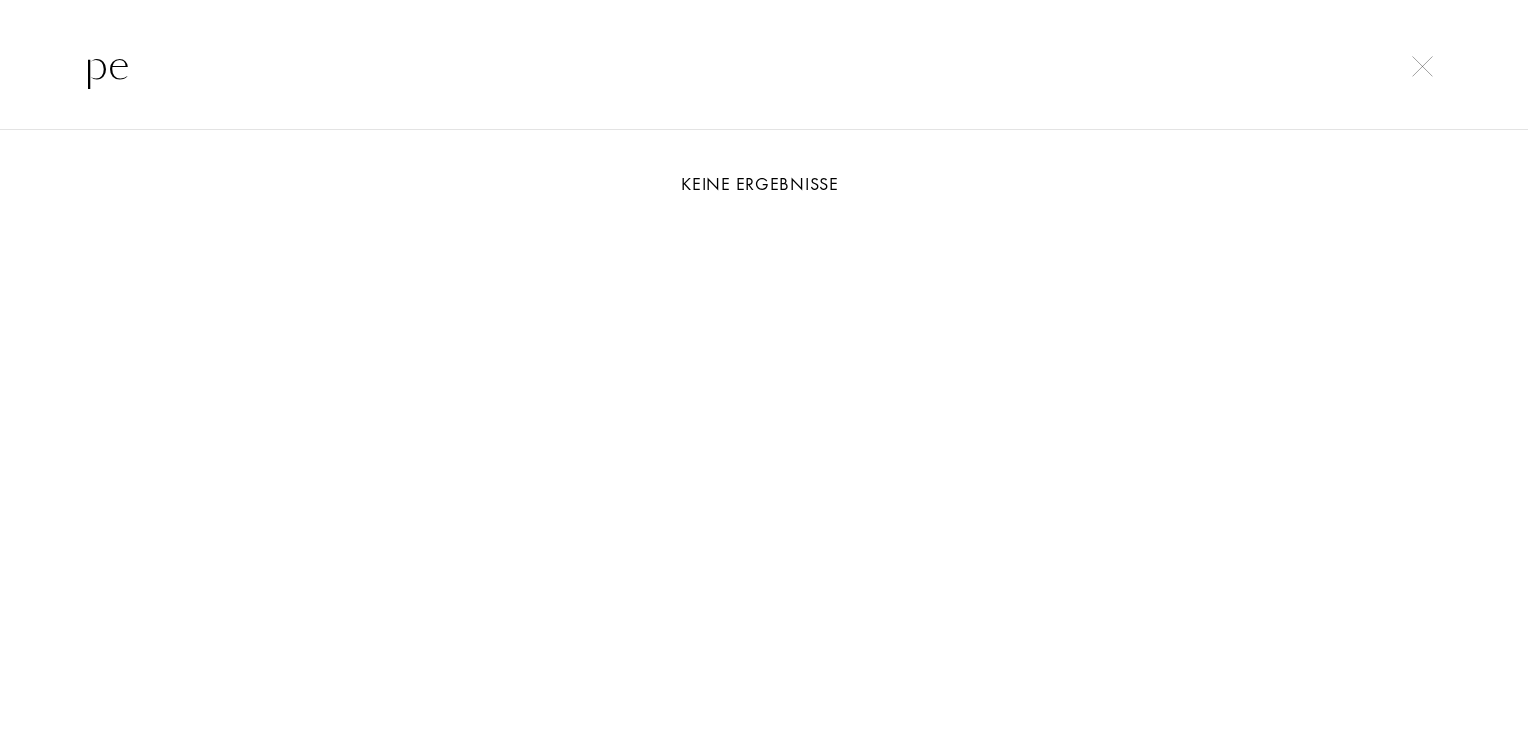type on "p" 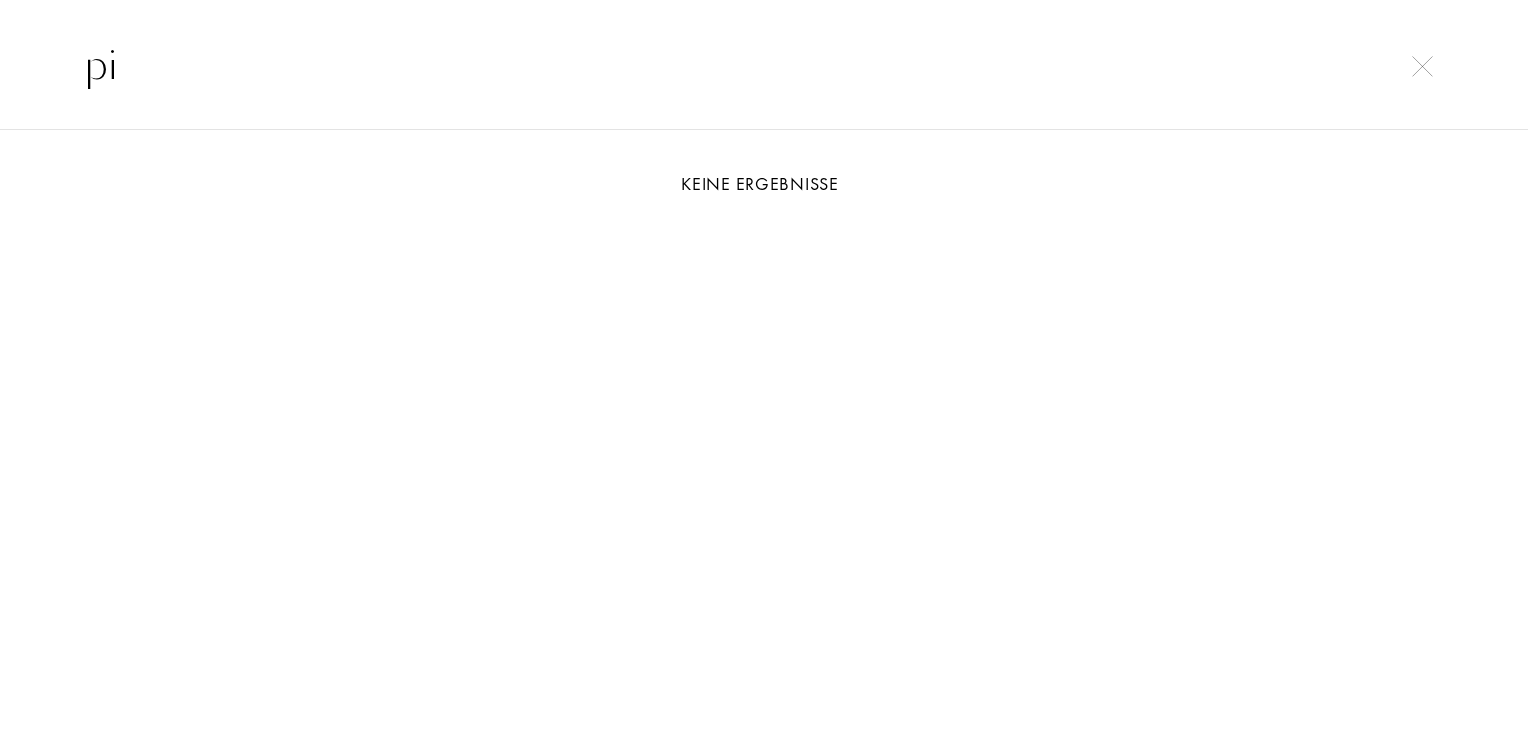 type on "p" 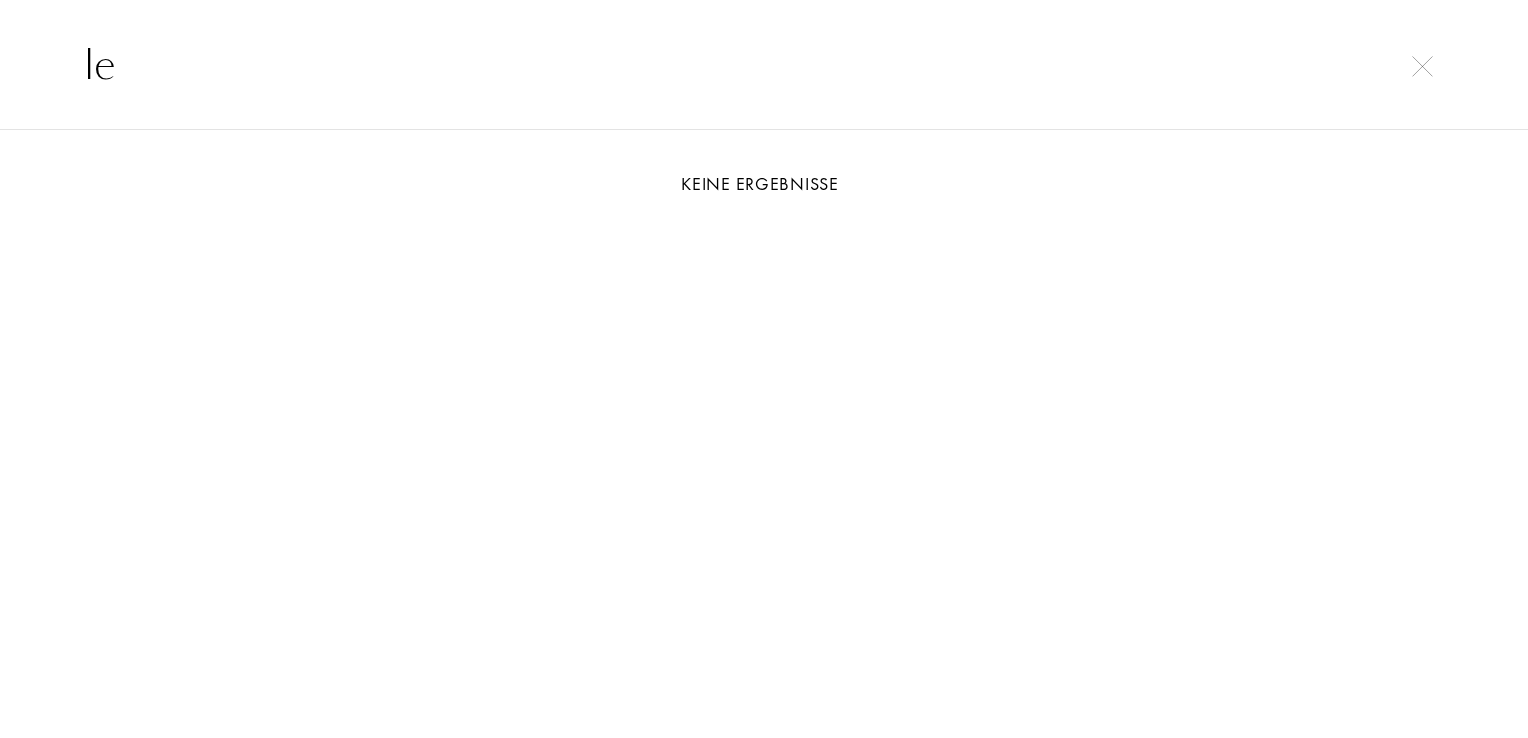 type on "l" 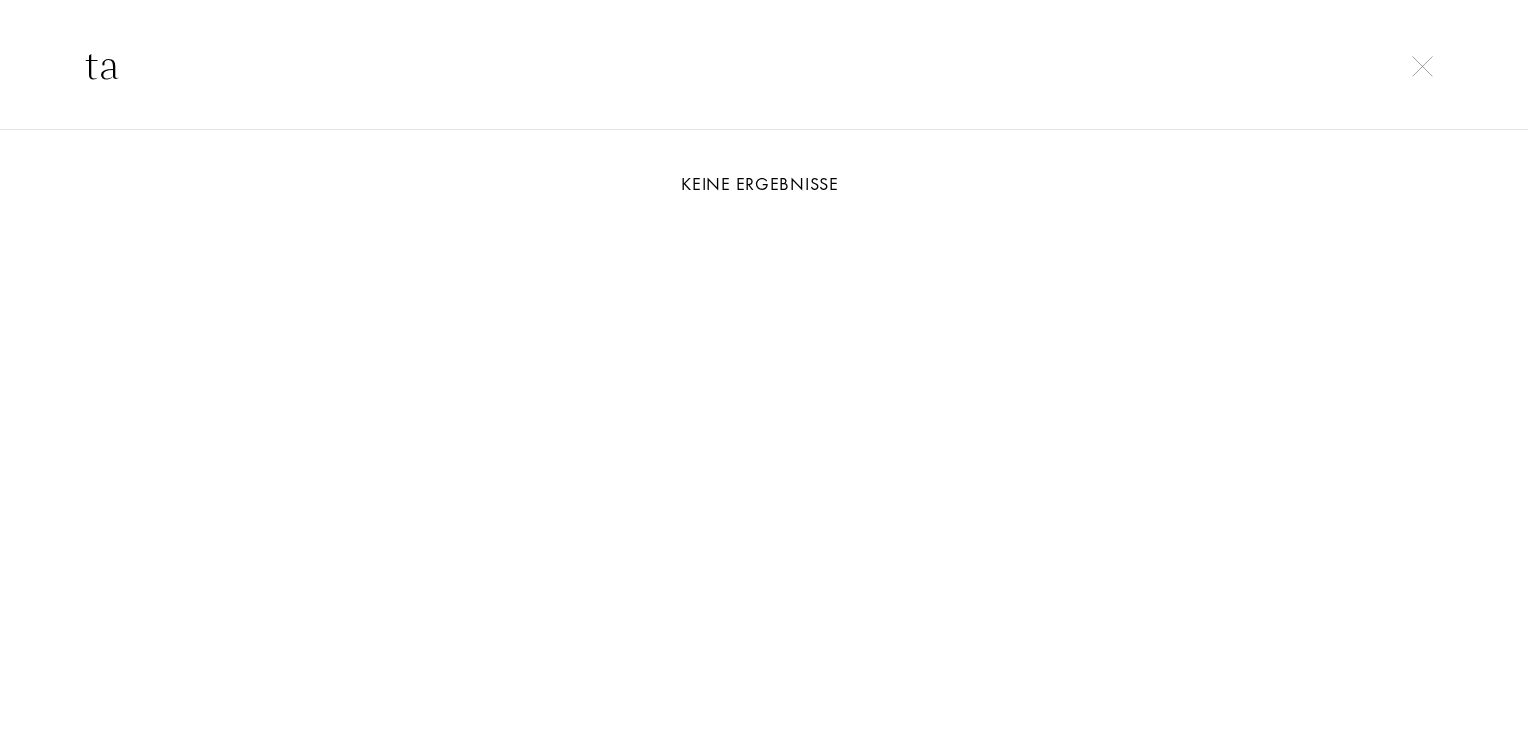 type on "t" 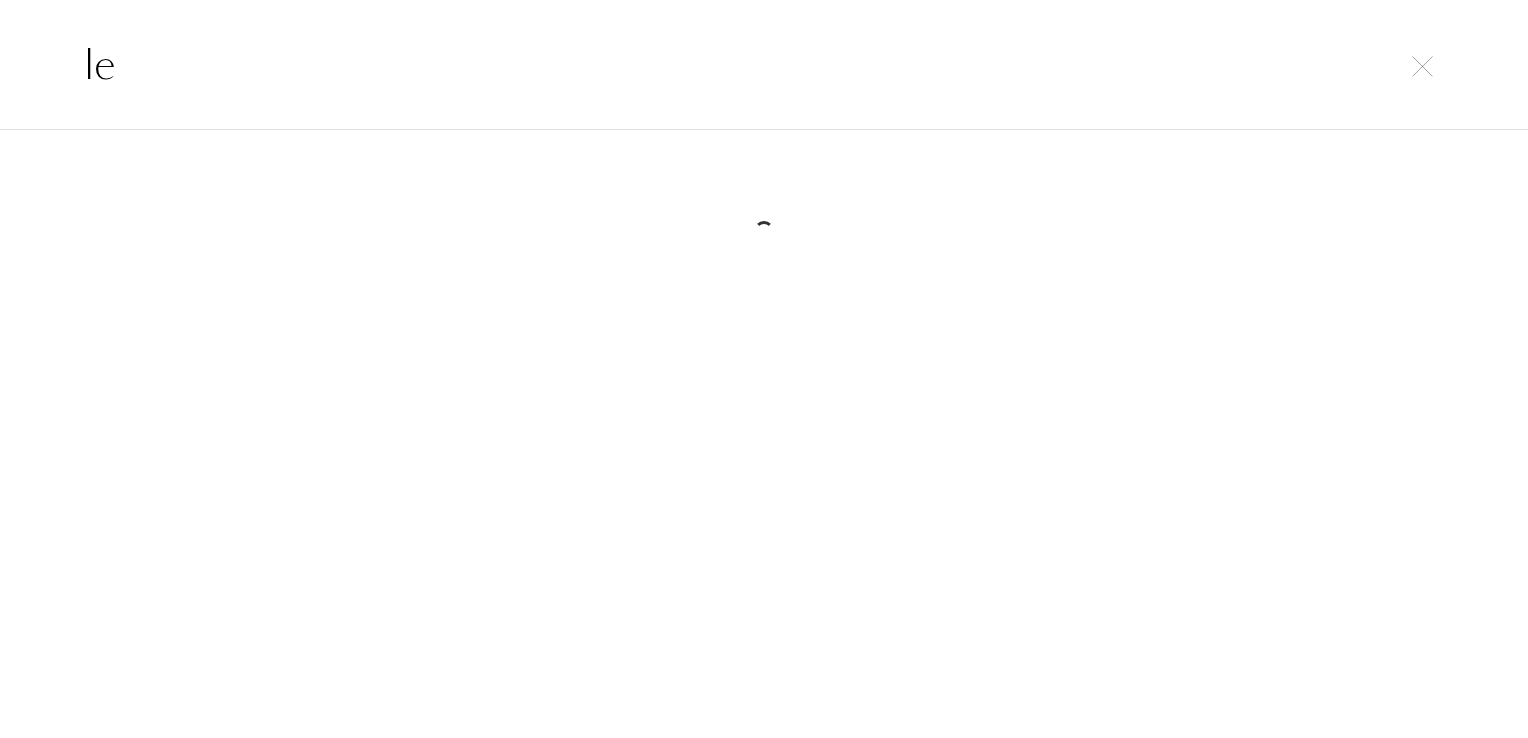 type on "l" 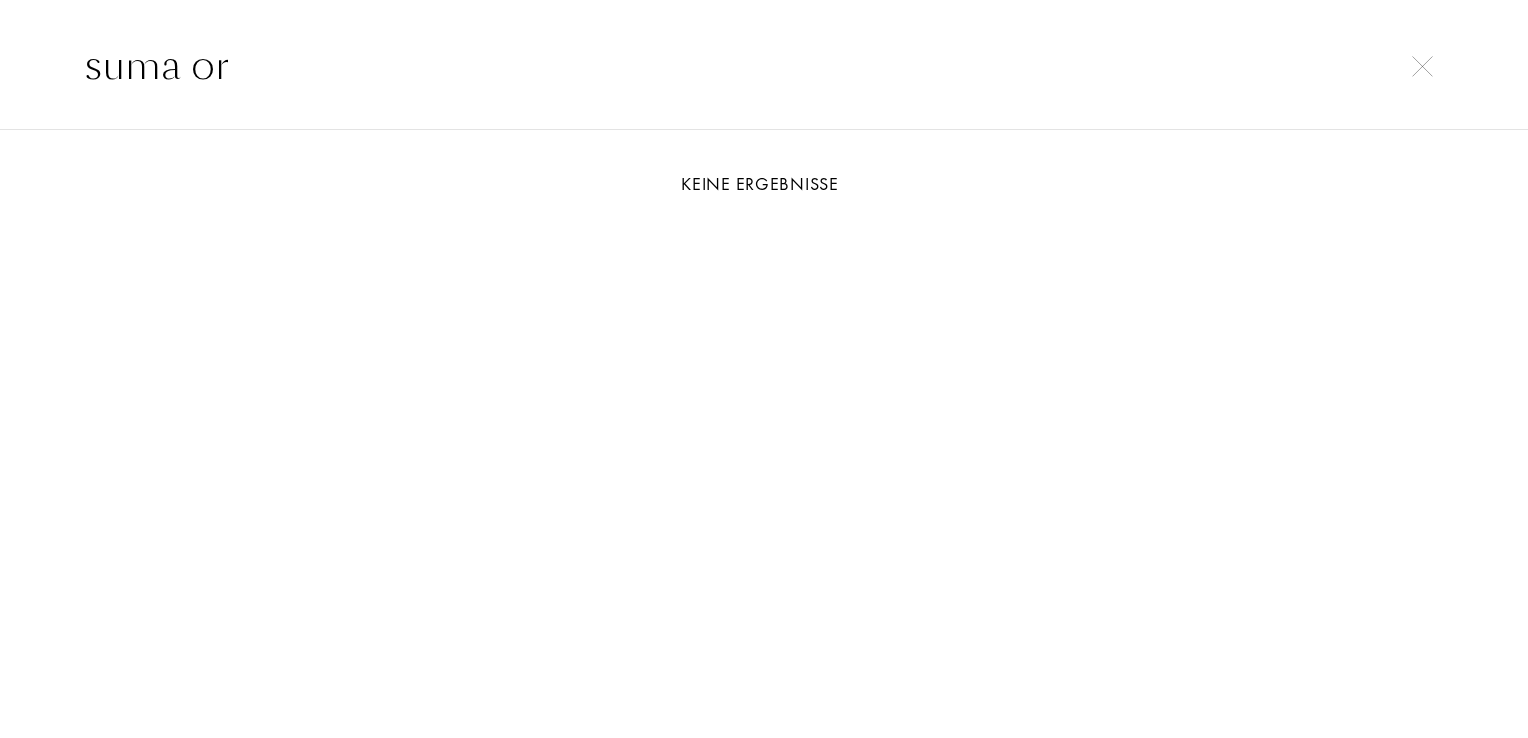 type on "suma or" 